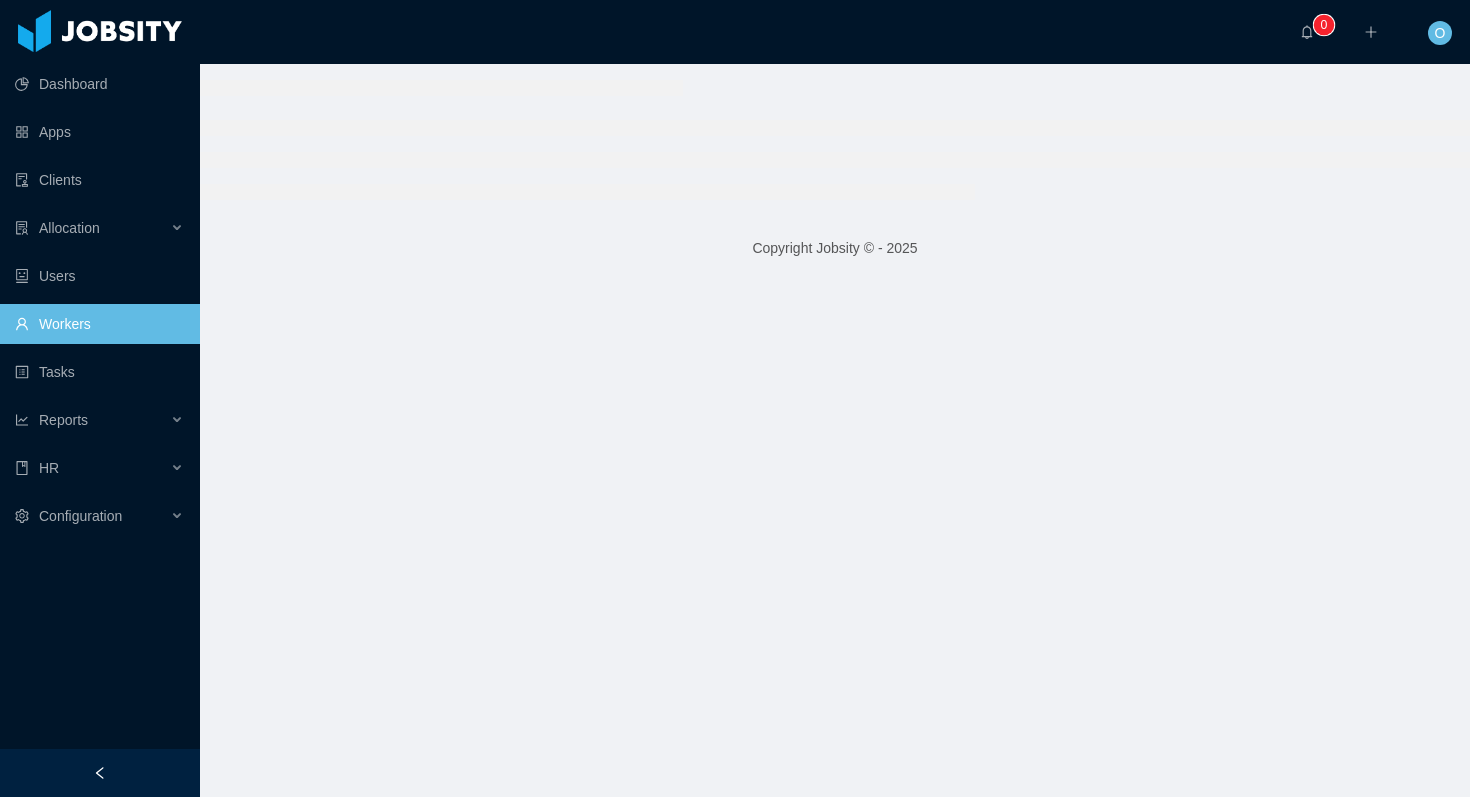 scroll, scrollTop: 0, scrollLeft: 0, axis: both 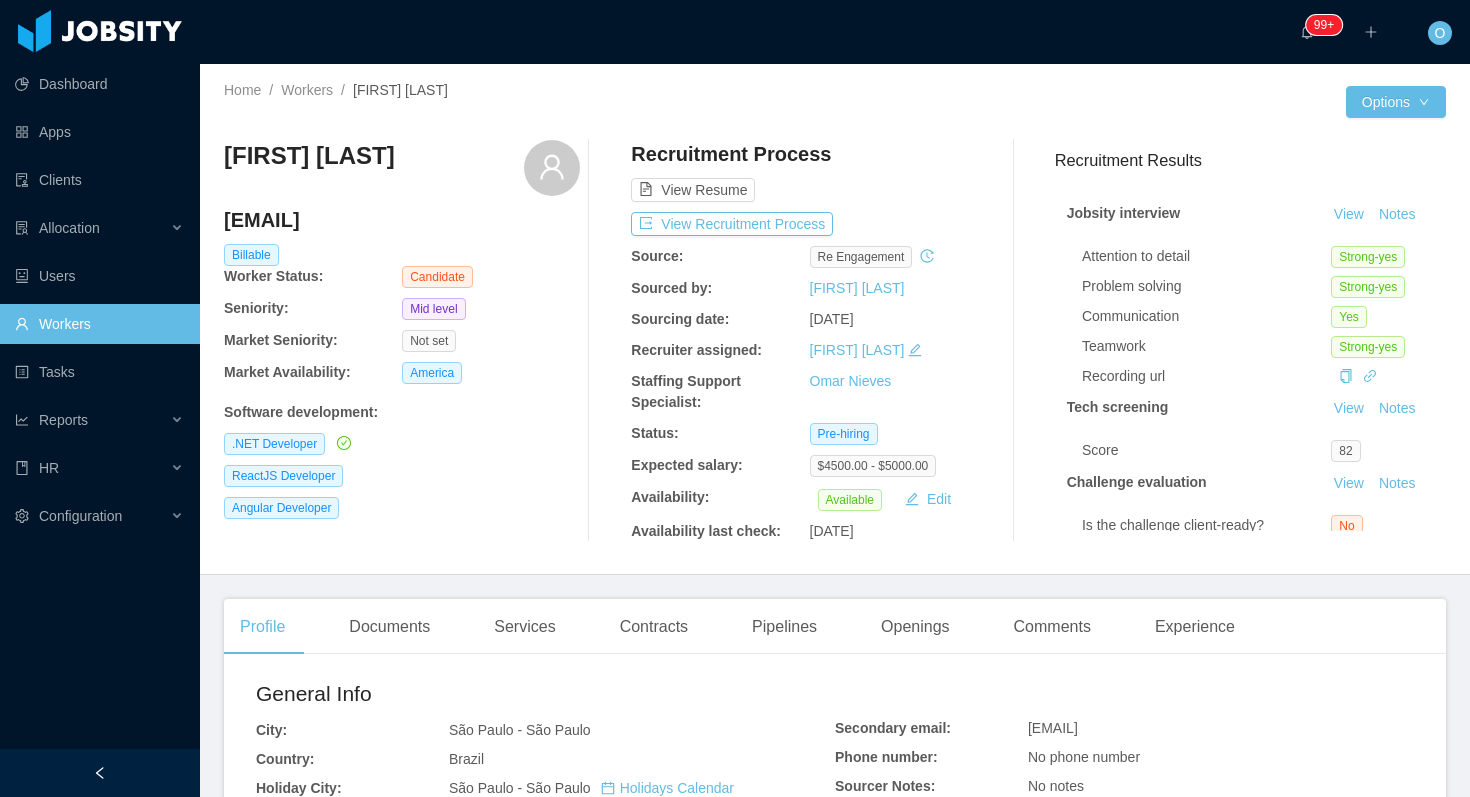 click on "lucca.tpm@gmail.com" at bounding box center [402, 220] 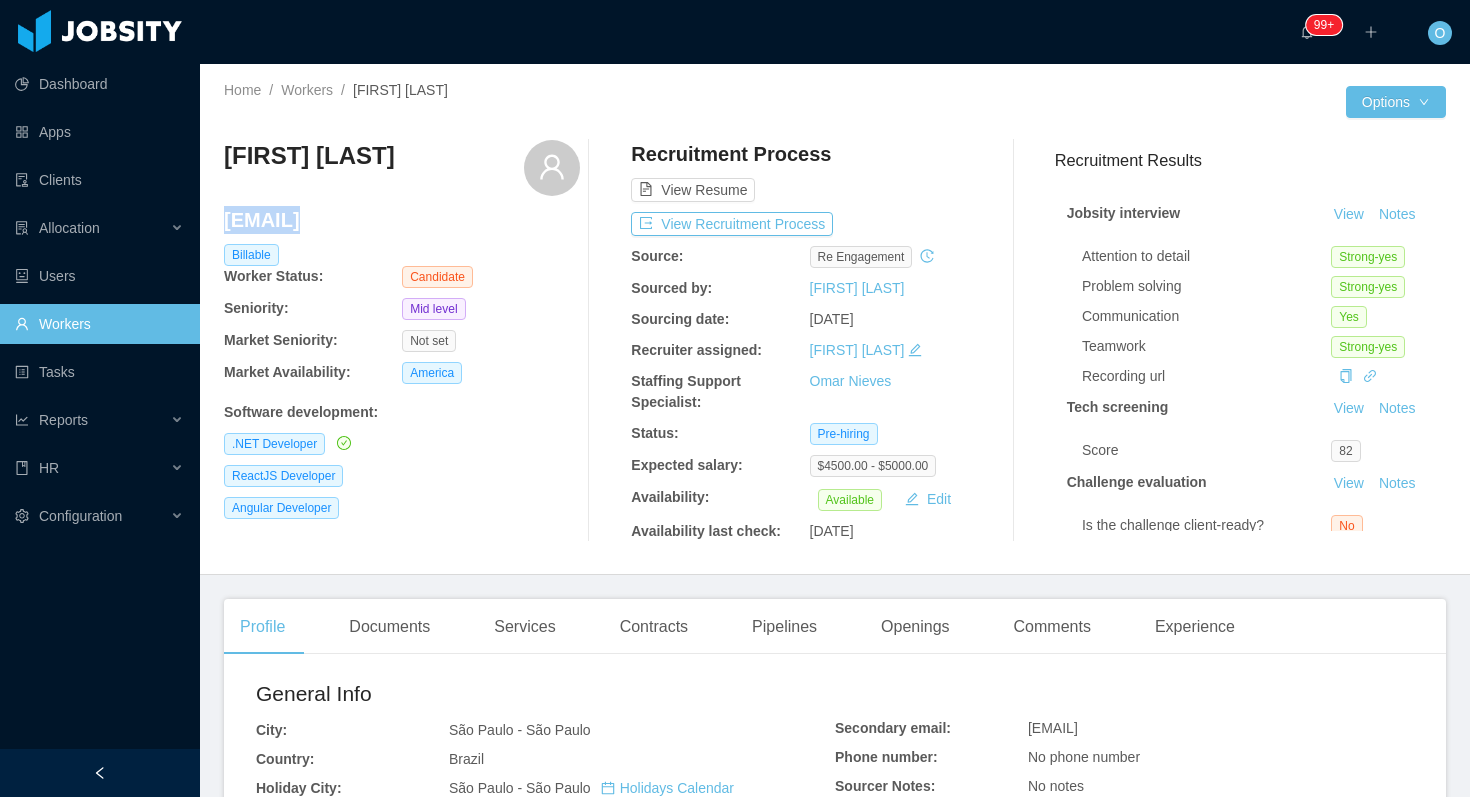click on "lucca.tpm@gmail.com" at bounding box center (402, 220) 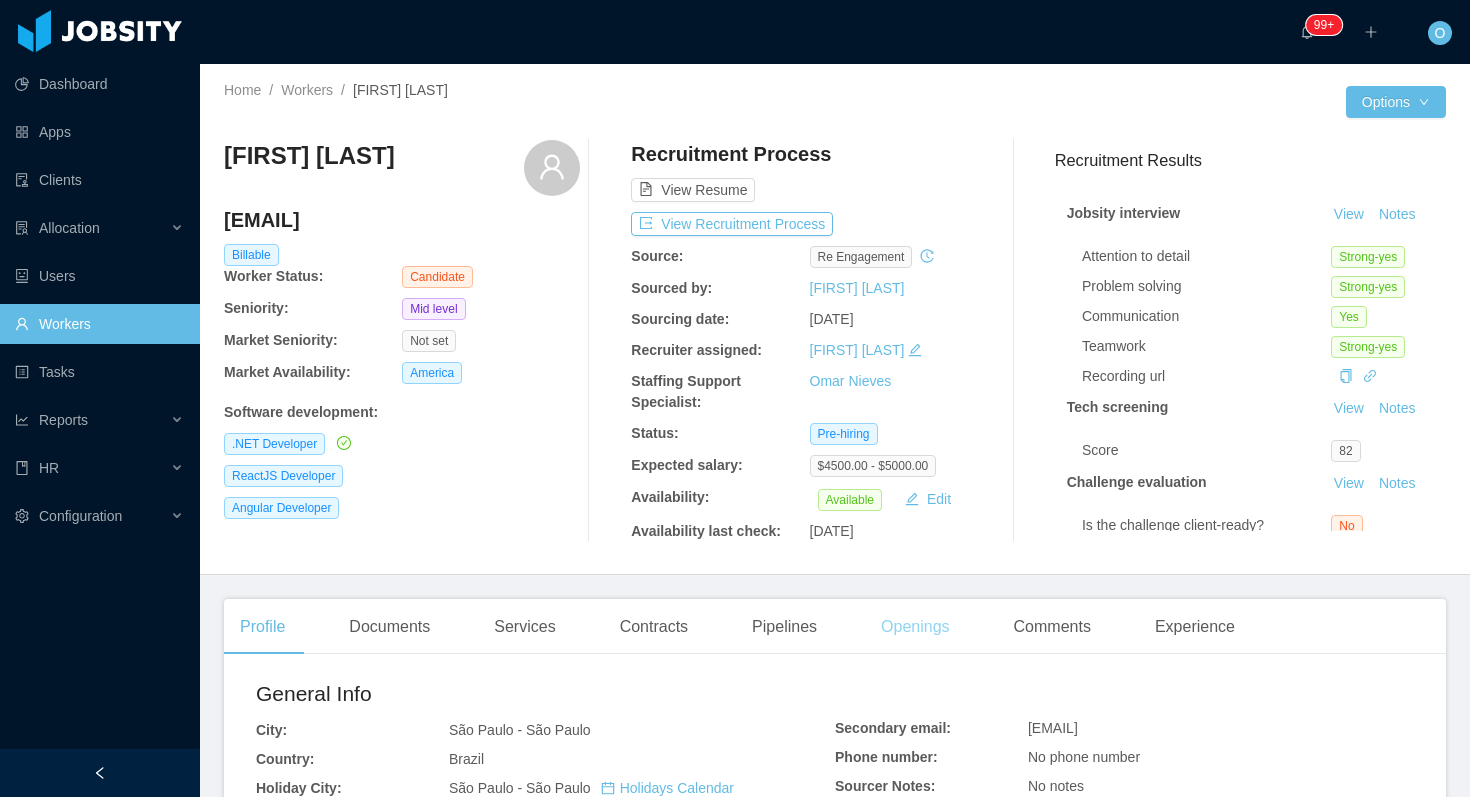 click on "Openings" at bounding box center [915, 627] 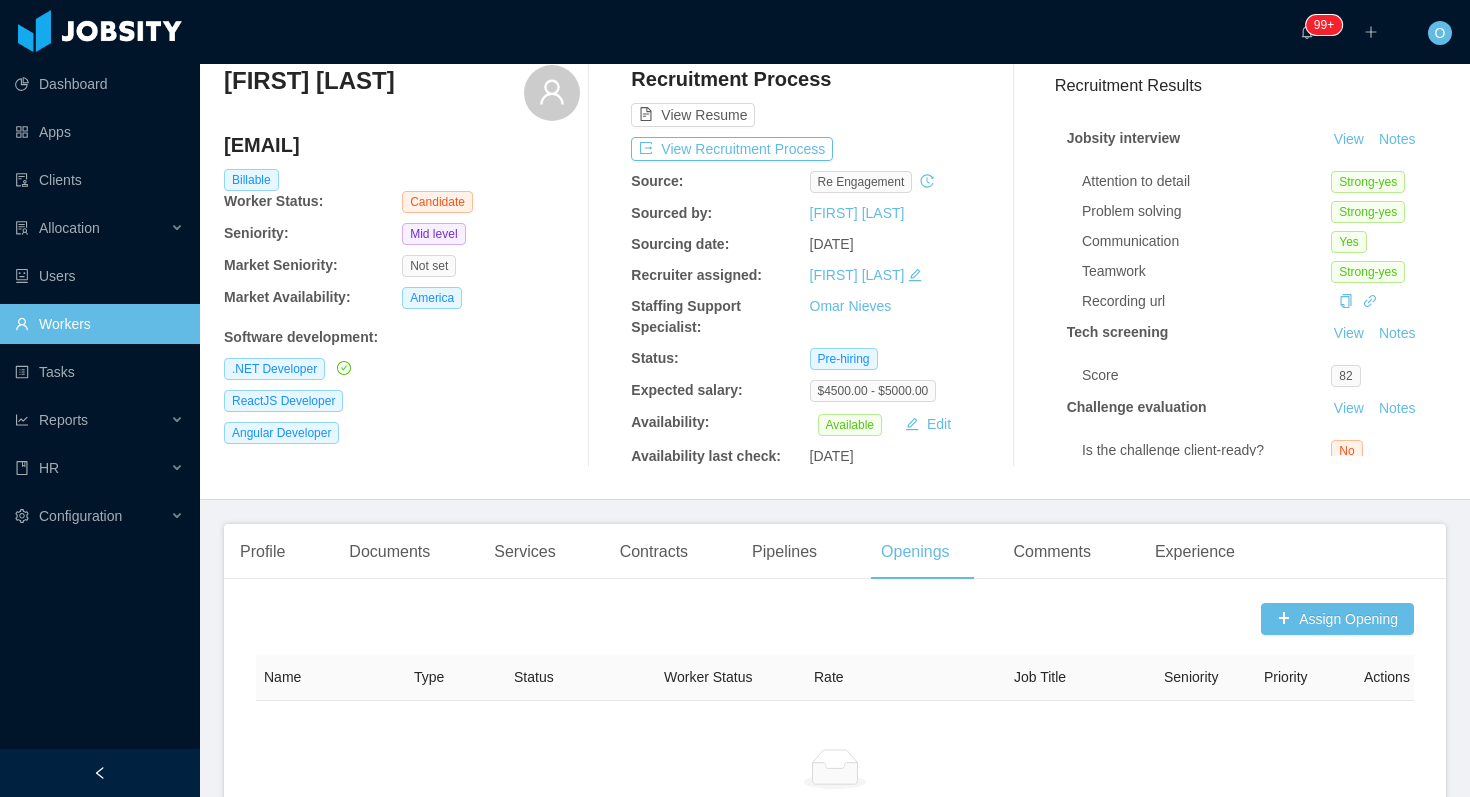scroll, scrollTop: 0, scrollLeft: 0, axis: both 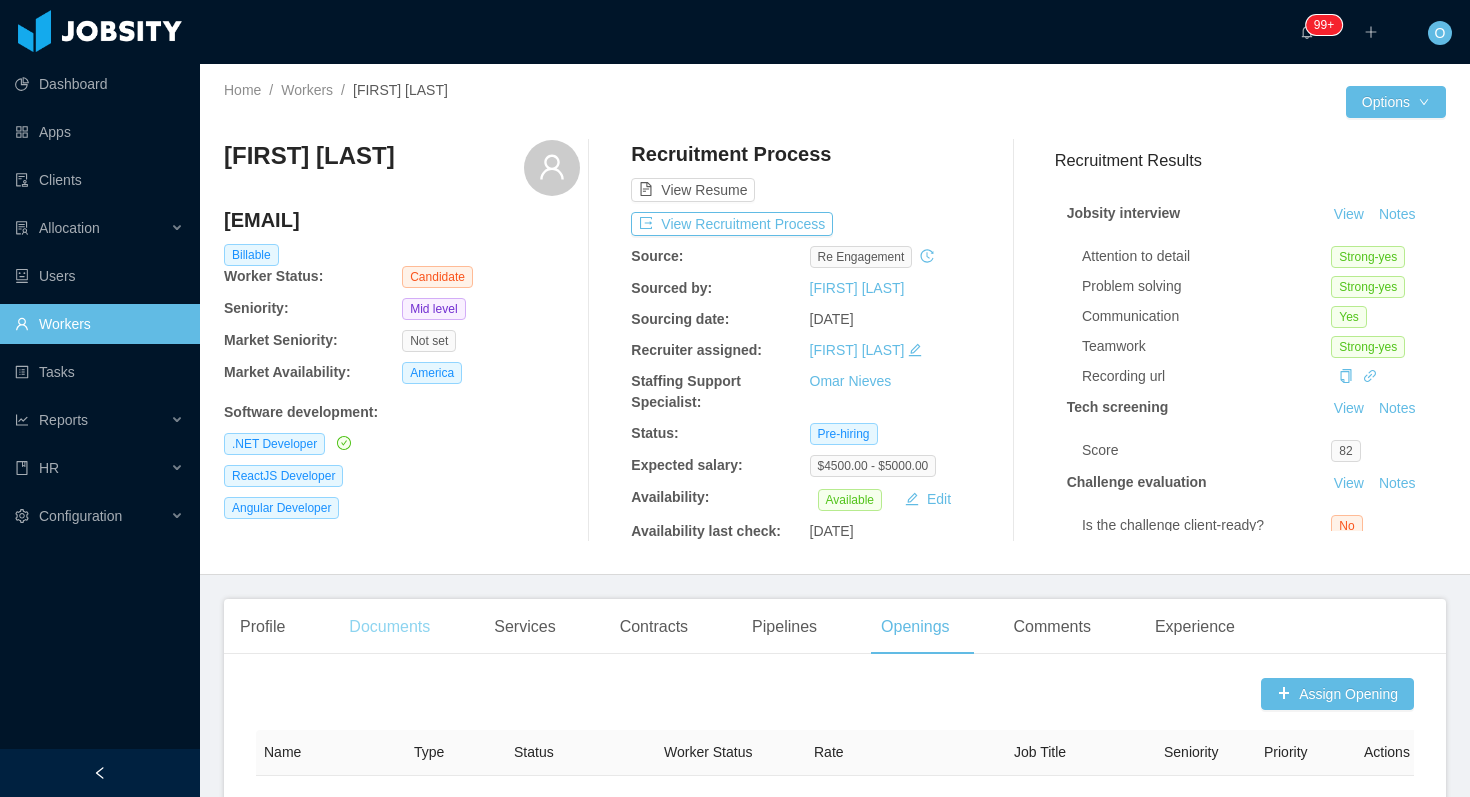 click on "Documents" at bounding box center [389, 627] 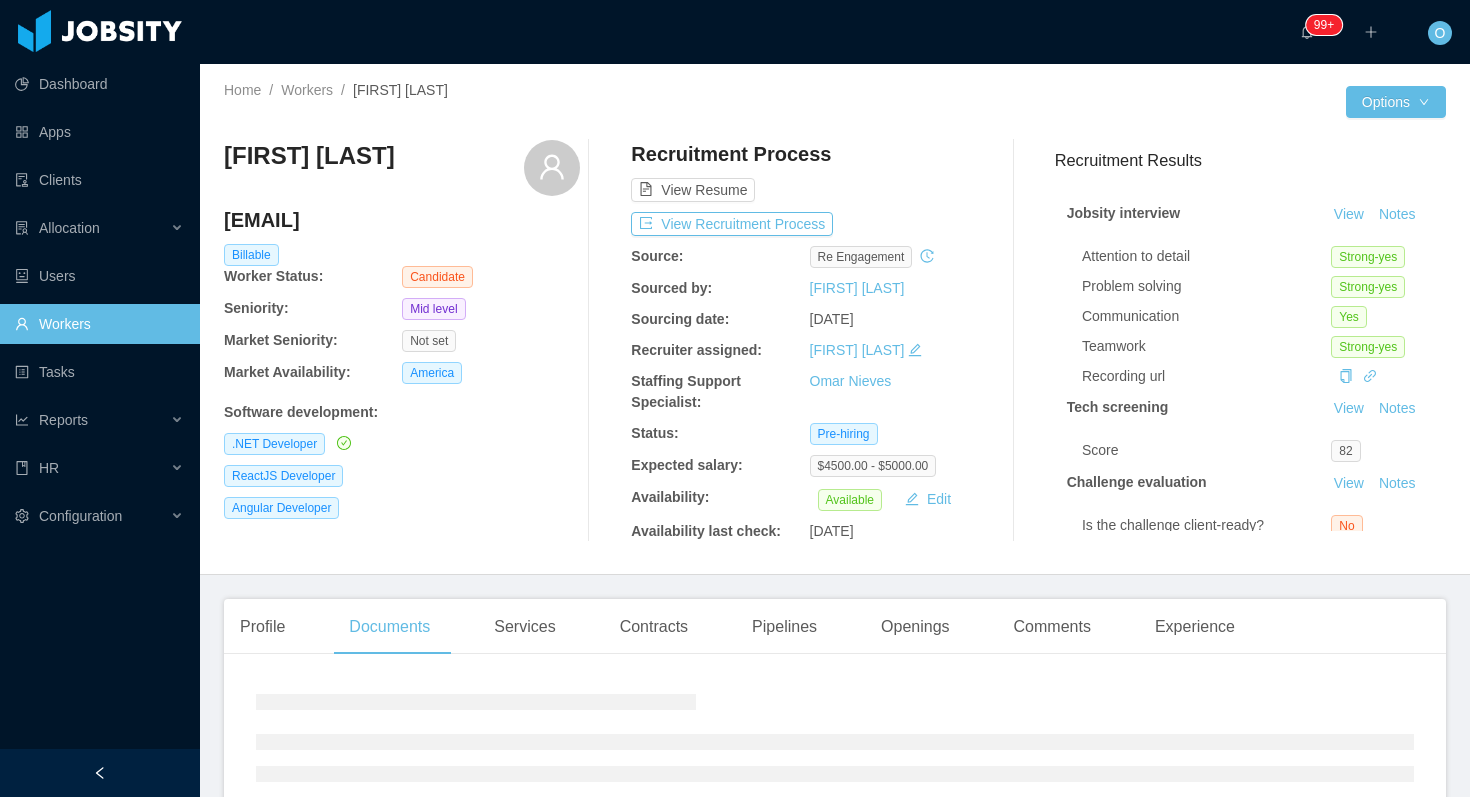 scroll, scrollTop: 156, scrollLeft: 0, axis: vertical 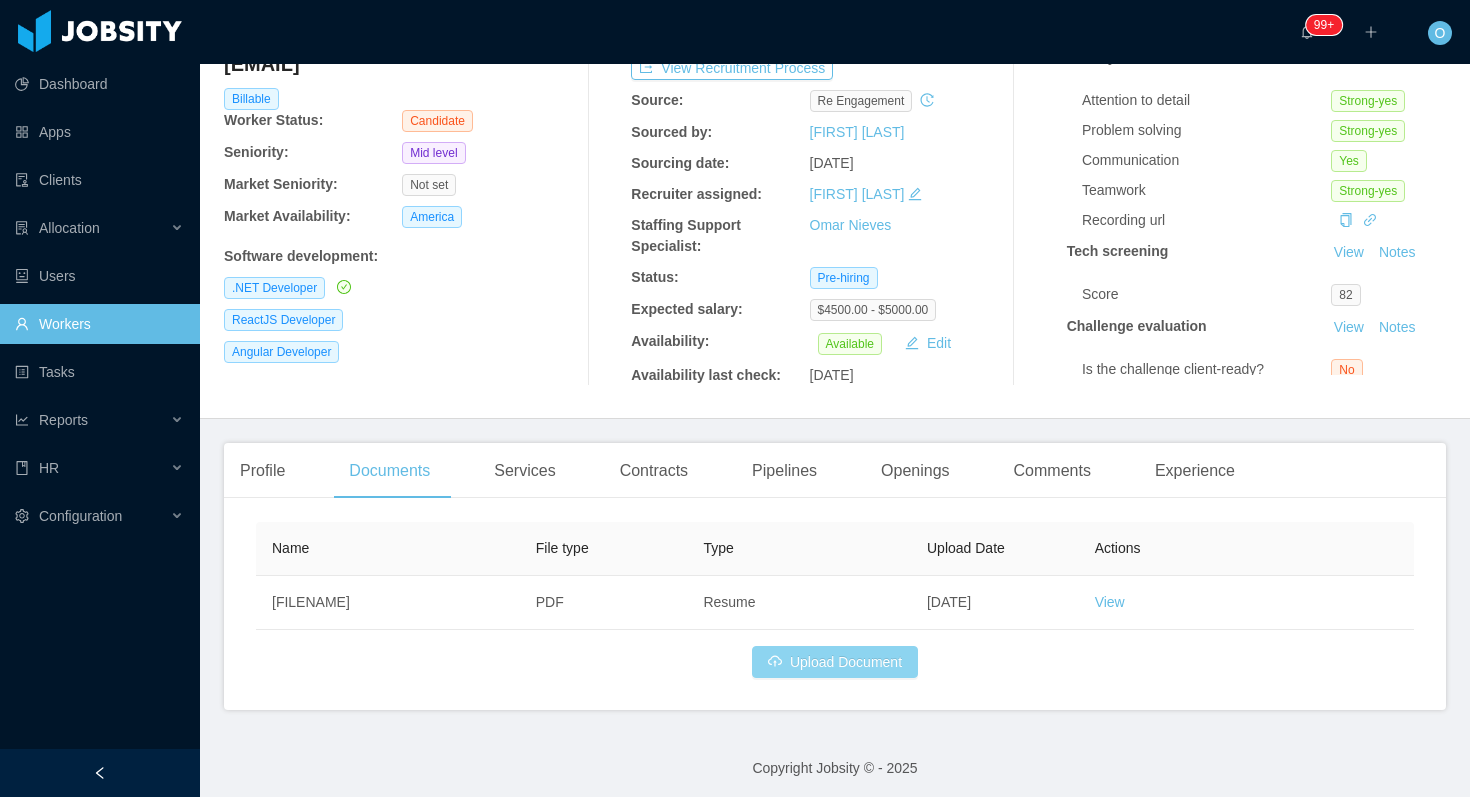 click on "Upload Document" at bounding box center (835, 662) 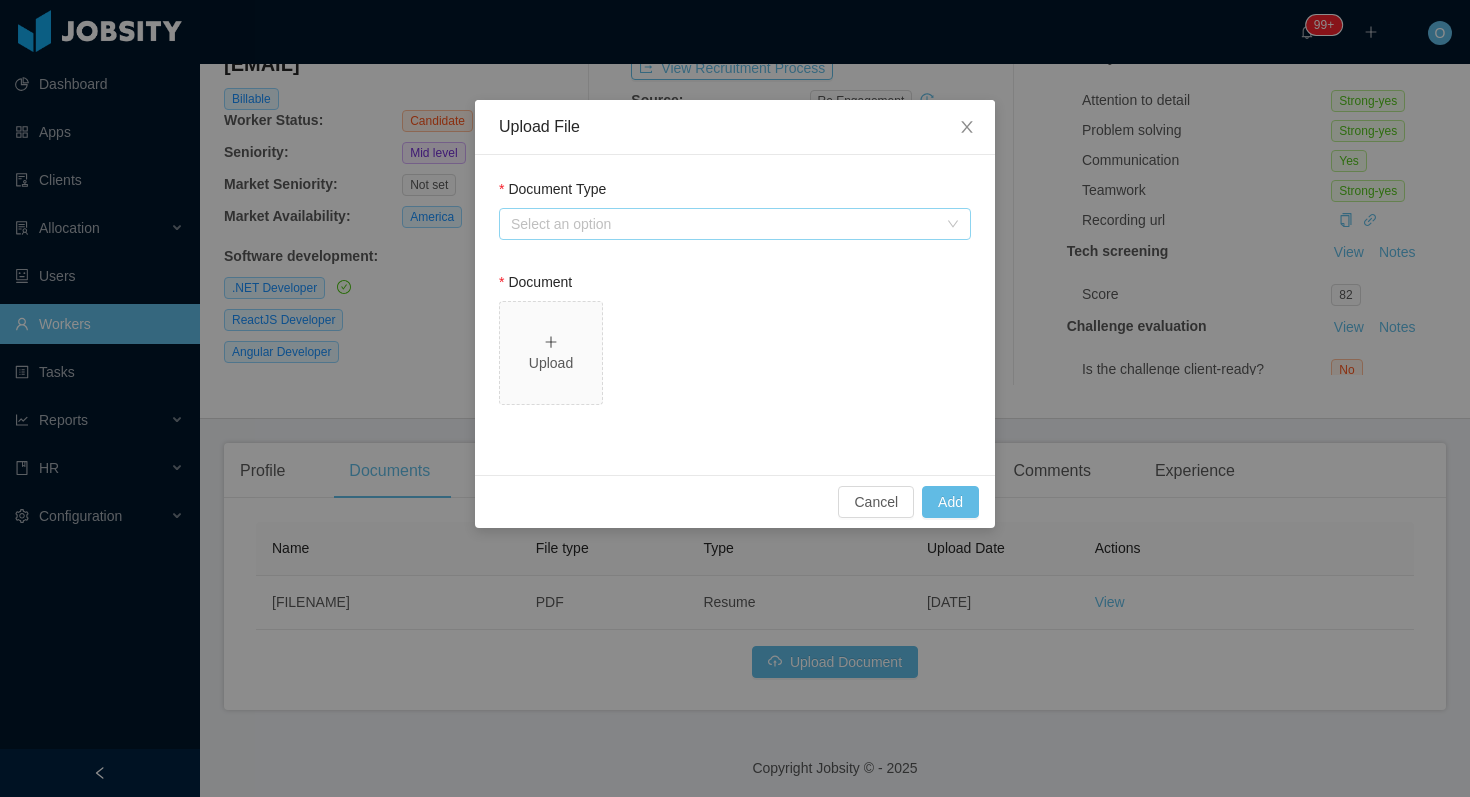 click on "Select an option" at bounding box center [724, 224] 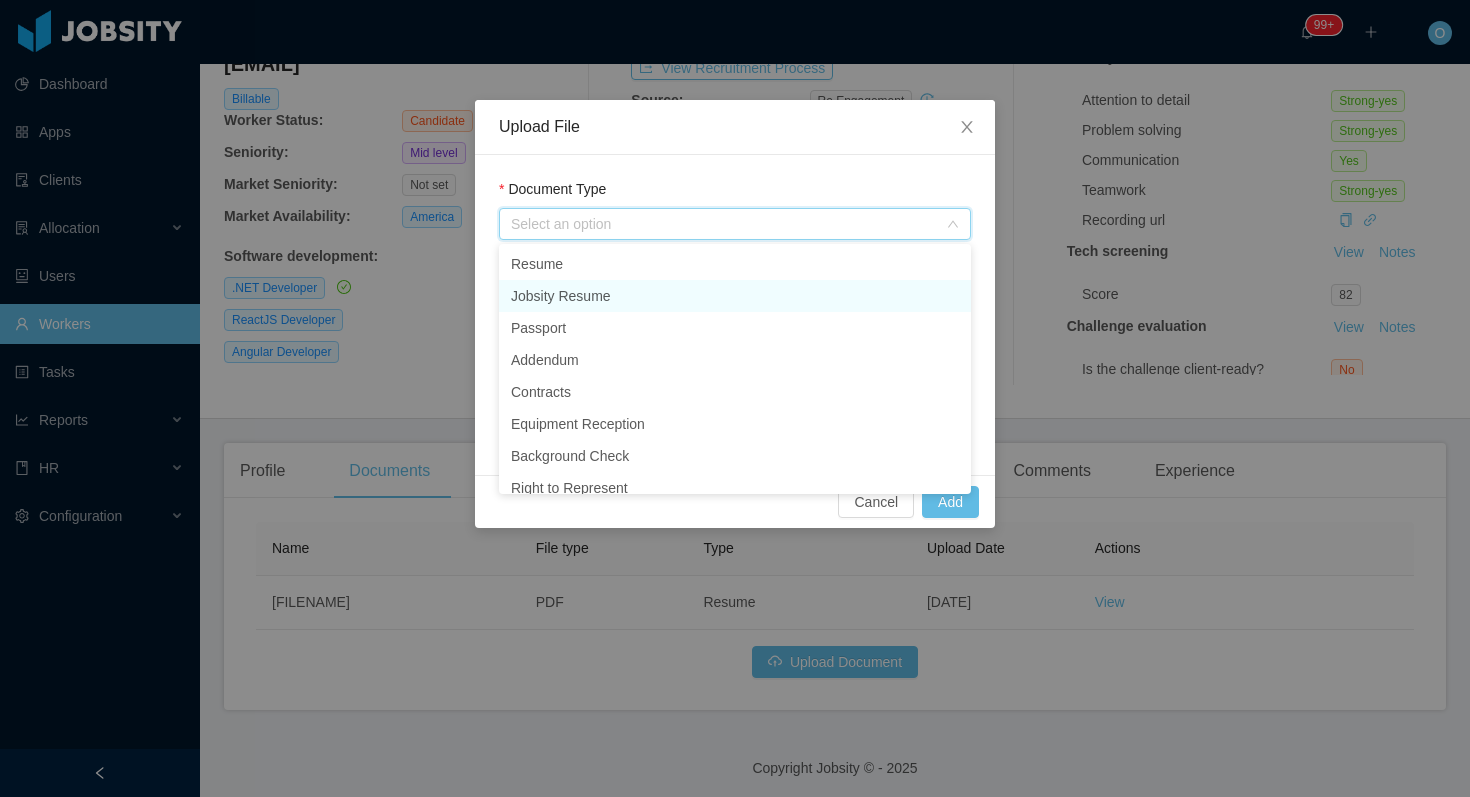 click on "Jobsity Resume" at bounding box center [735, 296] 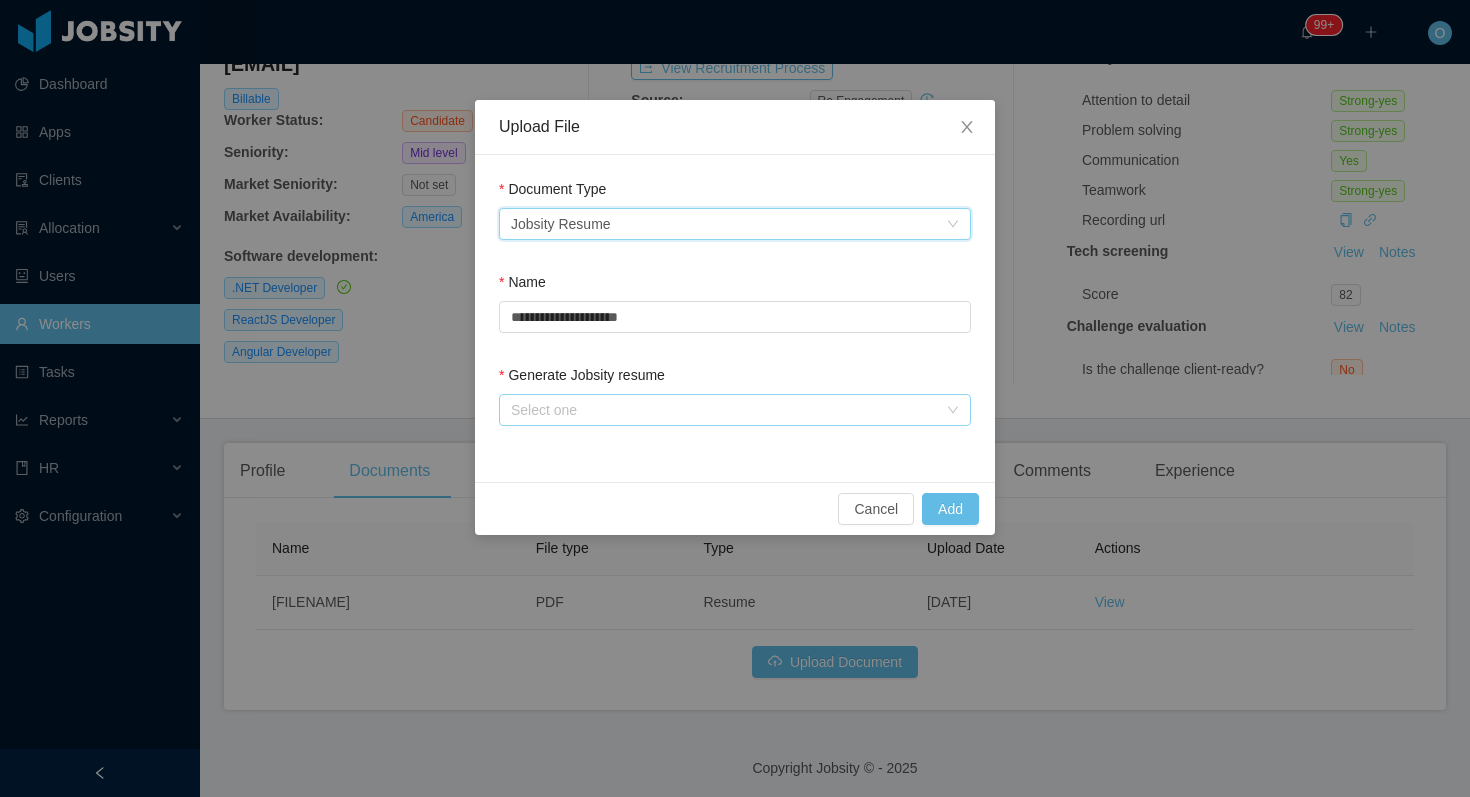 click on "Select one" at bounding box center (724, 410) 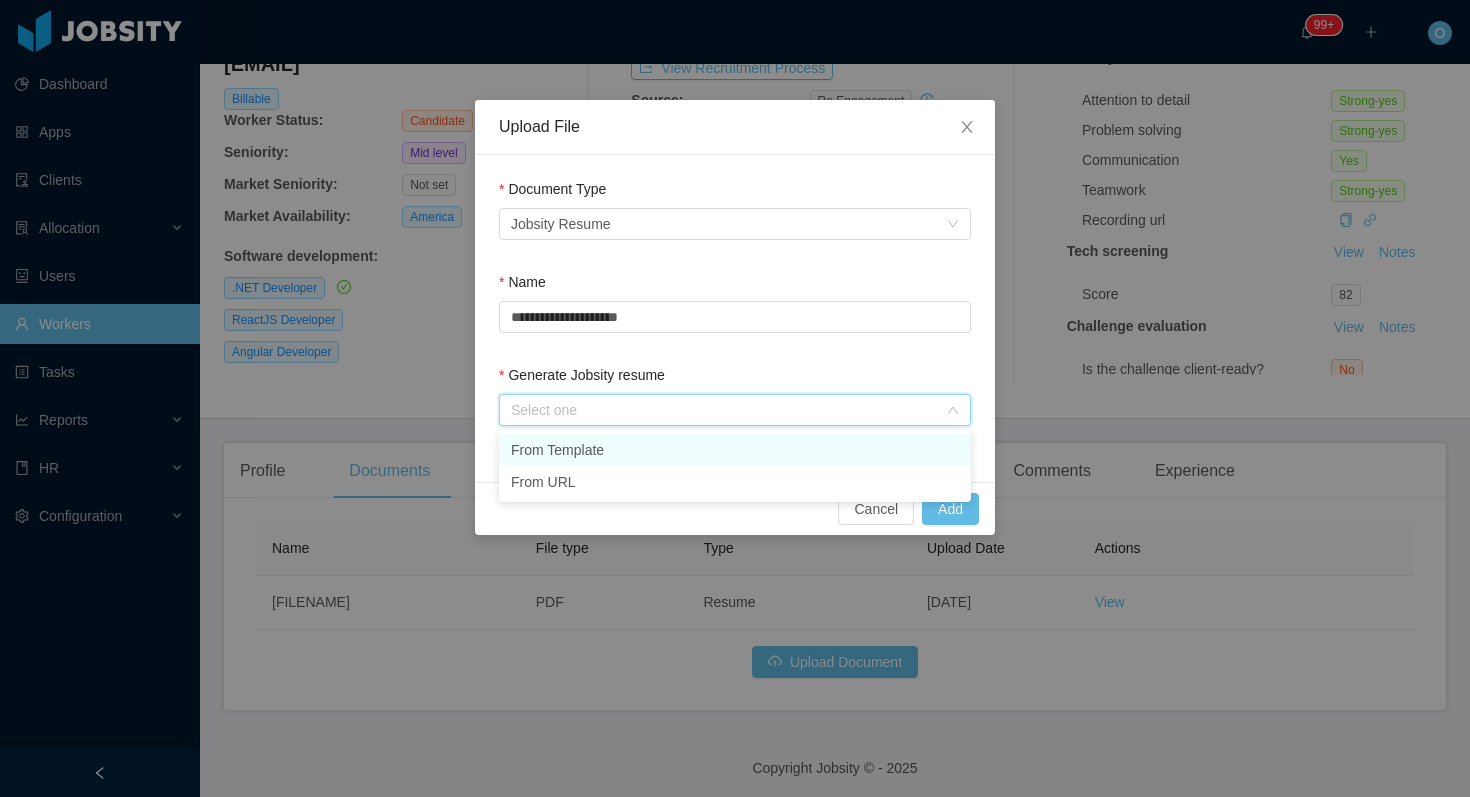 click on "From Template" at bounding box center (735, 450) 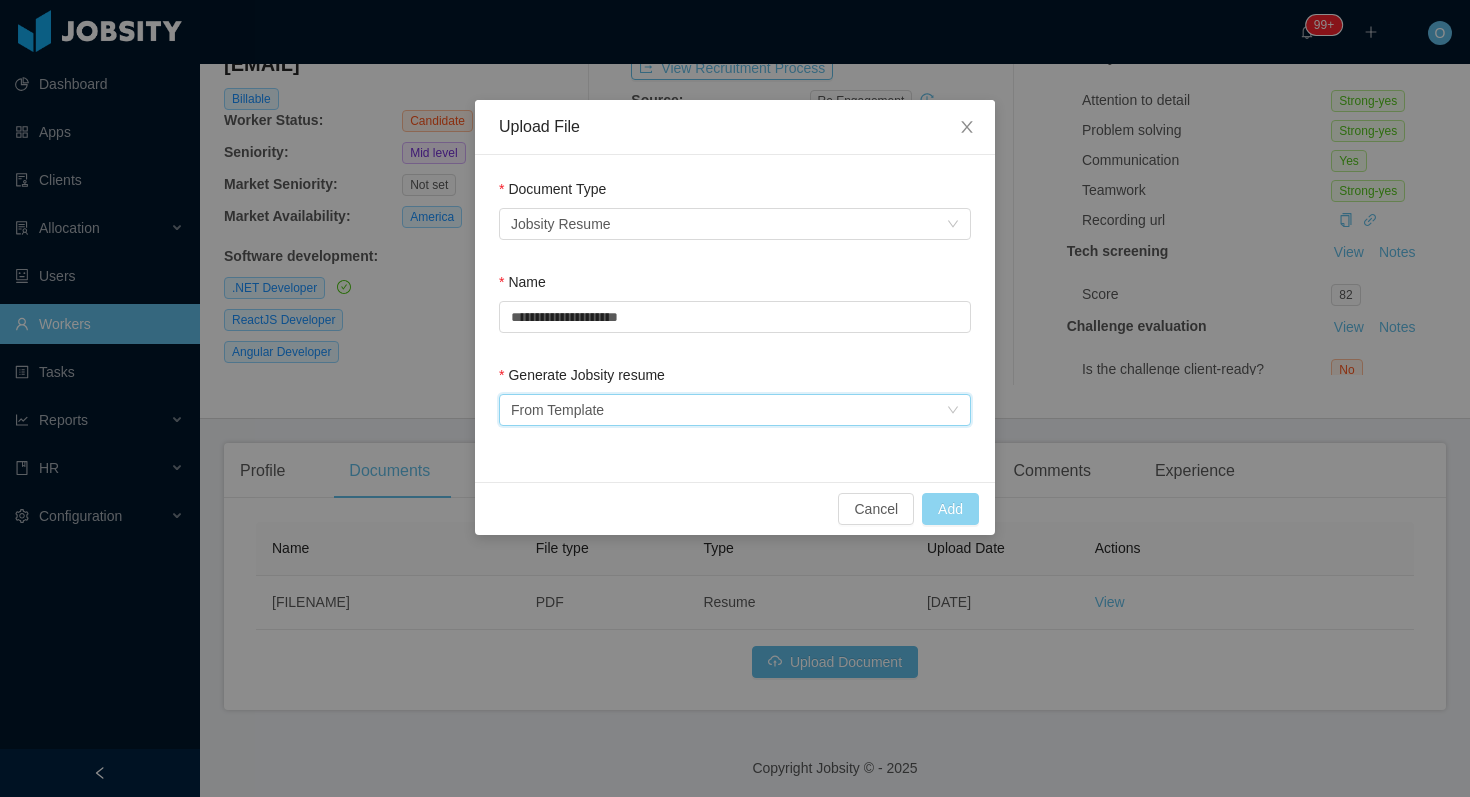click on "Add" at bounding box center (950, 509) 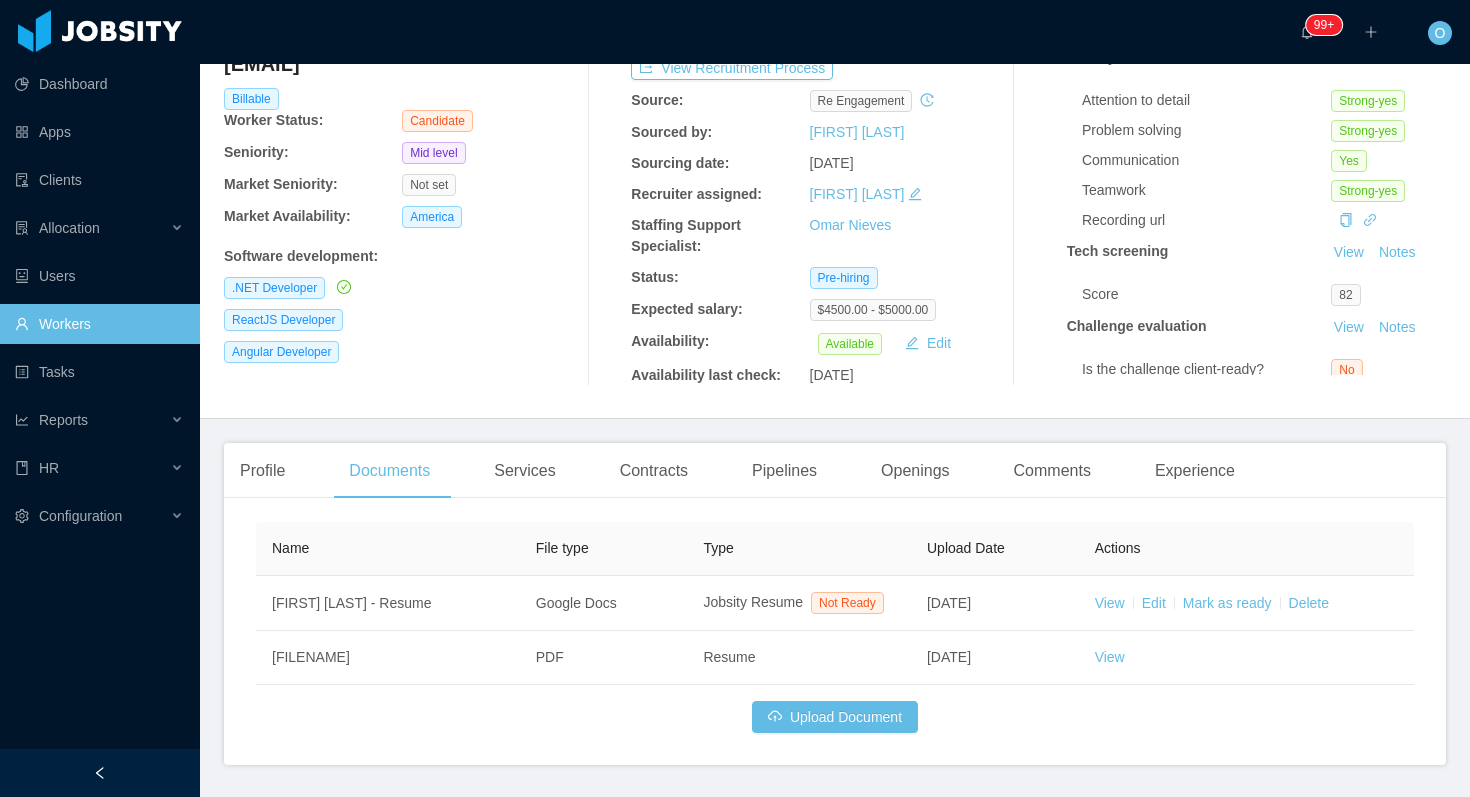 click on "America" at bounding box center (491, 217) 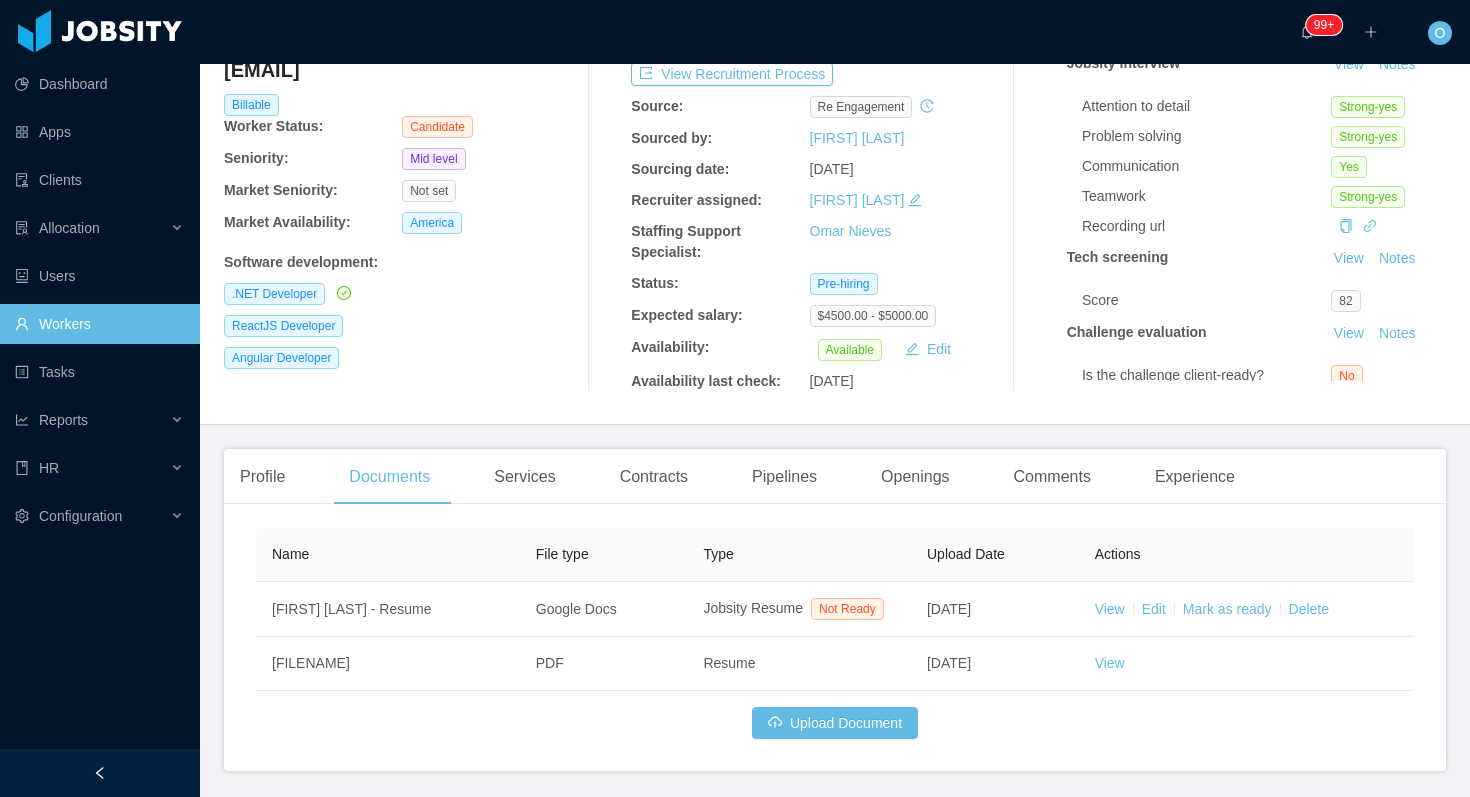 scroll, scrollTop: 165, scrollLeft: 0, axis: vertical 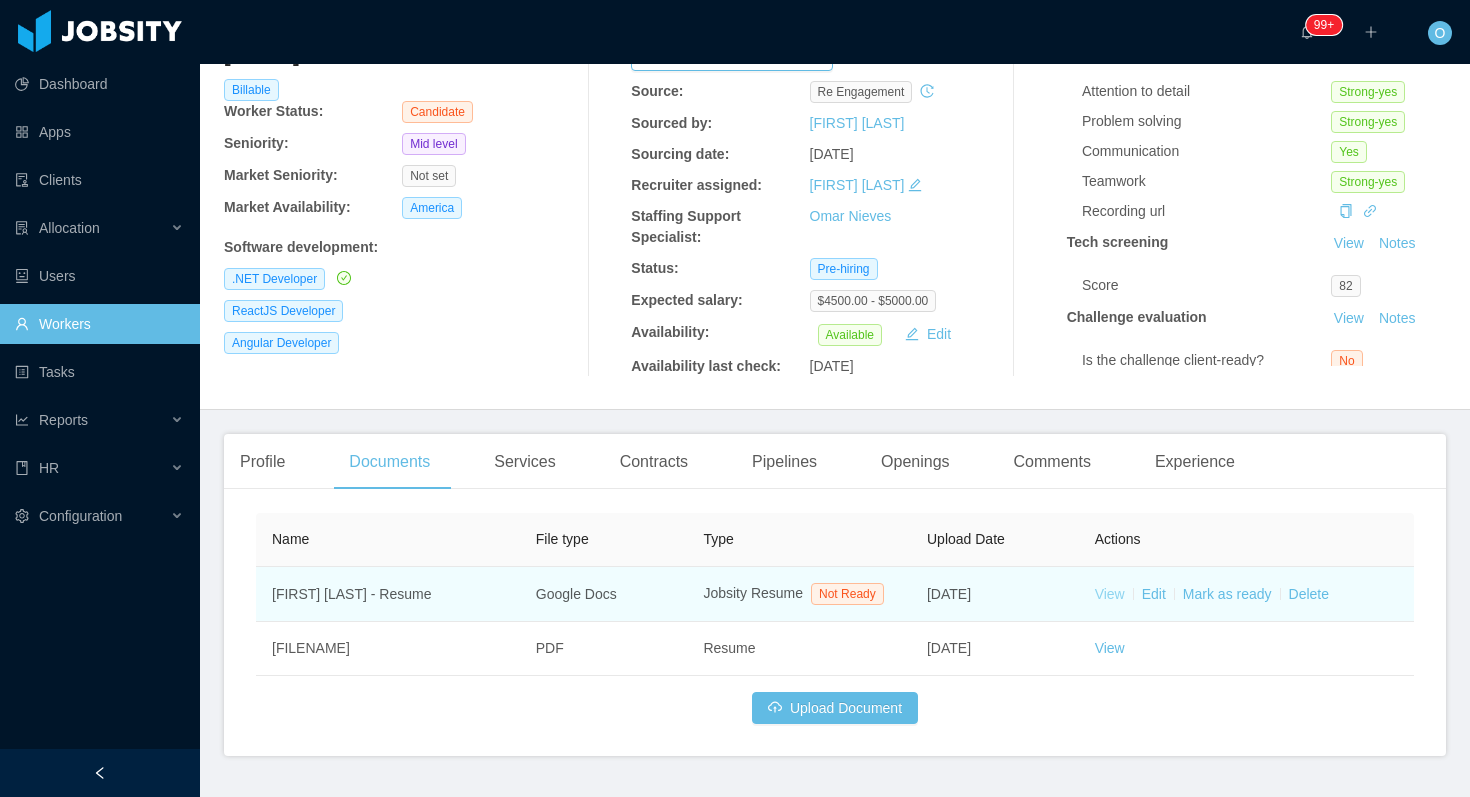 click on "View" at bounding box center (1110, 594) 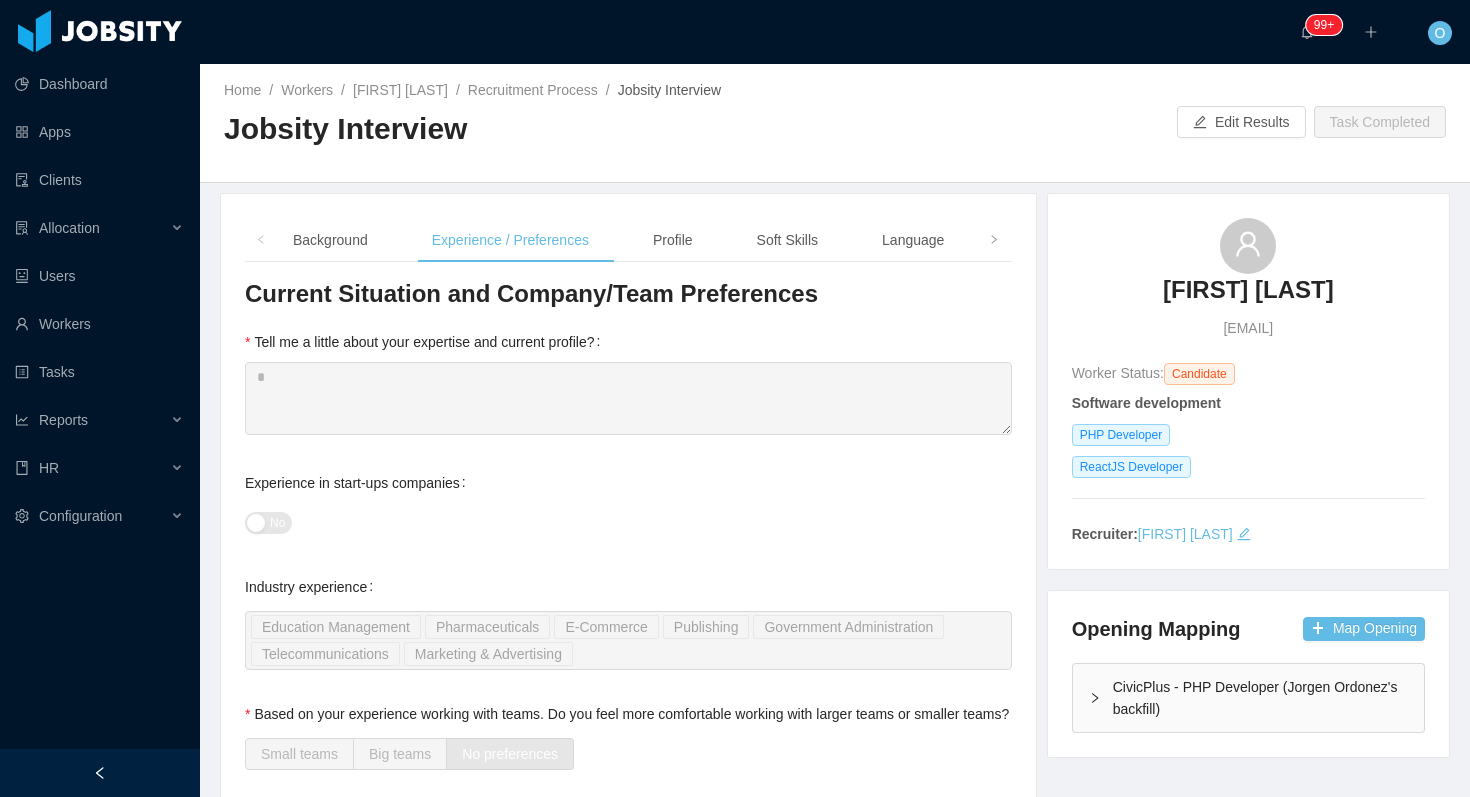 scroll, scrollTop: 0, scrollLeft: 0, axis: both 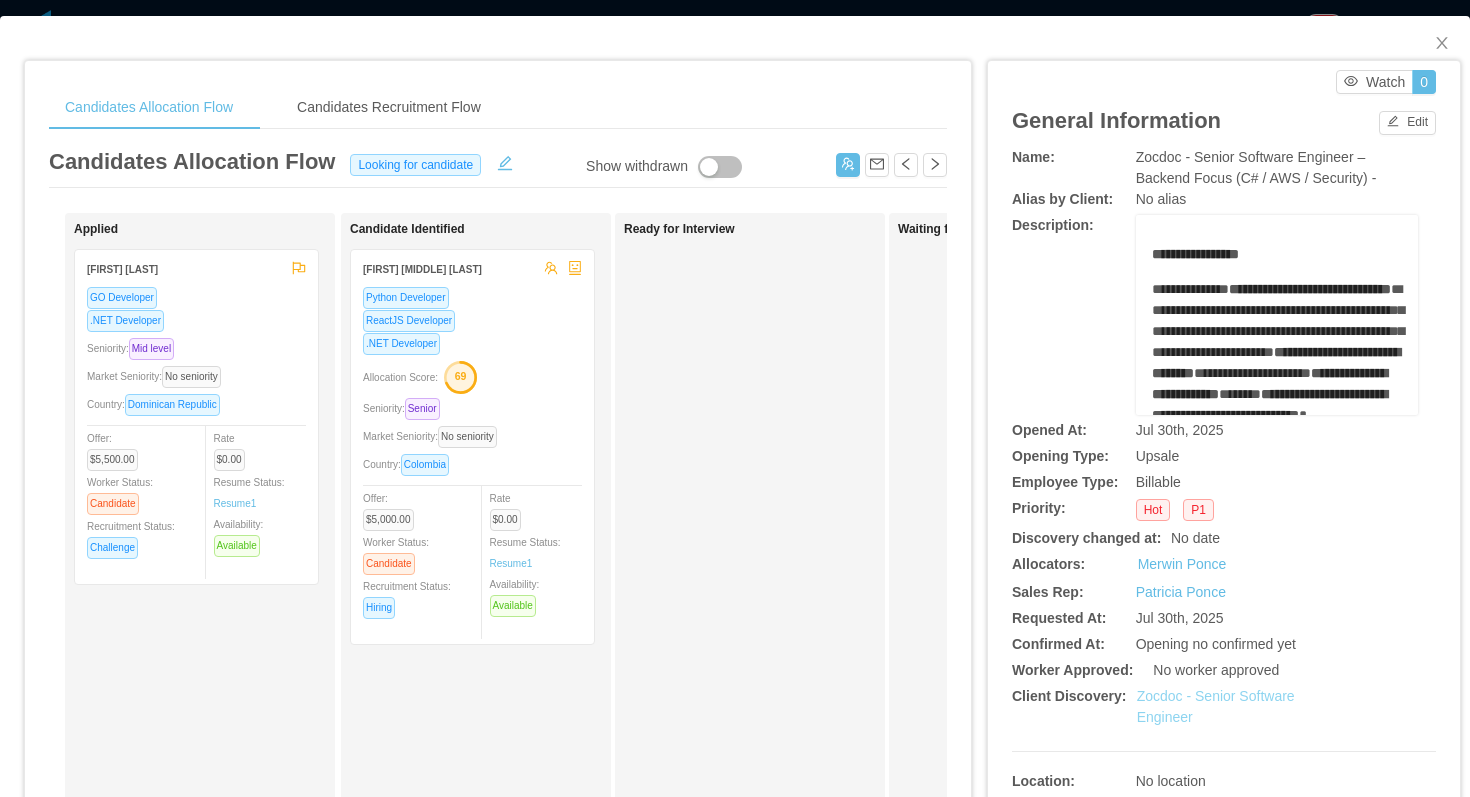 click on "Zocdoc - Senior Software Engineer" at bounding box center (1216, 706) 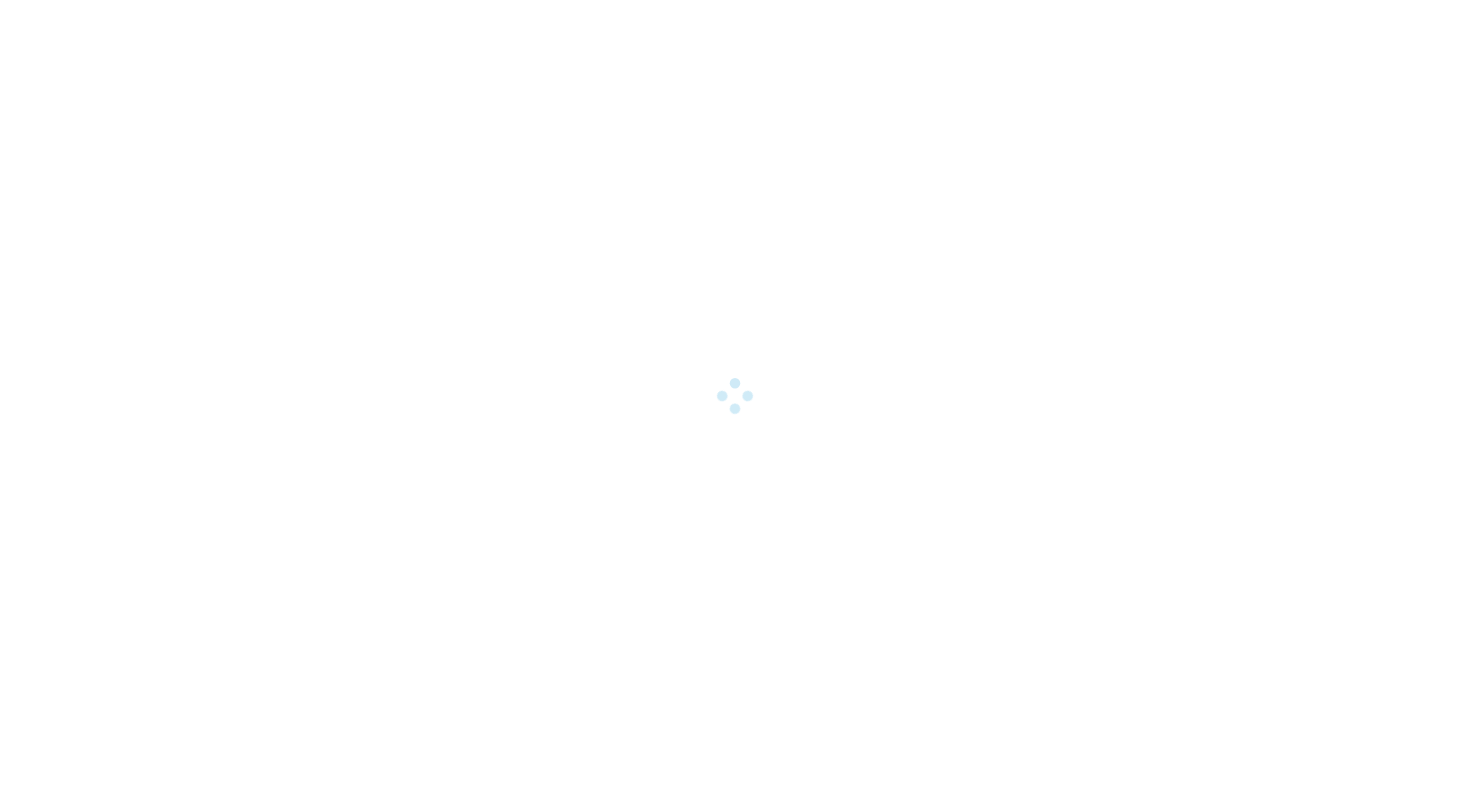 scroll, scrollTop: 0, scrollLeft: 0, axis: both 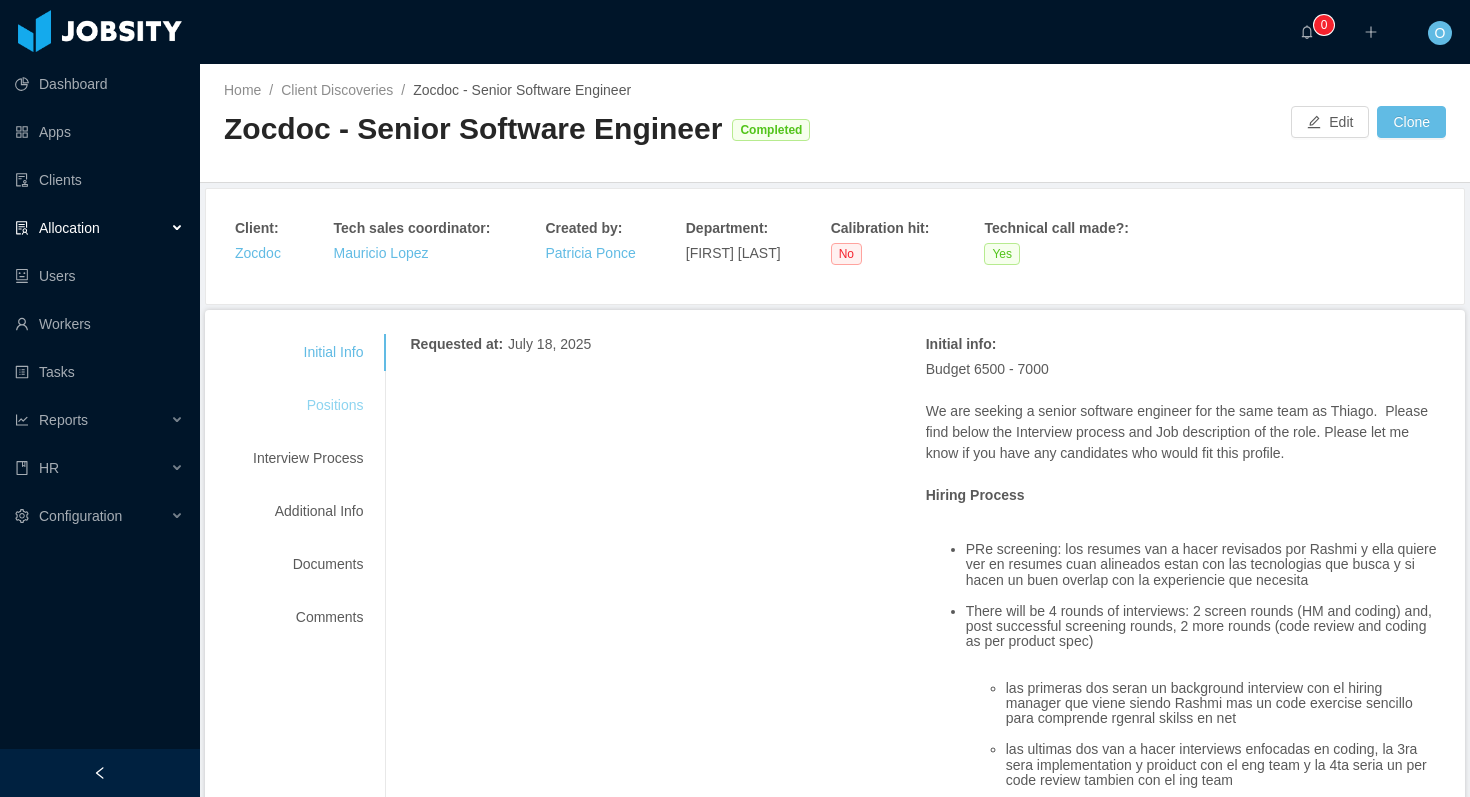 click on "Positions" at bounding box center [308, 405] 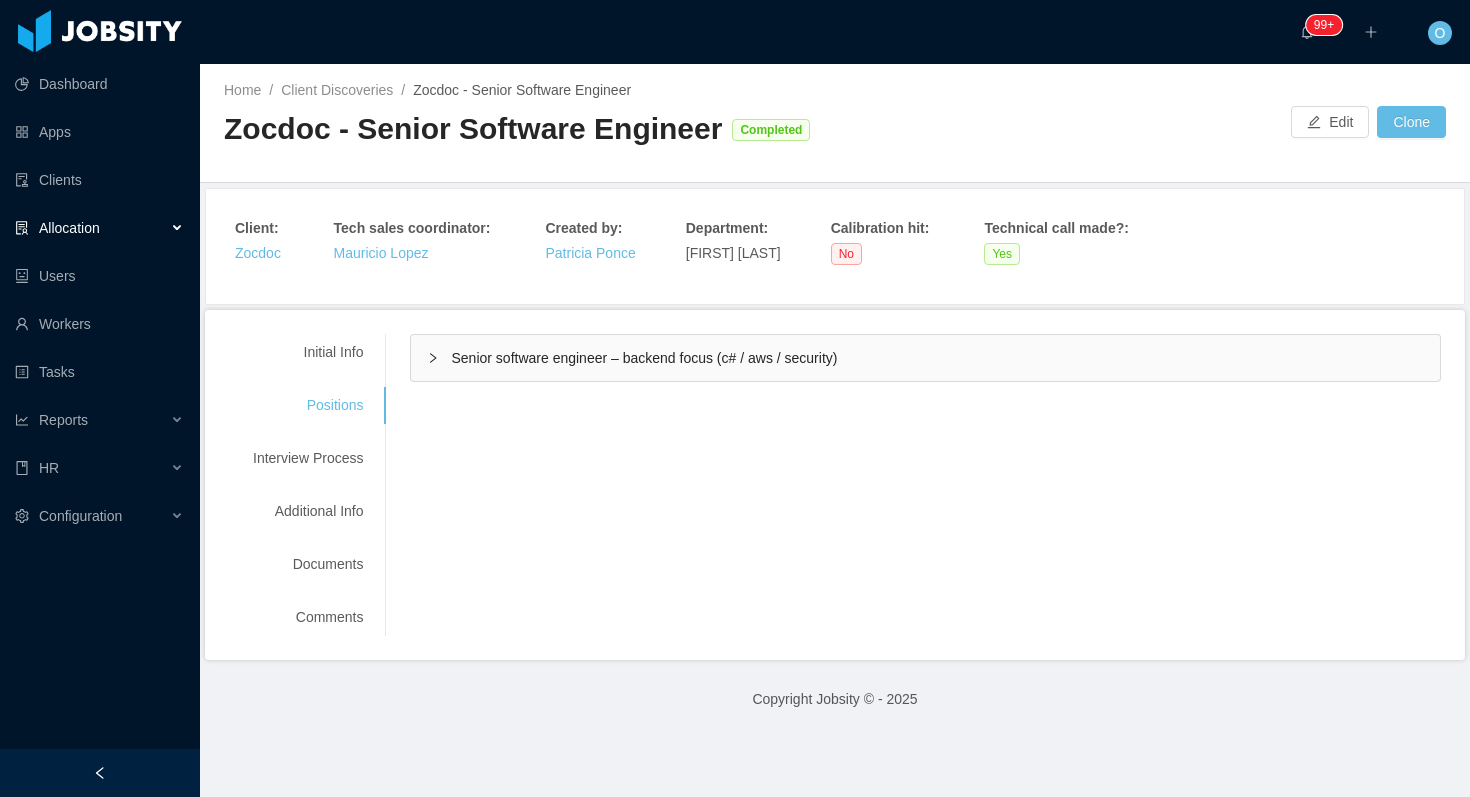 click on "Senior software engineer – backend focus (c# / aws / security)" at bounding box center (925, 358) 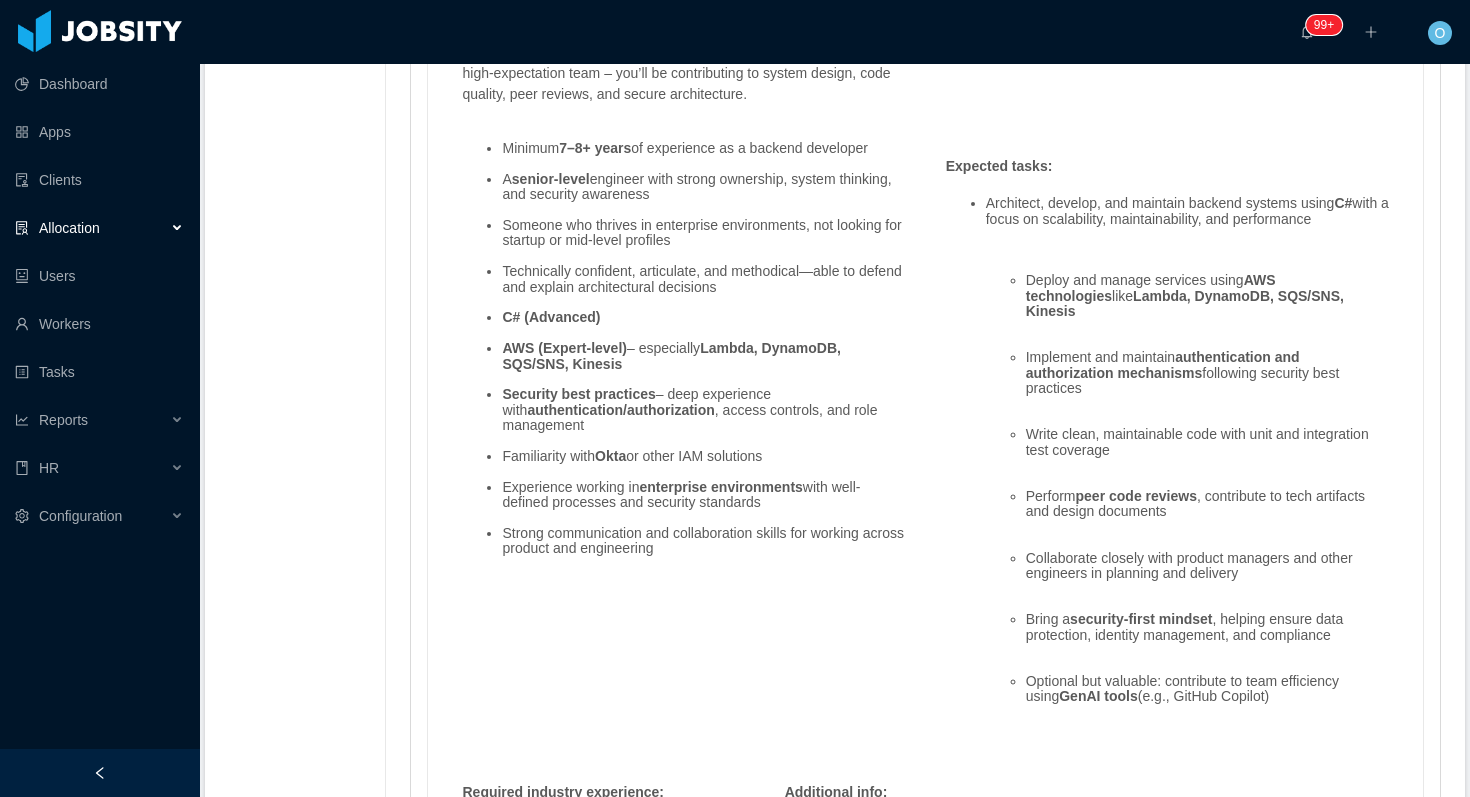 scroll, scrollTop: 1630, scrollLeft: 0, axis: vertical 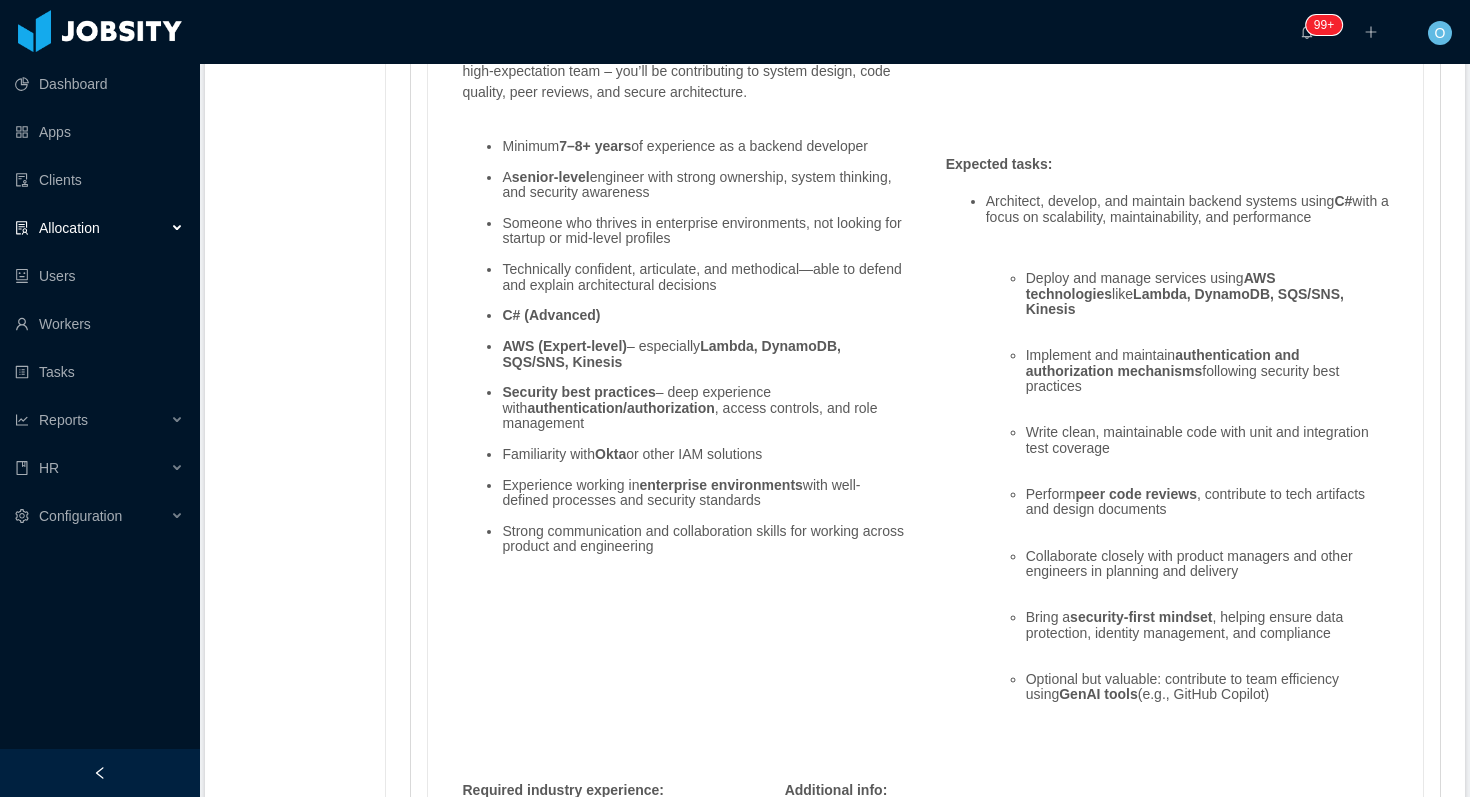 click on "Security best practices  – deep experience with  authentication/authorization , access controls, and role management" at bounding box center [703, 408] 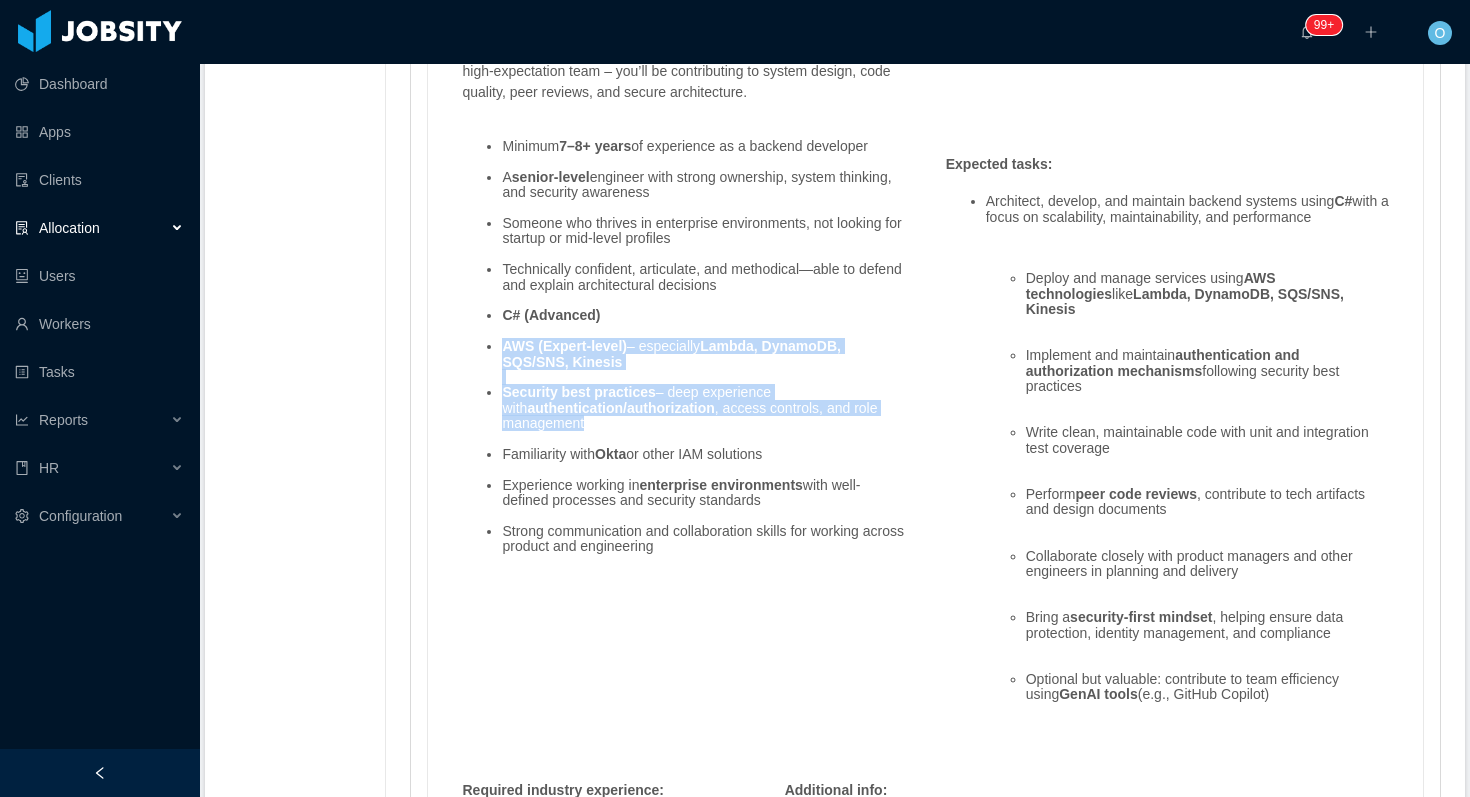 drag, startPoint x: 594, startPoint y: 444, endPoint x: 504, endPoint y: 371, distance: 115.88356 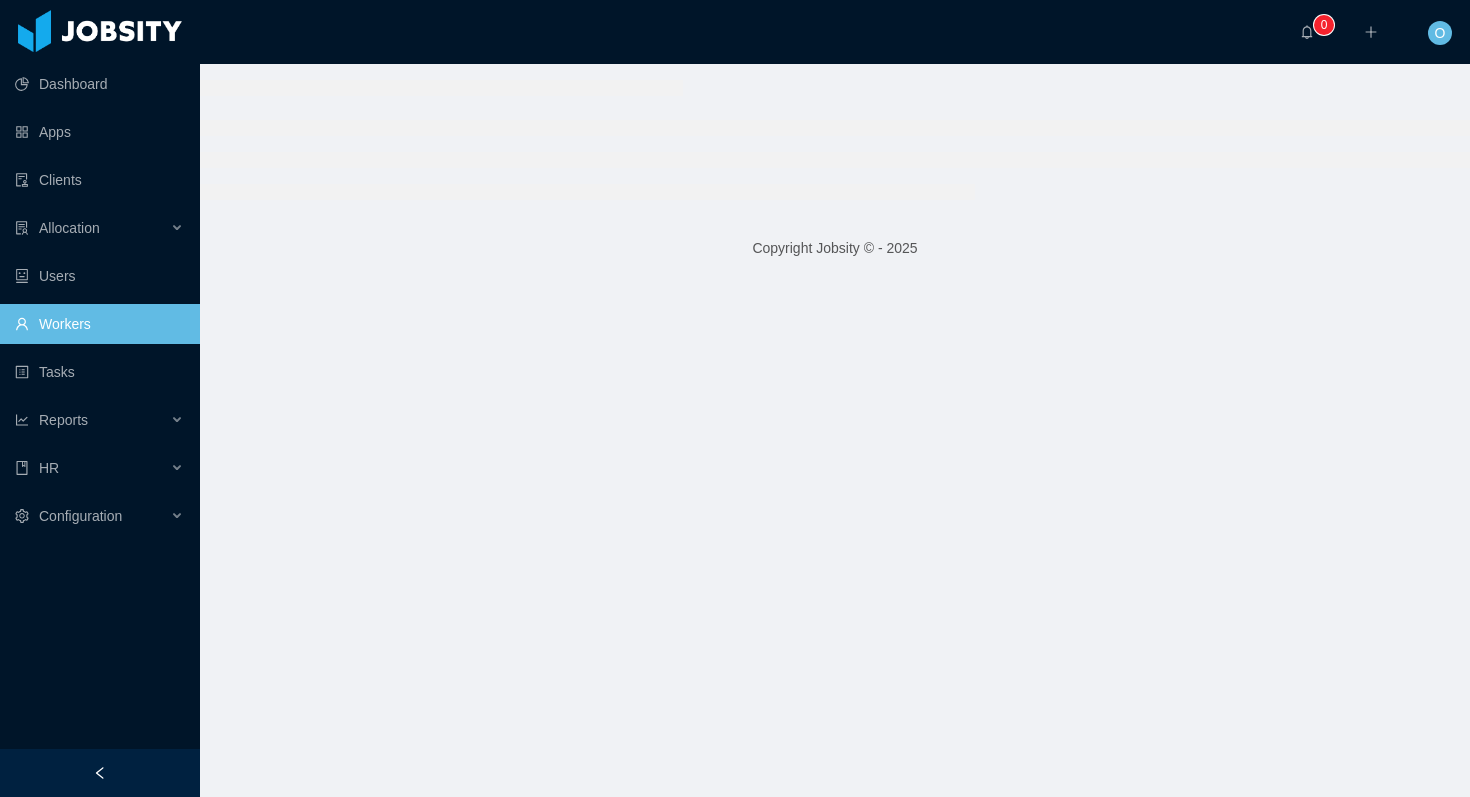 scroll, scrollTop: 0, scrollLeft: 0, axis: both 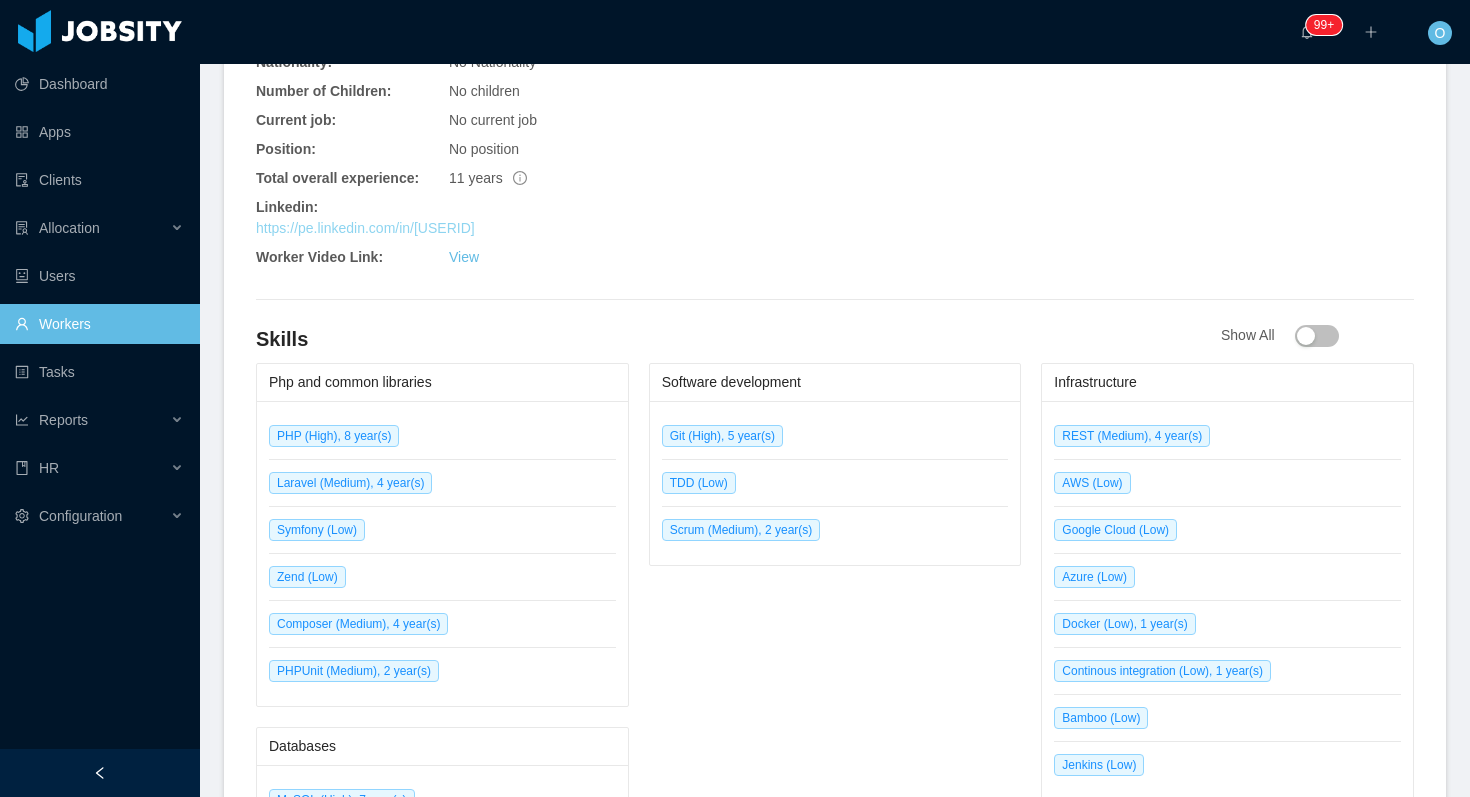 click on "https://pe.linkedin.com/in/gian-marco-llasaca-segil" at bounding box center (365, 228) 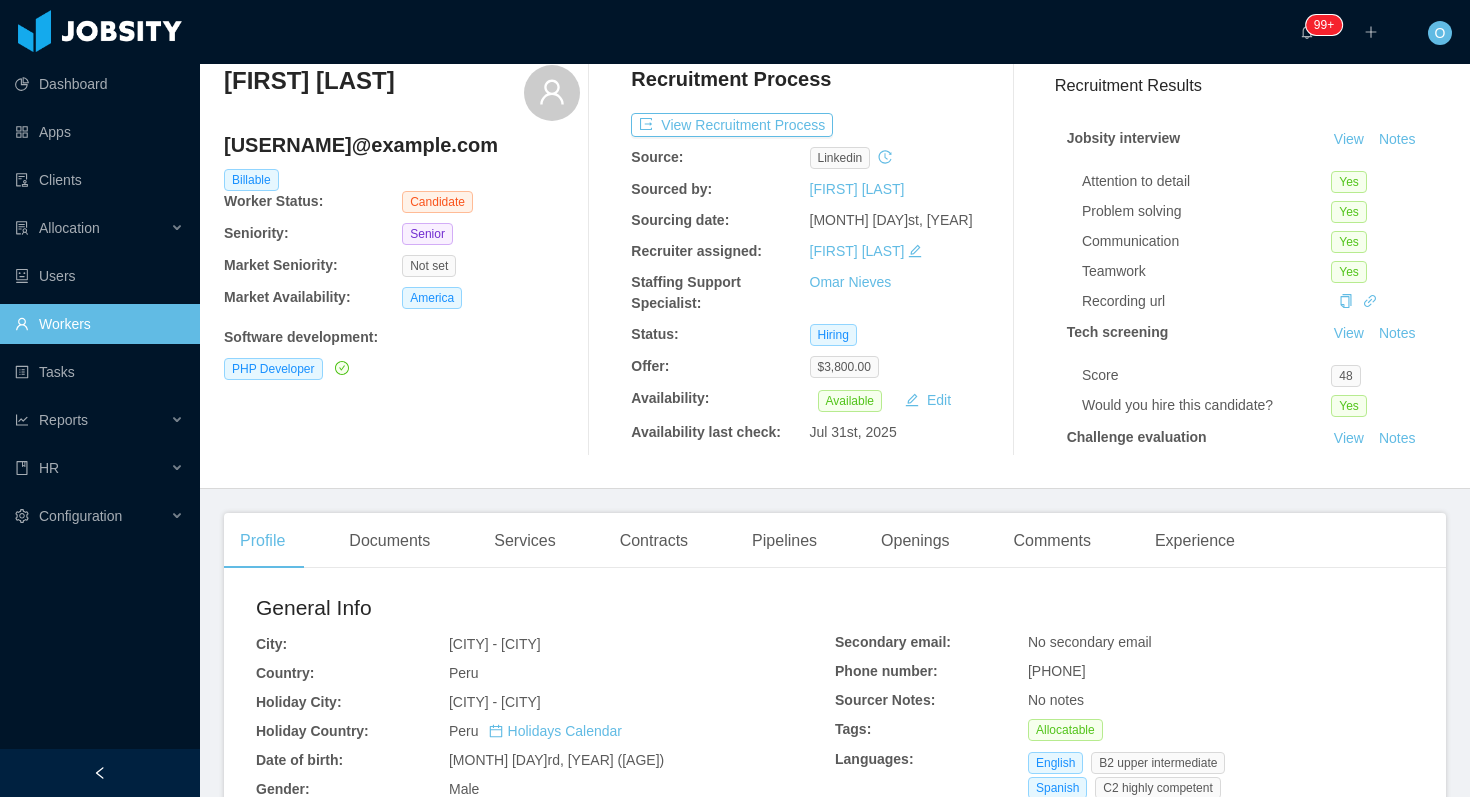 scroll, scrollTop: 0, scrollLeft: 0, axis: both 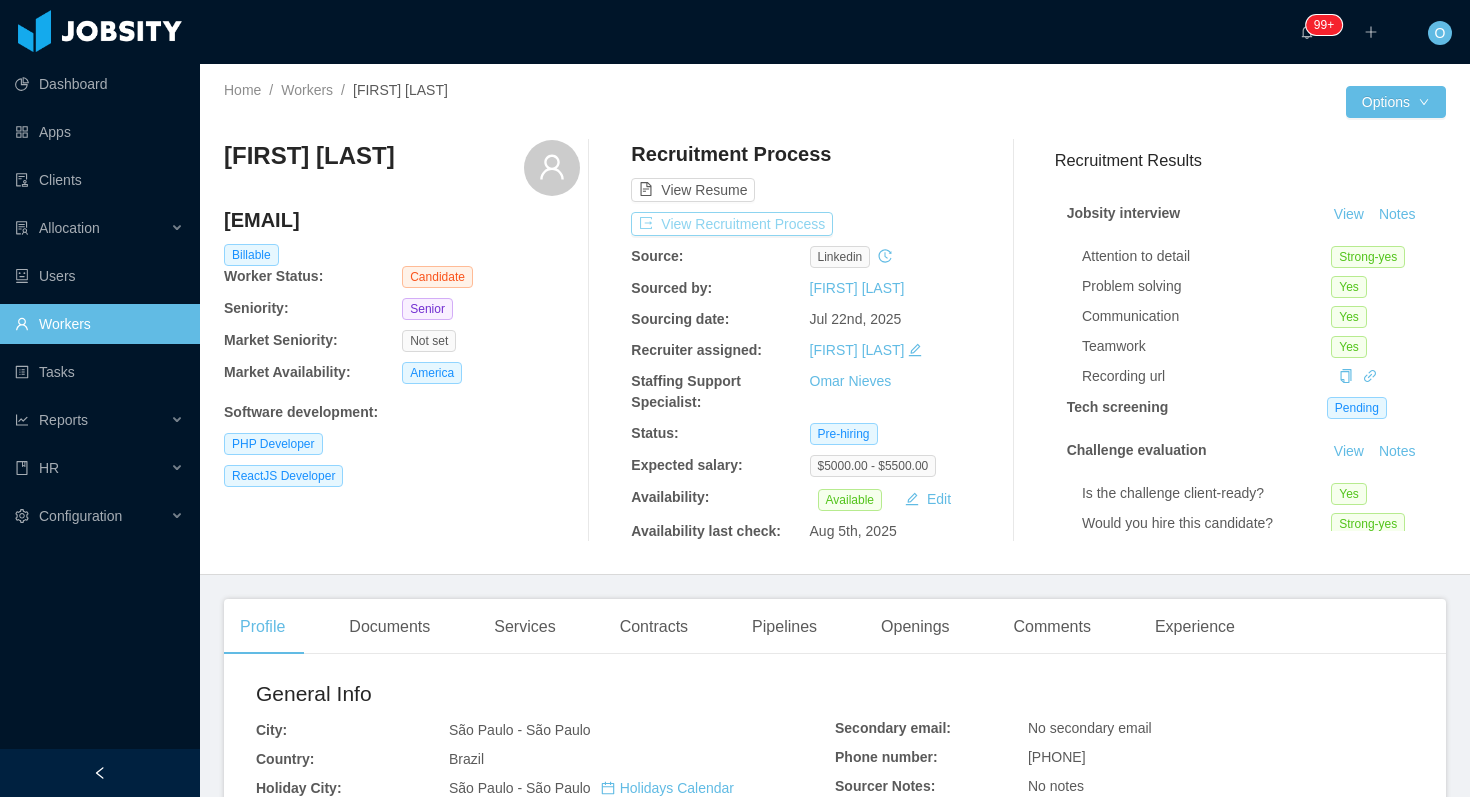 click on "View Recruitment Process" at bounding box center (732, 224) 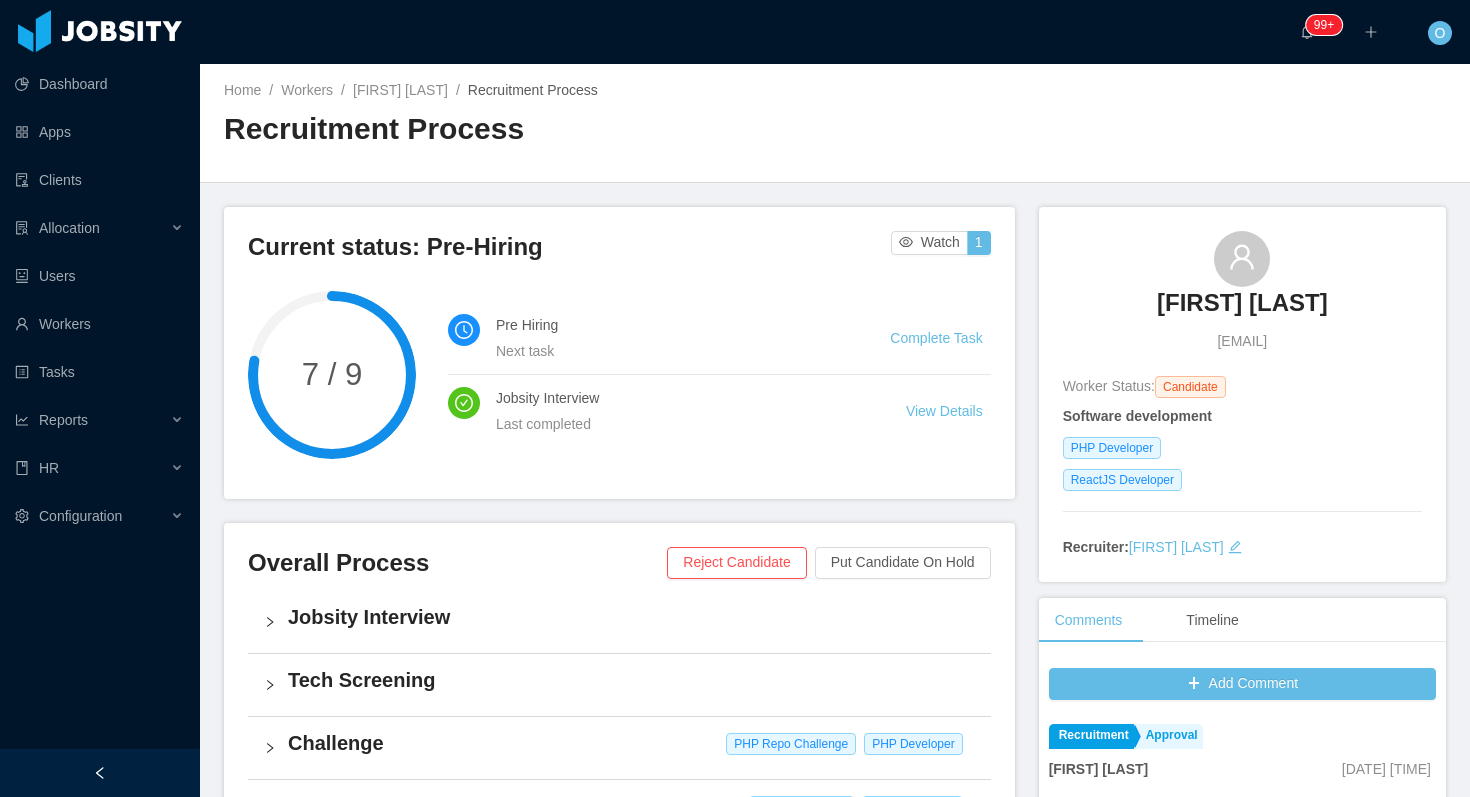 scroll, scrollTop: 622, scrollLeft: 0, axis: vertical 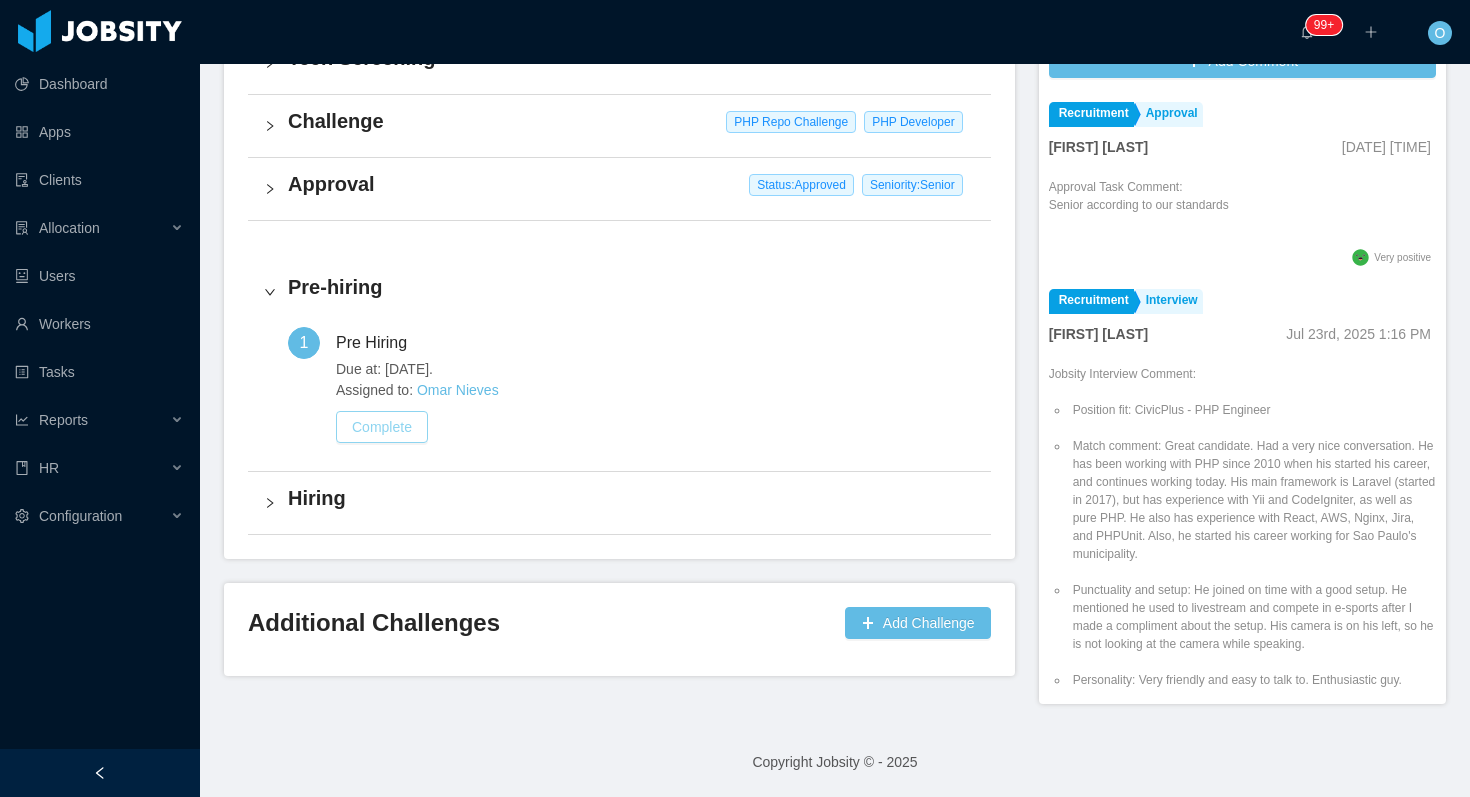 click on "Complete" at bounding box center (382, 427) 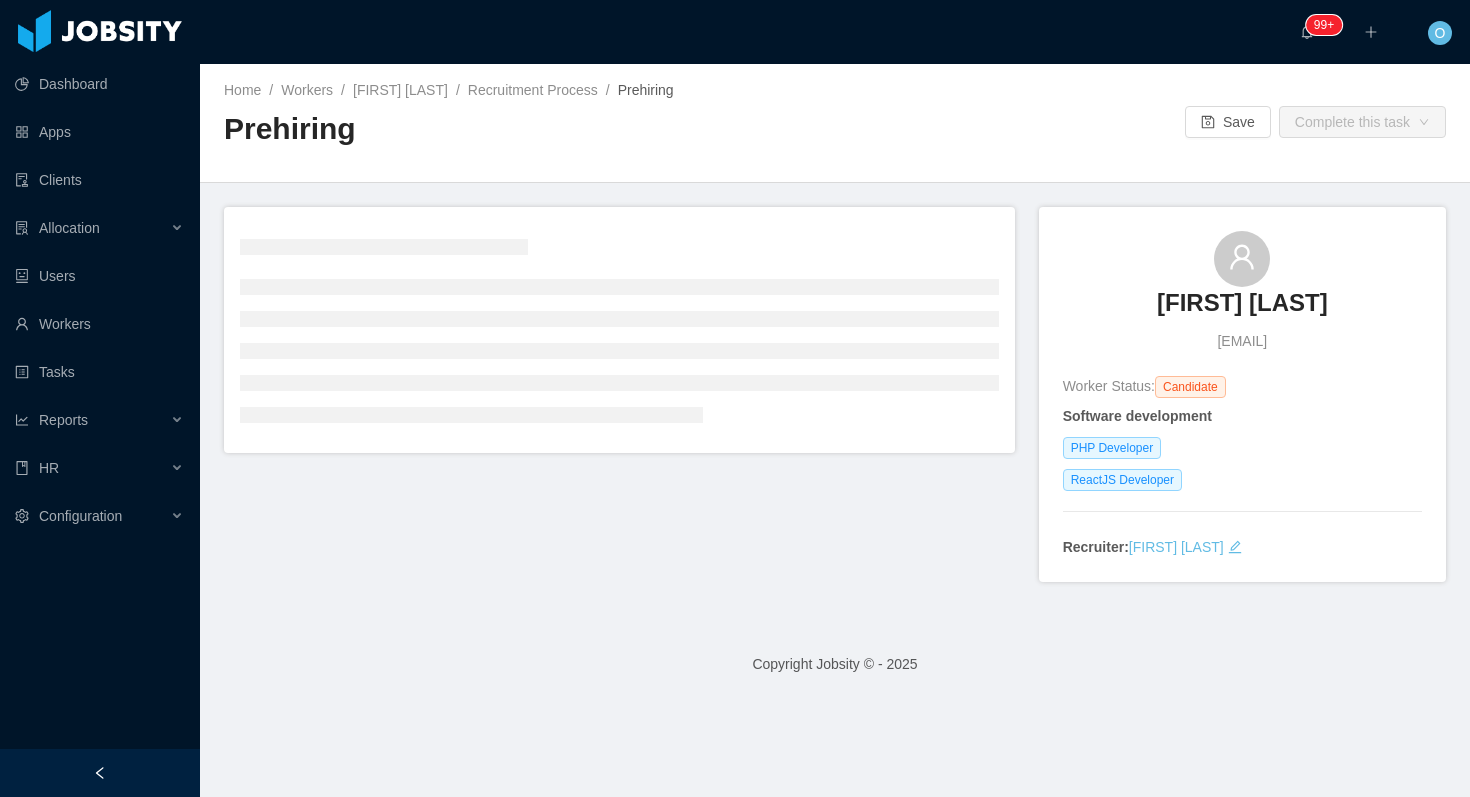 scroll, scrollTop: 0, scrollLeft: 0, axis: both 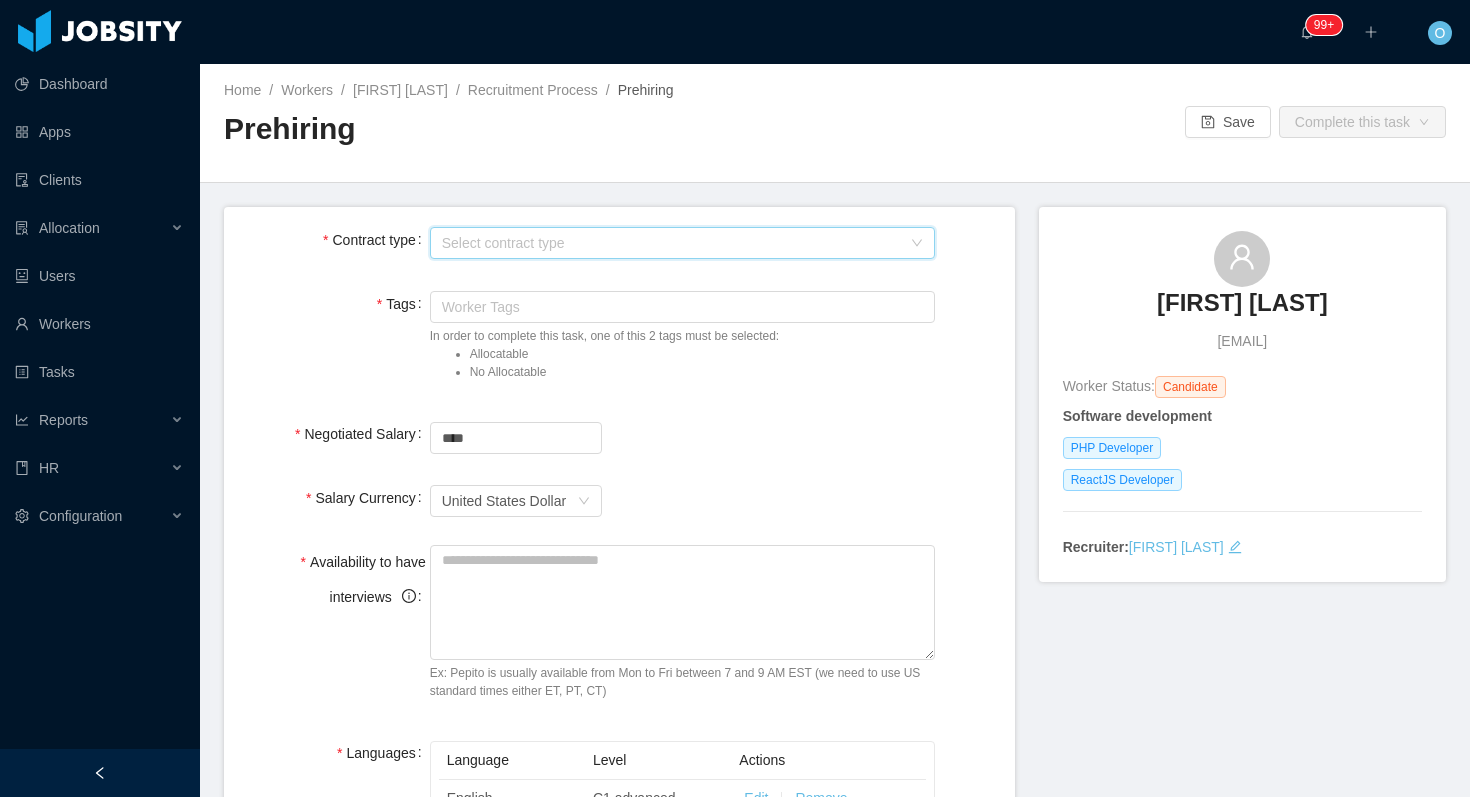 click on "Select contract type" at bounding box center (676, 243) 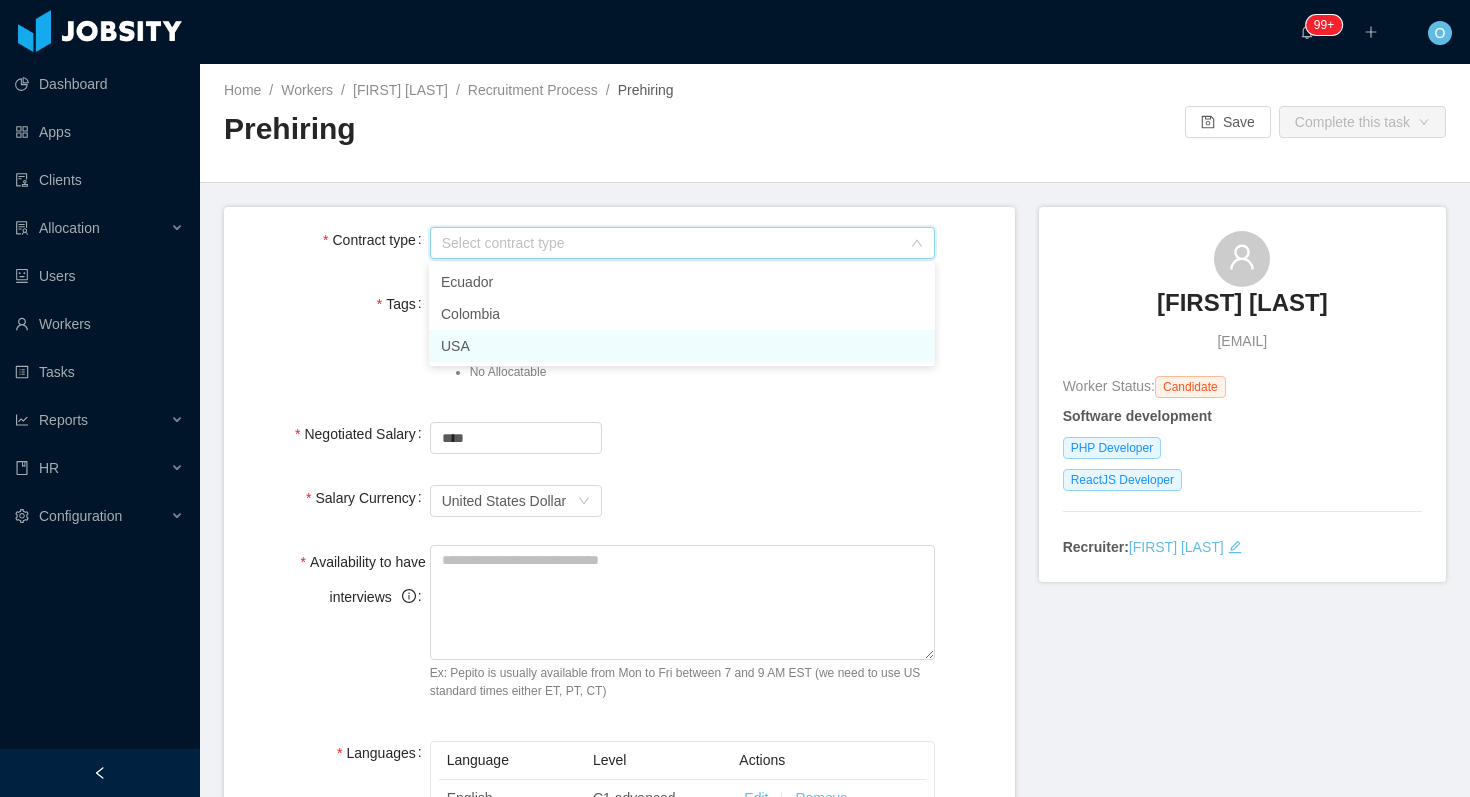 click on "USA" at bounding box center (682, 346) 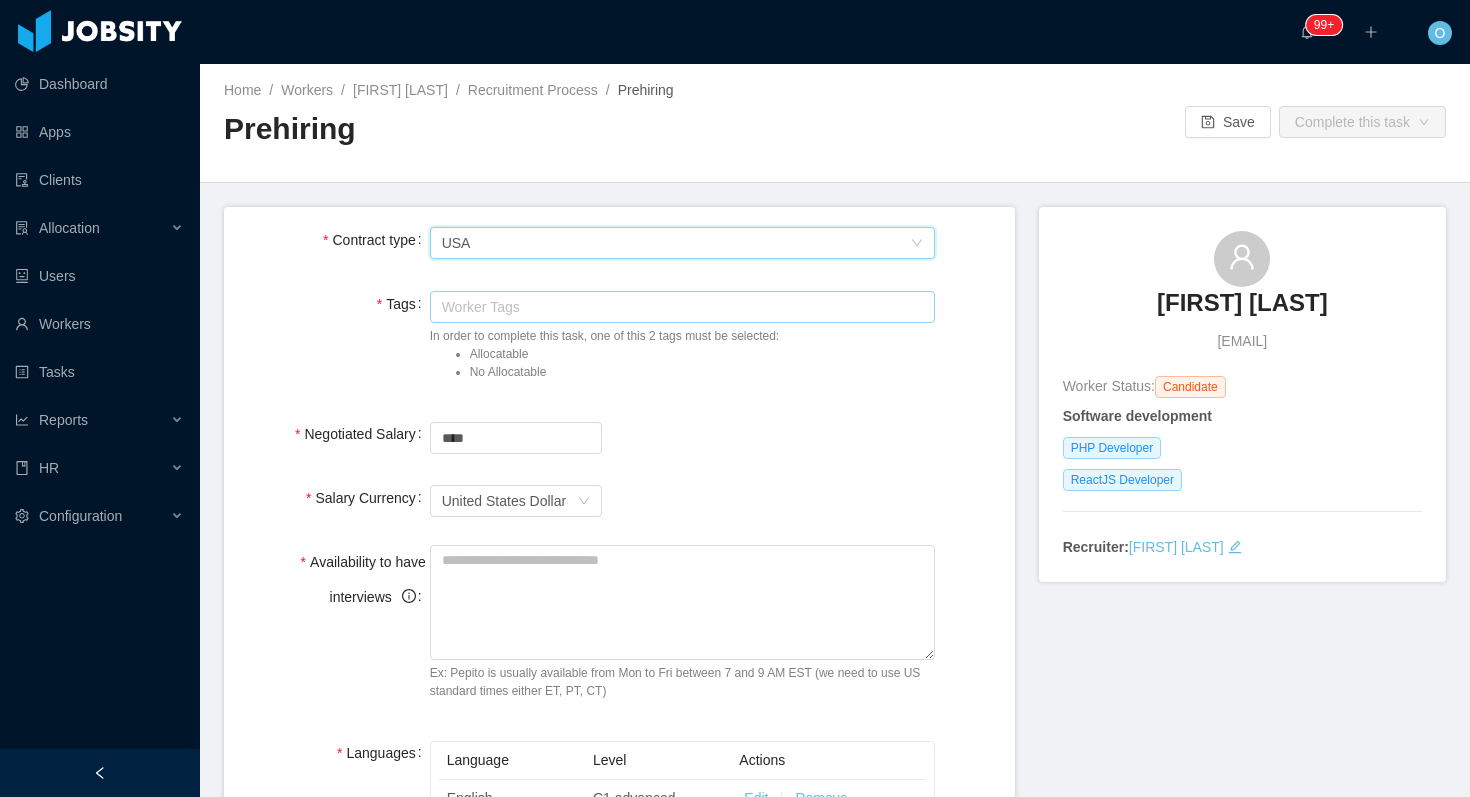 click on "Worker Tags" at bounding box center [678, 307] 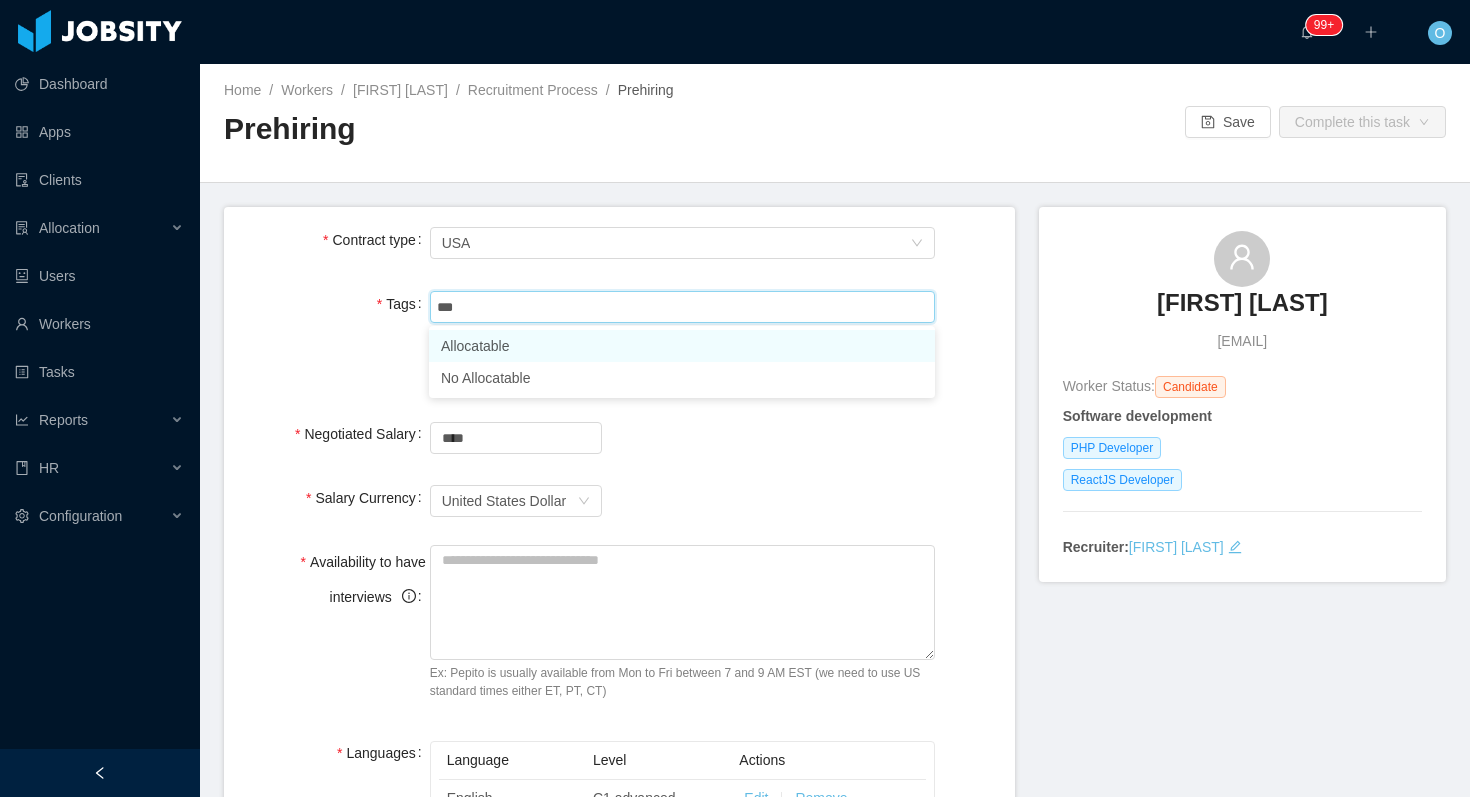 type on "****" 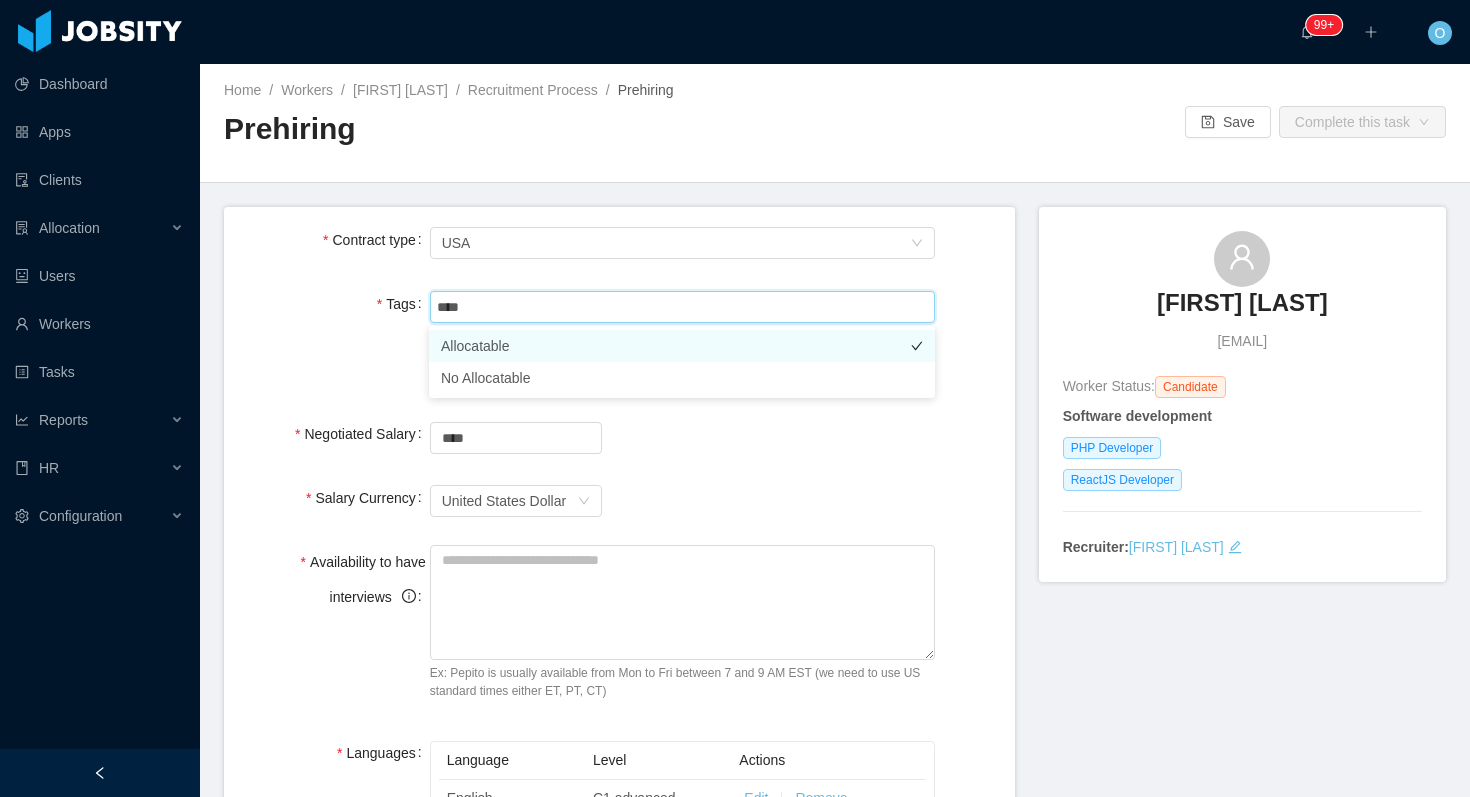 click on "Allocatable" at bounding box center [682, 346] 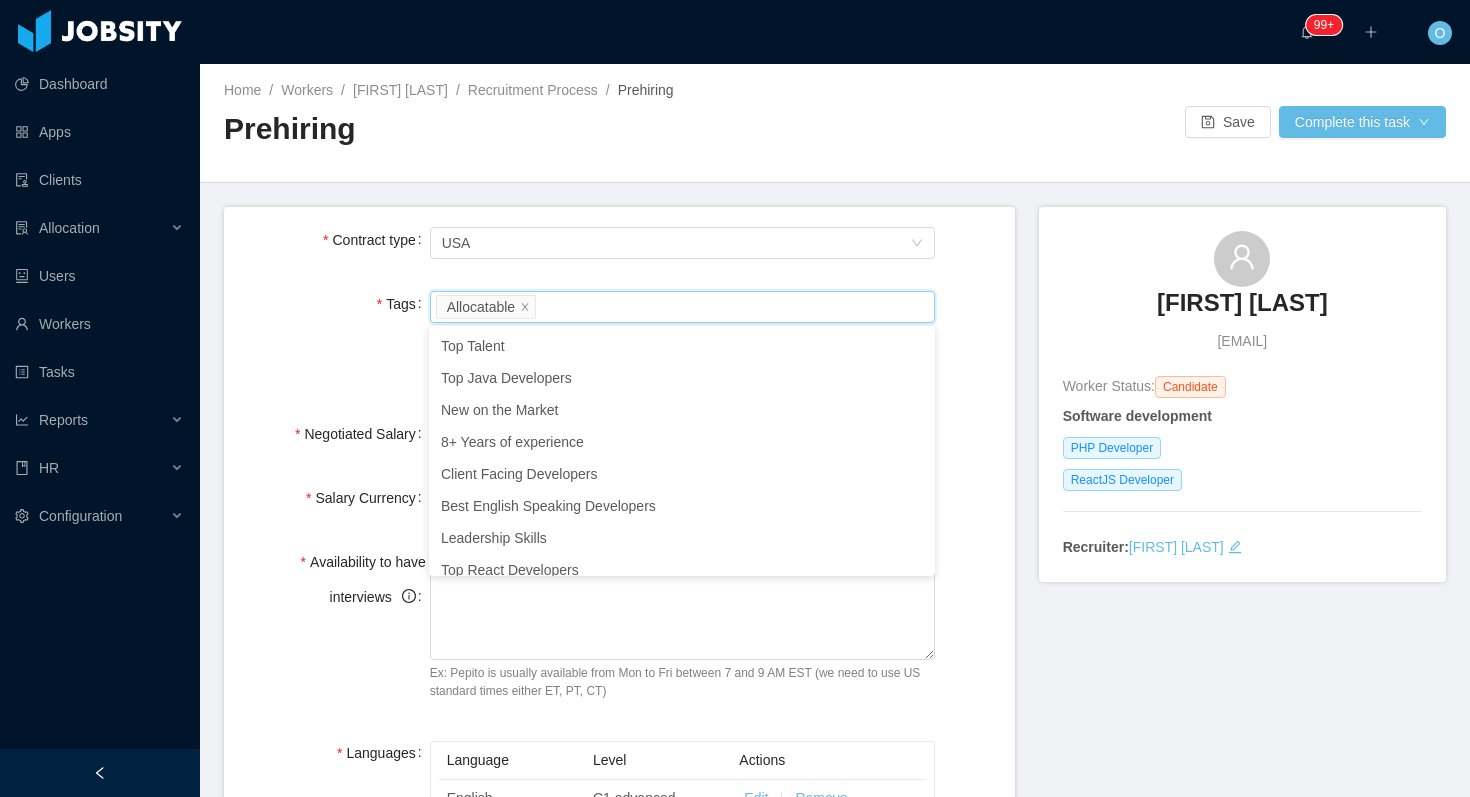 click on "Tags Worker Tags Allocatable   In order to complete this task, one of this 2 tags must be selected: Allocatable No Allocatable" at bounding box center [619, 340] 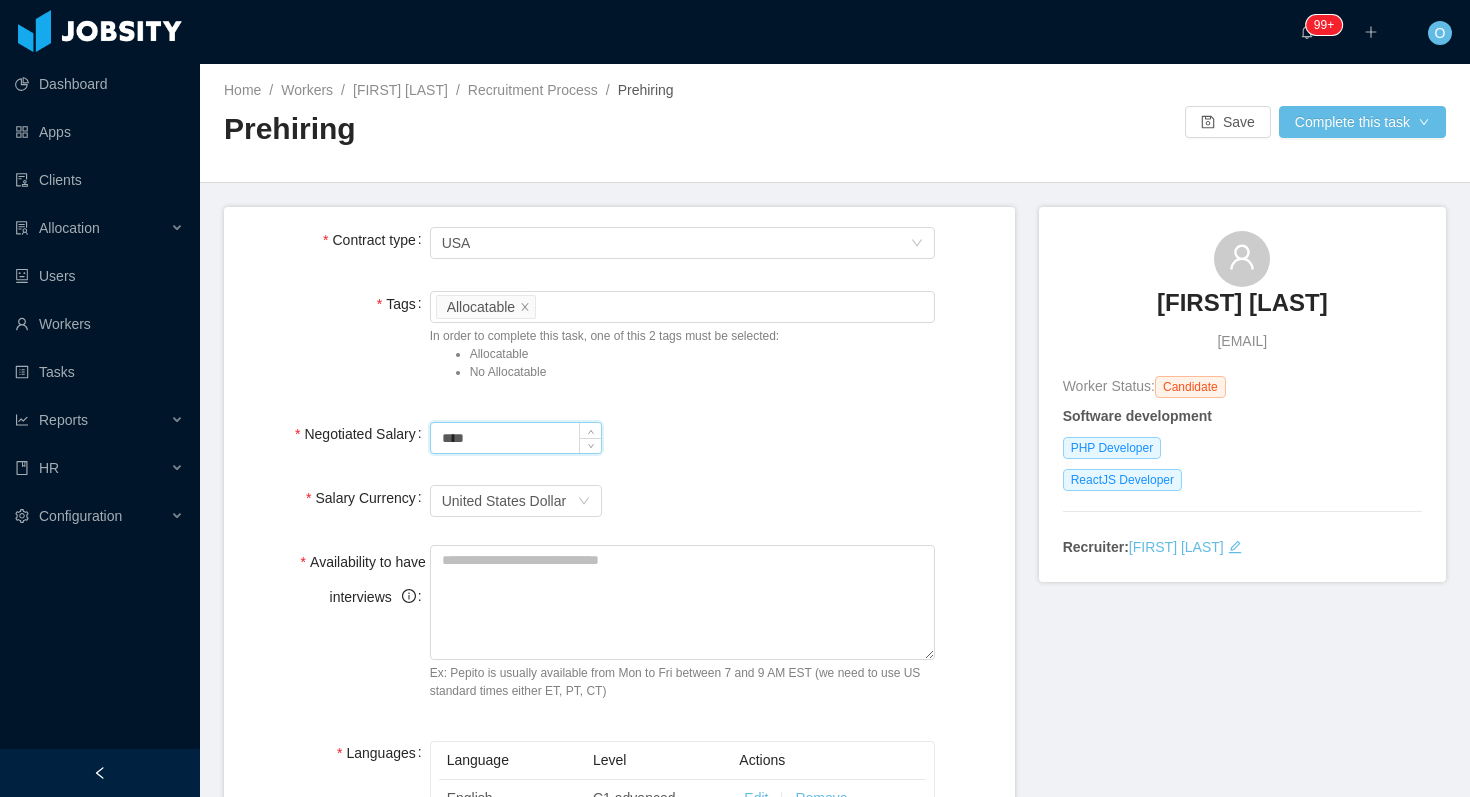 click on "****" at bounding box center (516, 438) 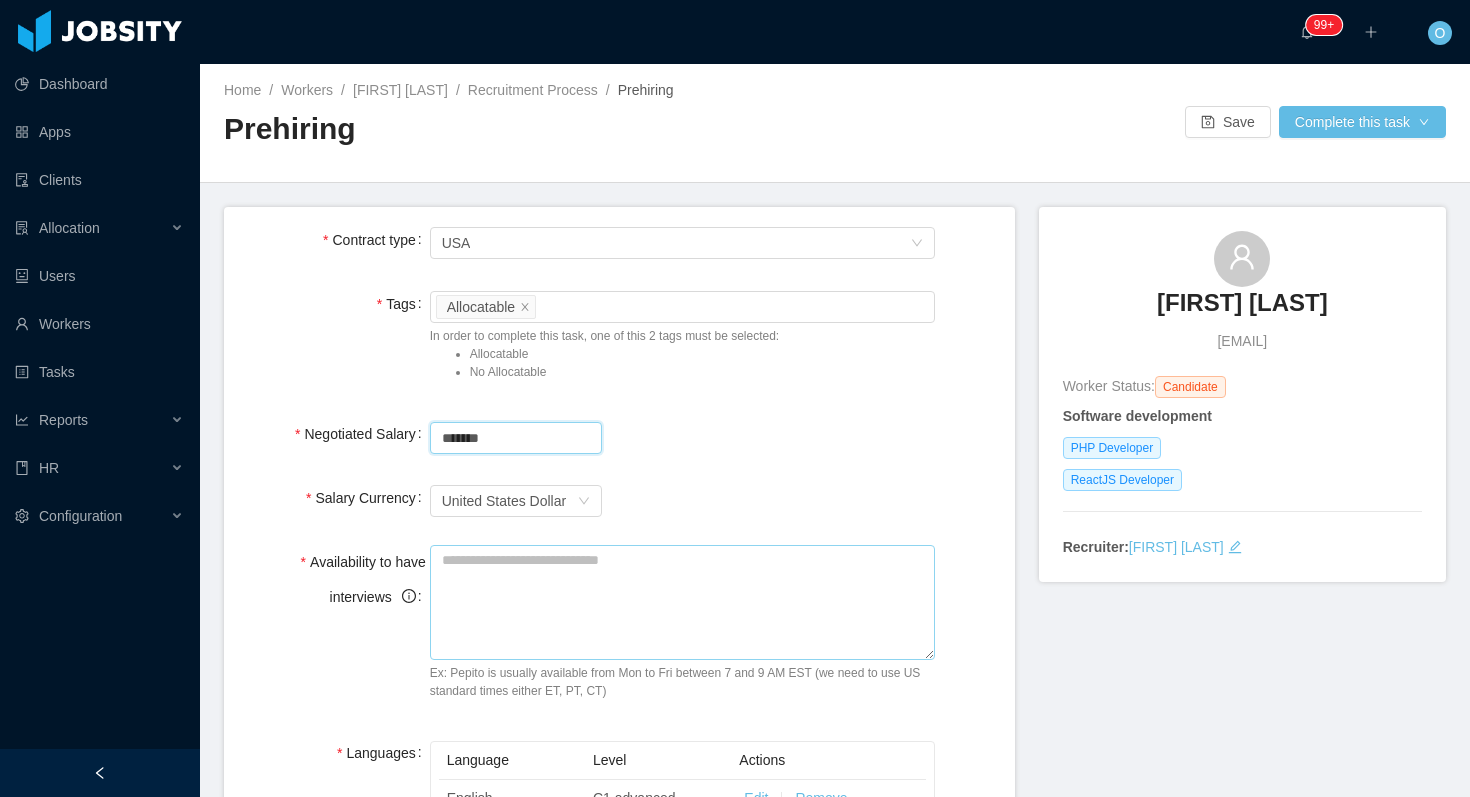 type on "*******" 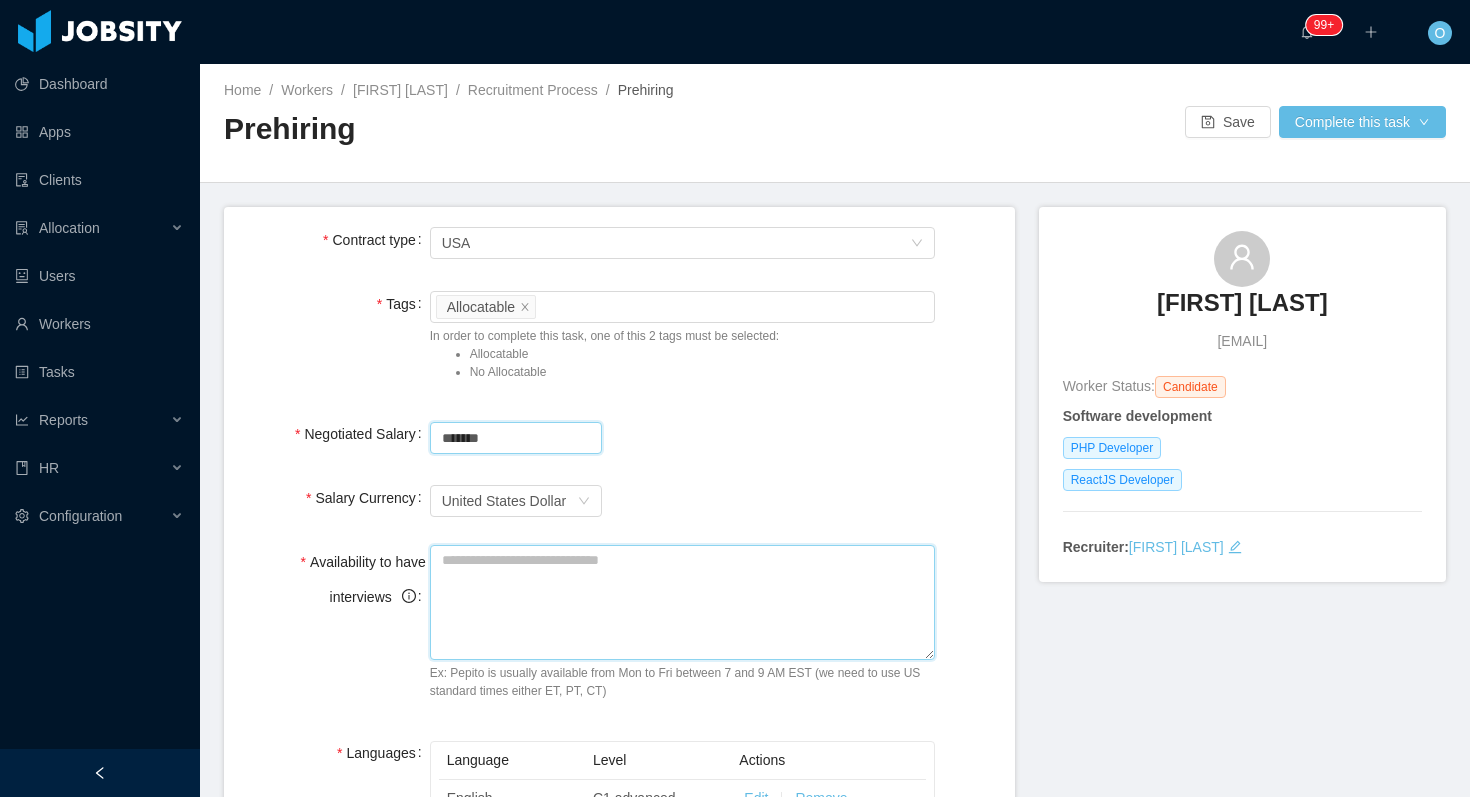 click on "Availability to have interviews" at bounding box center [683, 602] 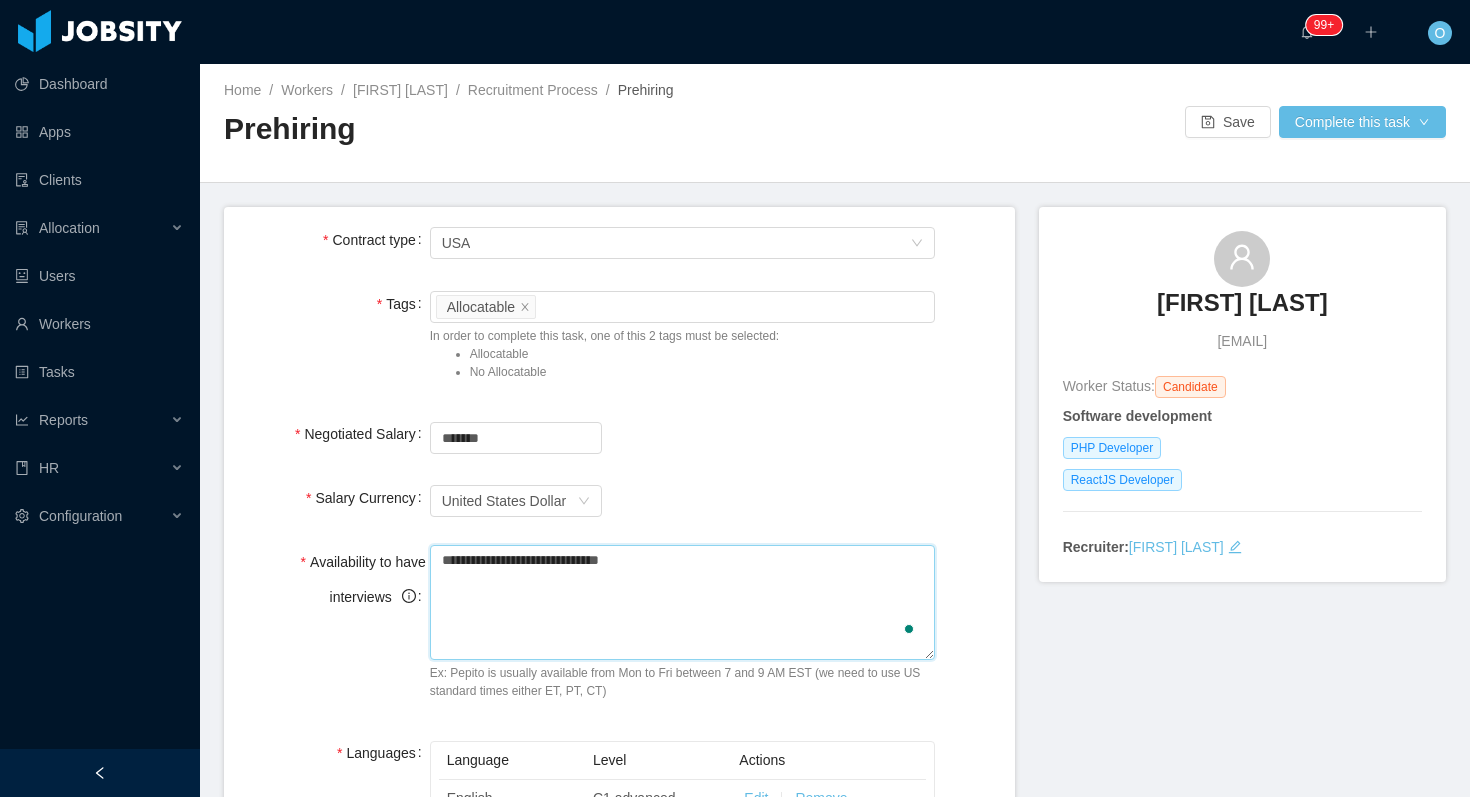 type on "**********" 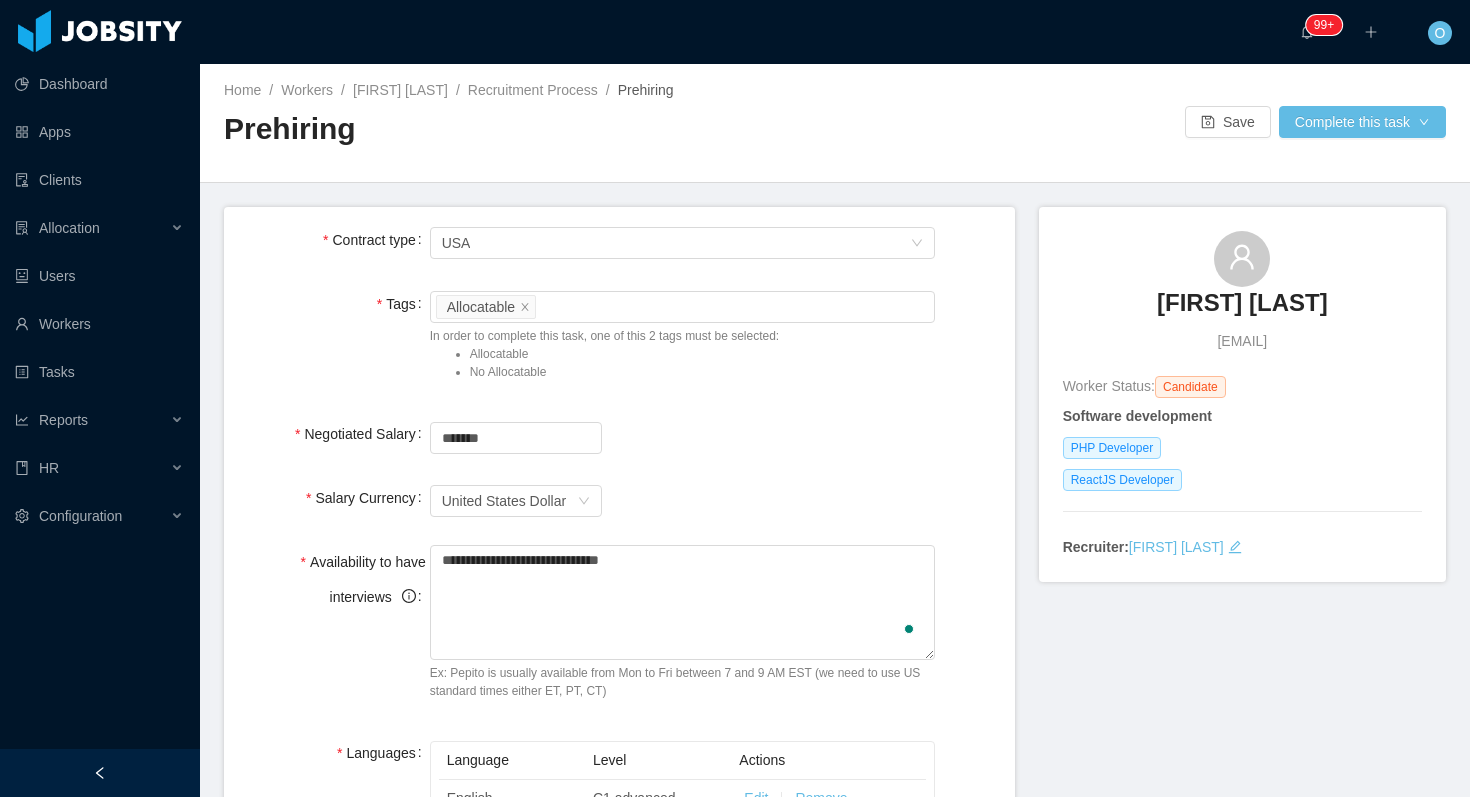 click on "Currency United States Dollar" at bounding box center (683, 501) 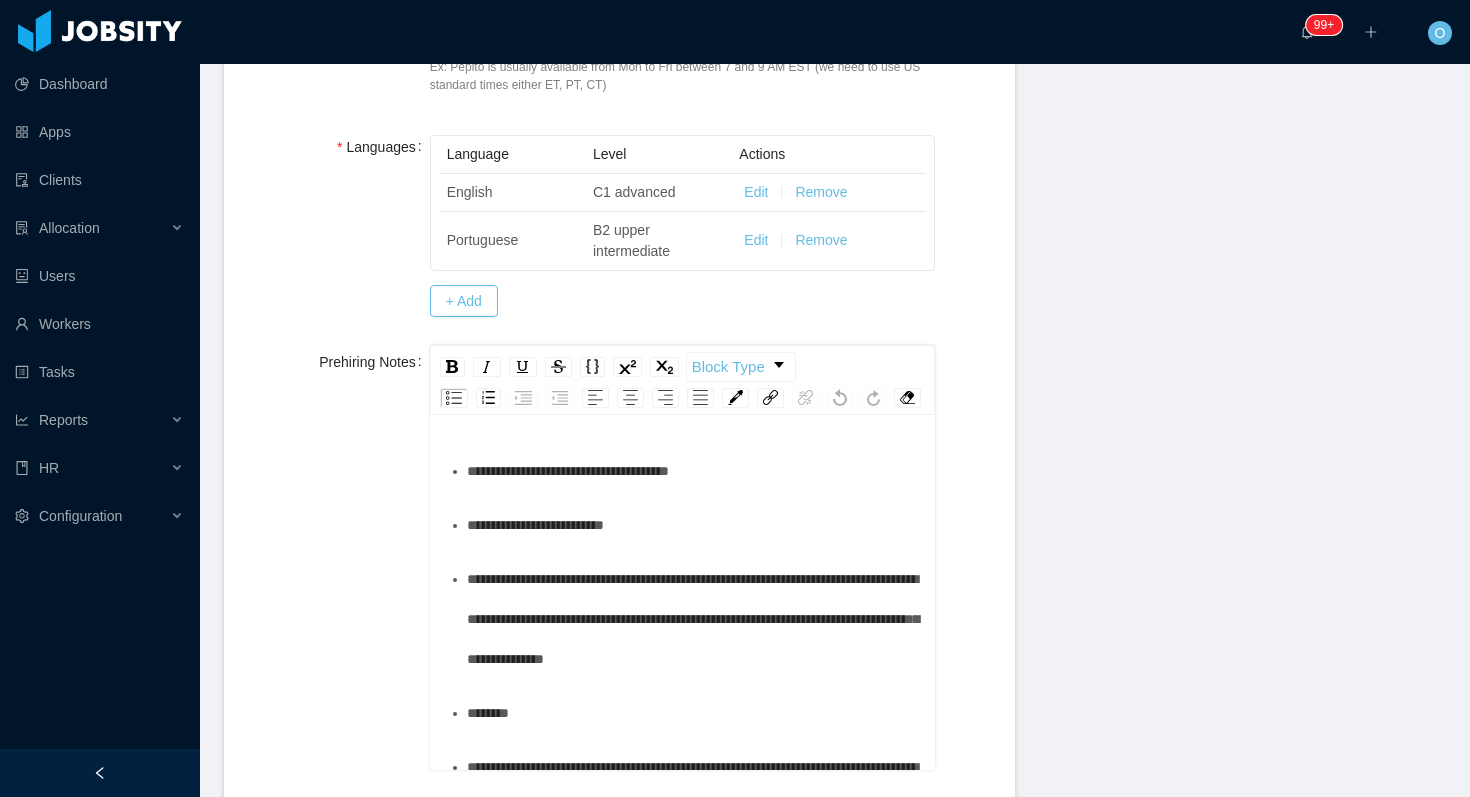 scroll, scrollTop: 608, scrollLeft: 0, axis: vertical 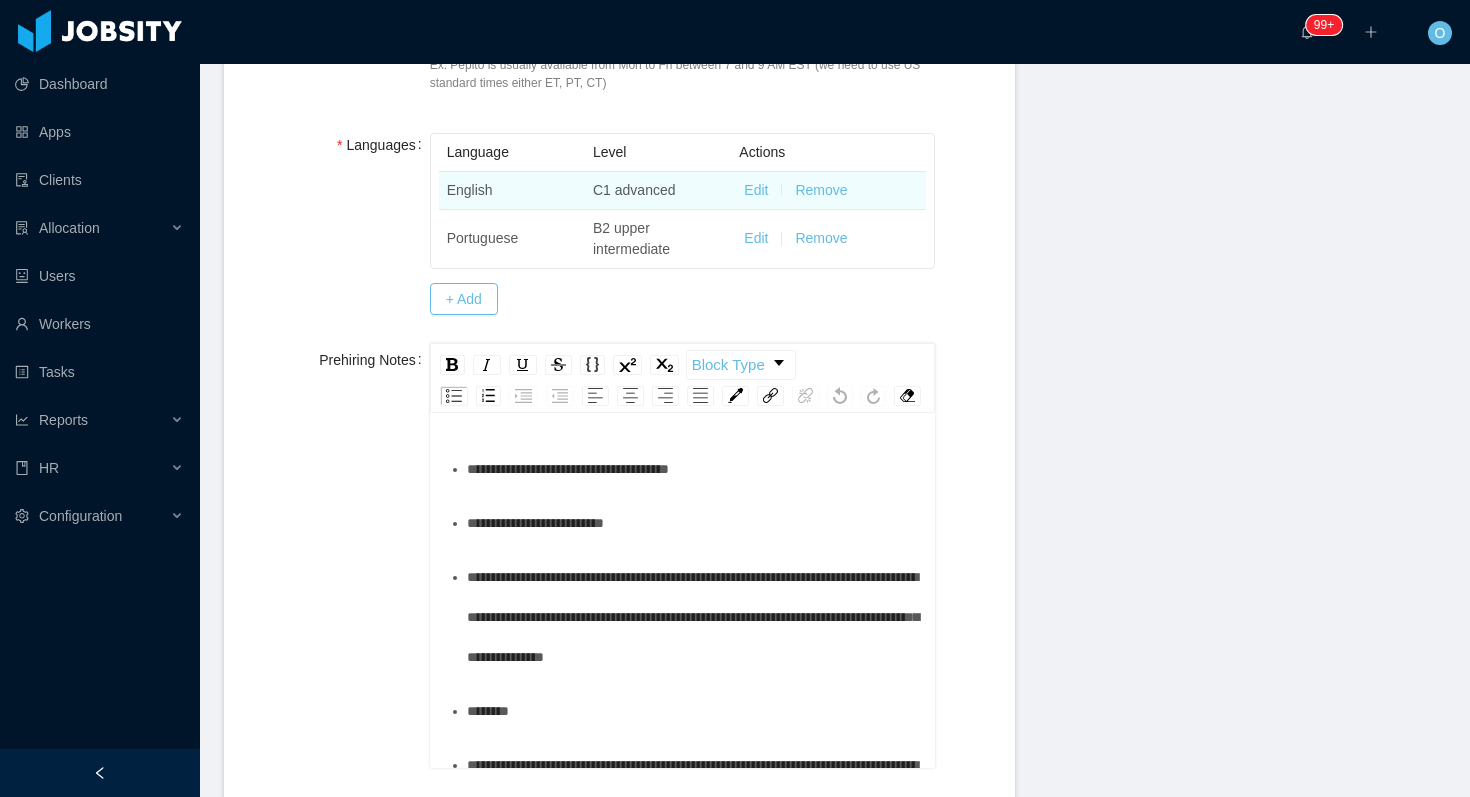 click on "Edit" at bounding box center (756, 190) 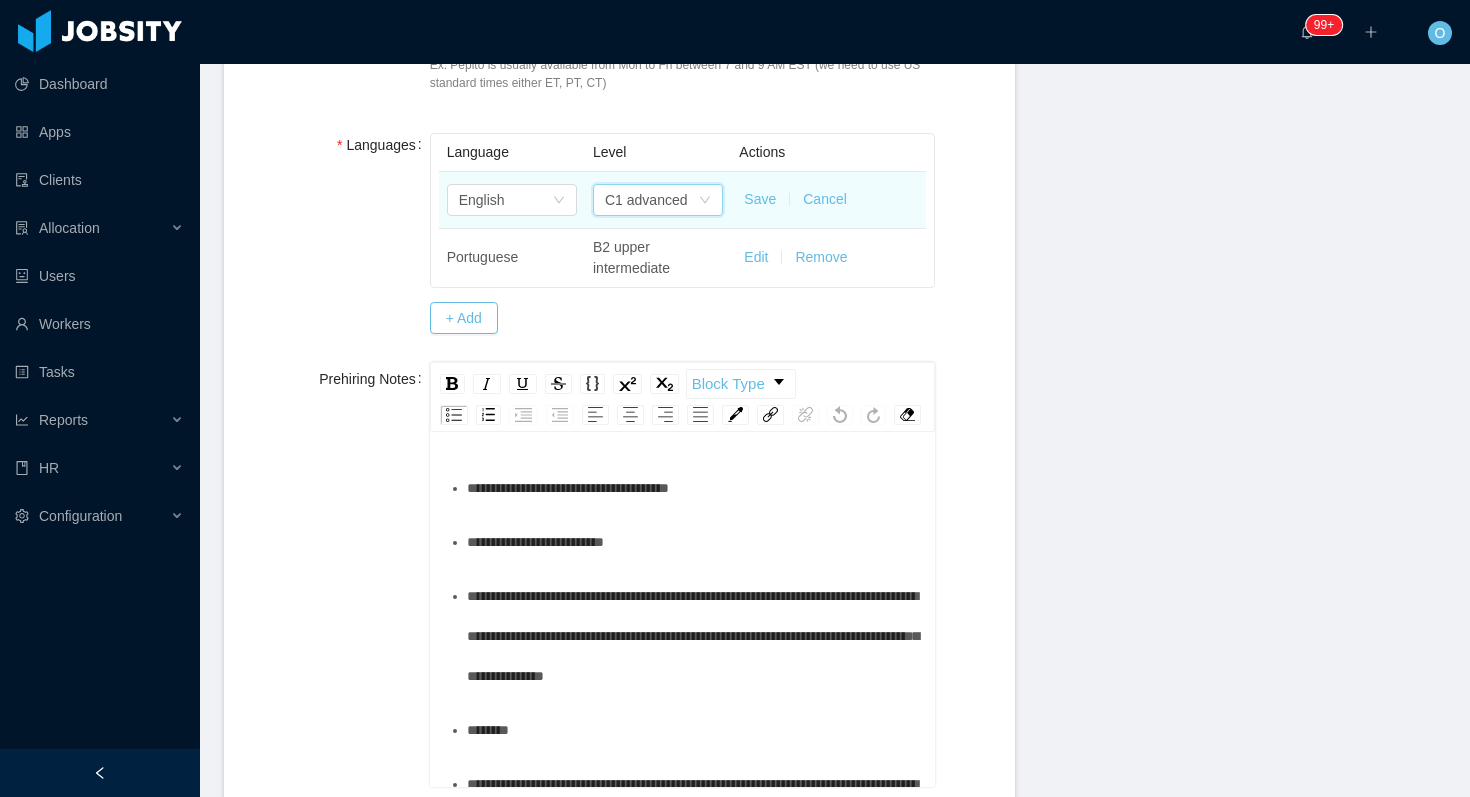click on "C1 advanced" at bounding box center (658, 200) 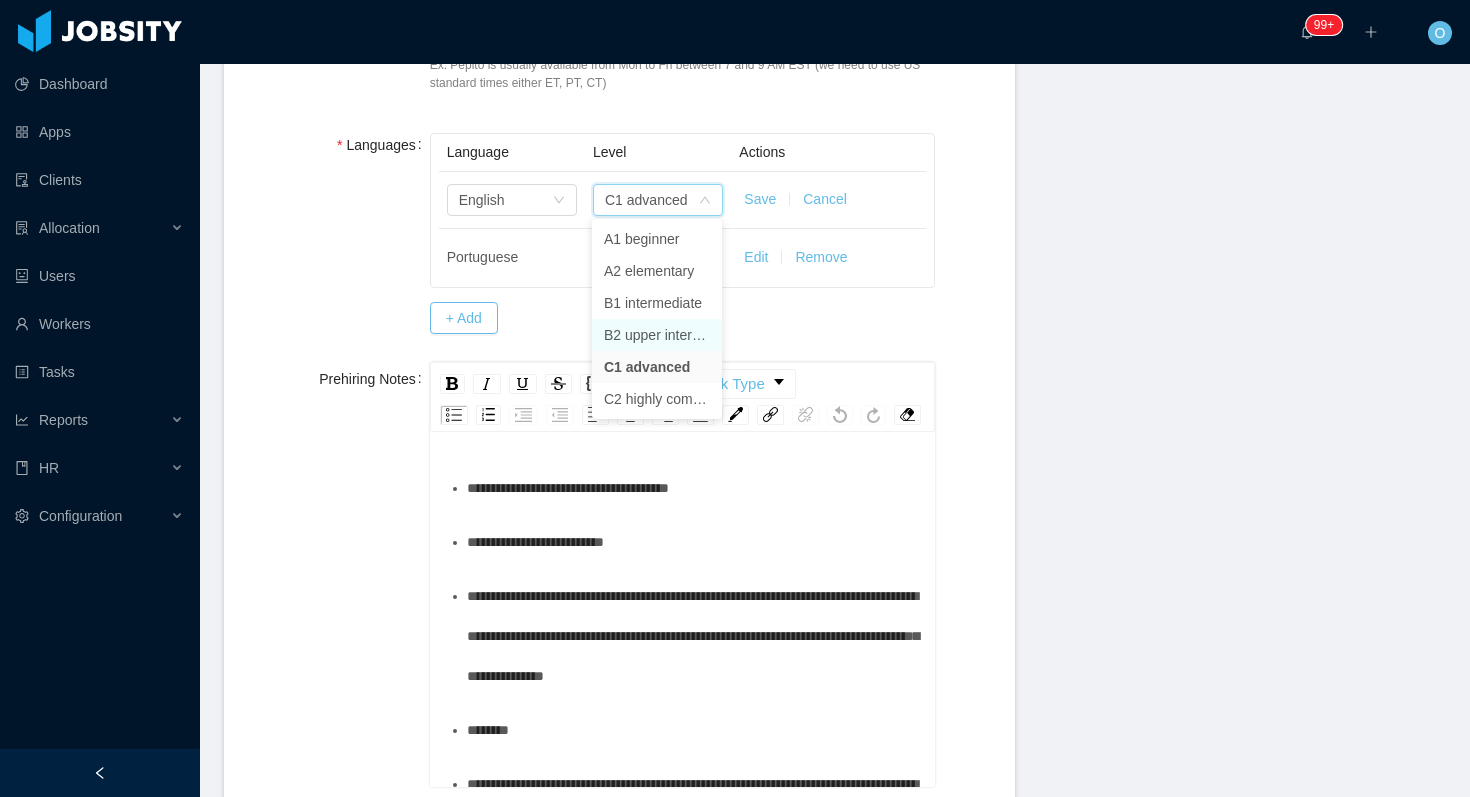click on "B2 upper intermediate" at bounding box center [657, 335] 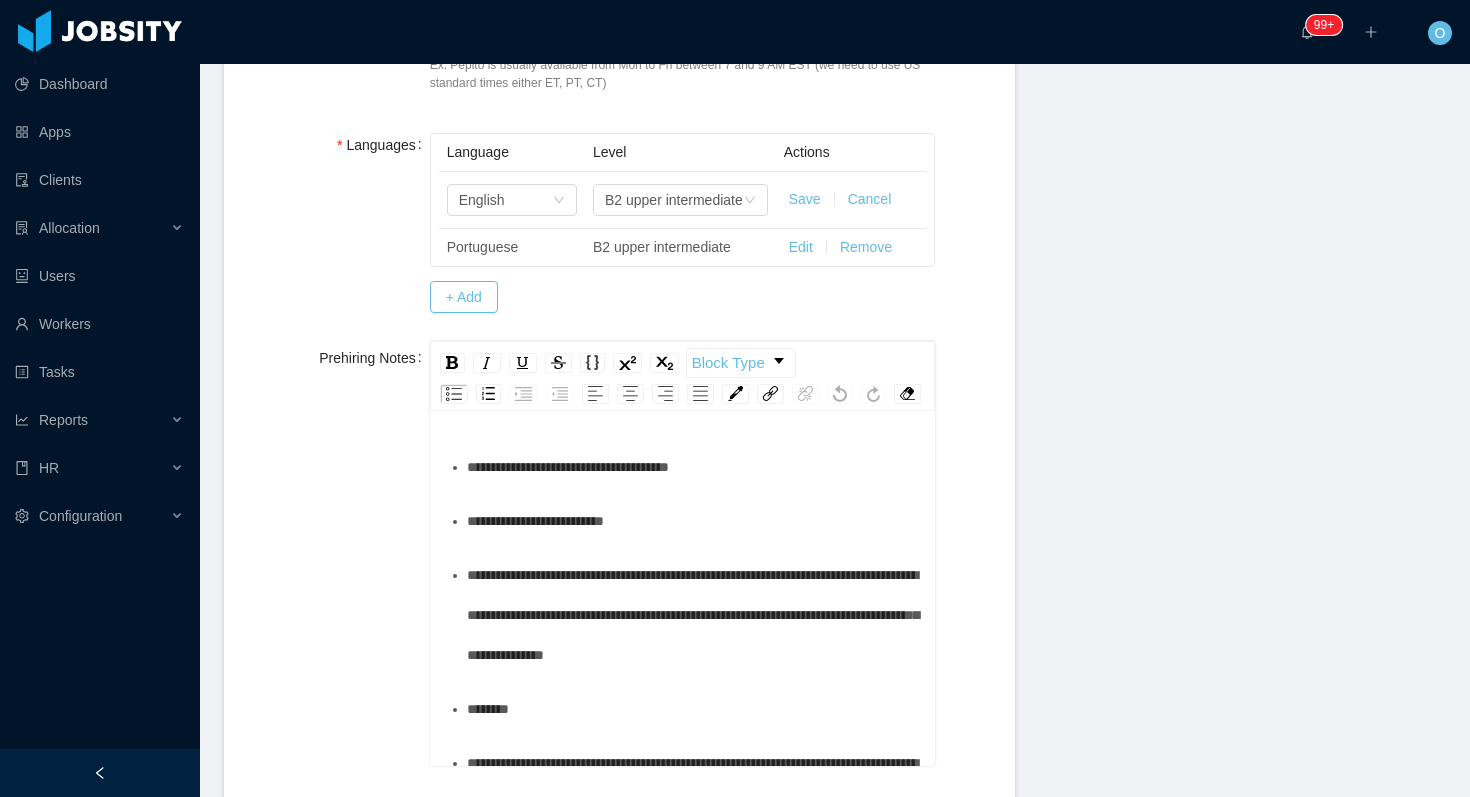 click on "Languages Language Level Actions English   B2 upper intermediate Save Cancel Portuguese B2 upper intermediate Edit Remove + Add" at bounding box center [619, 222] 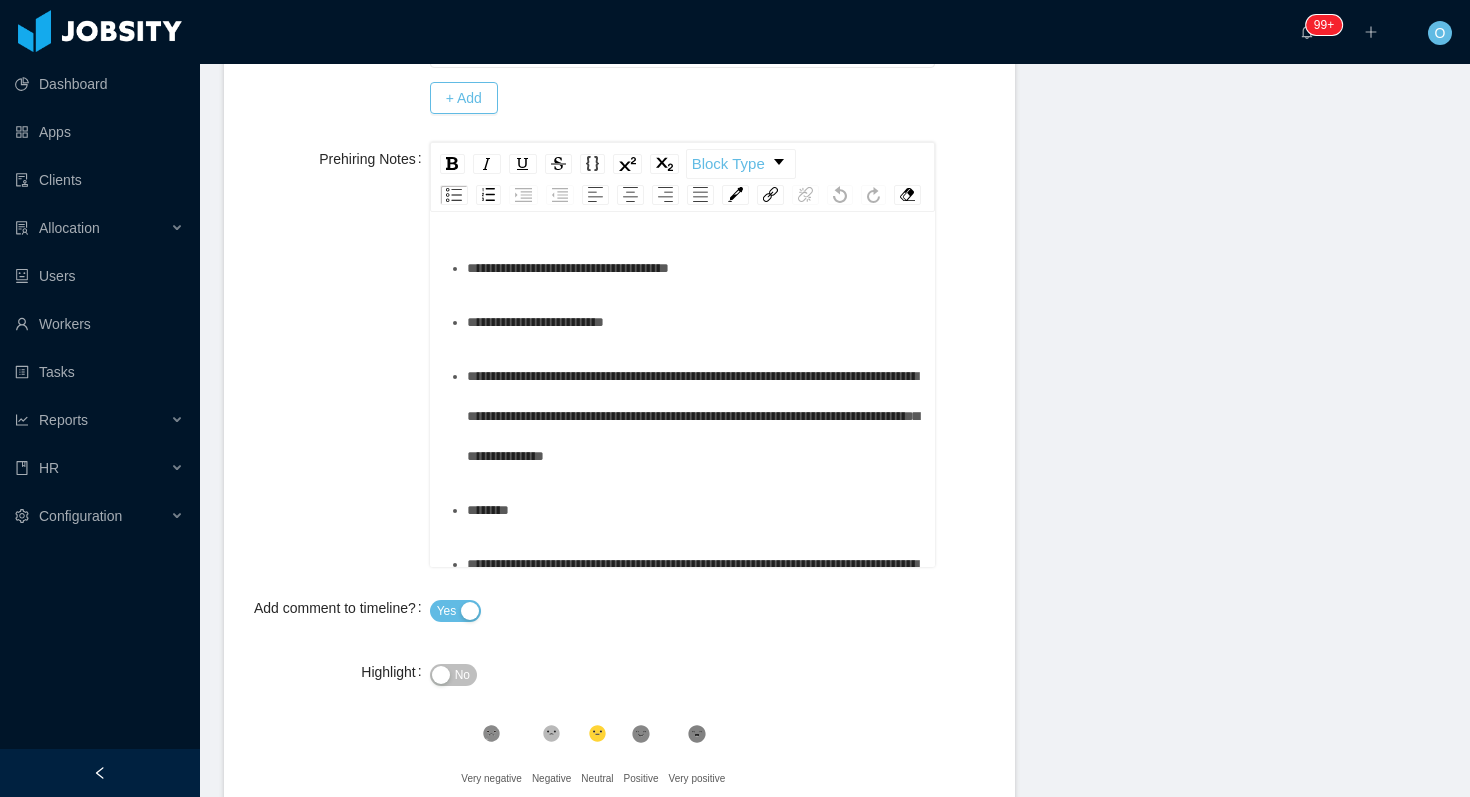 scroll, scrollTop: 809, scrollLeft: 0, axis: vertical 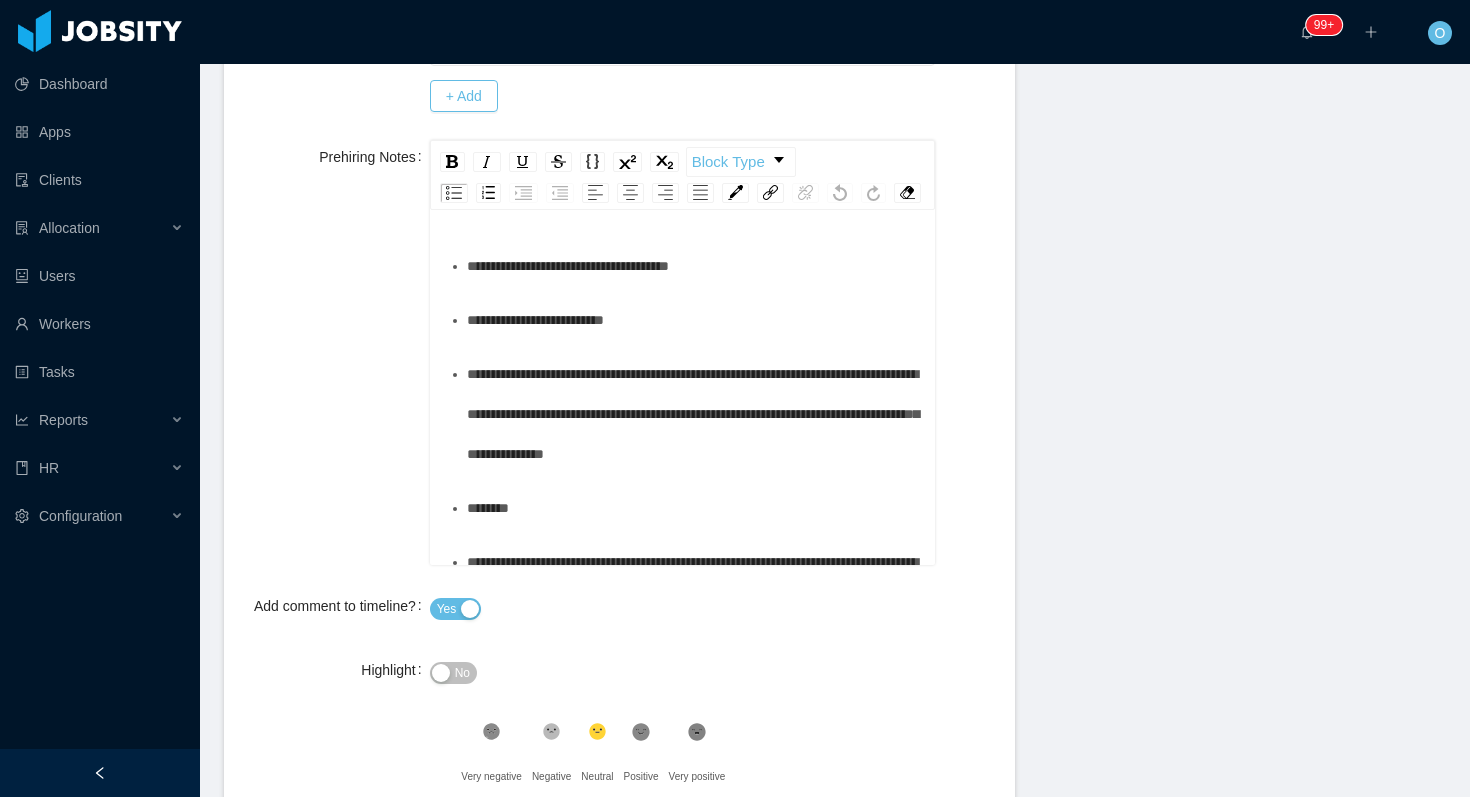 click on "**********" at bounding box center (694, 266) 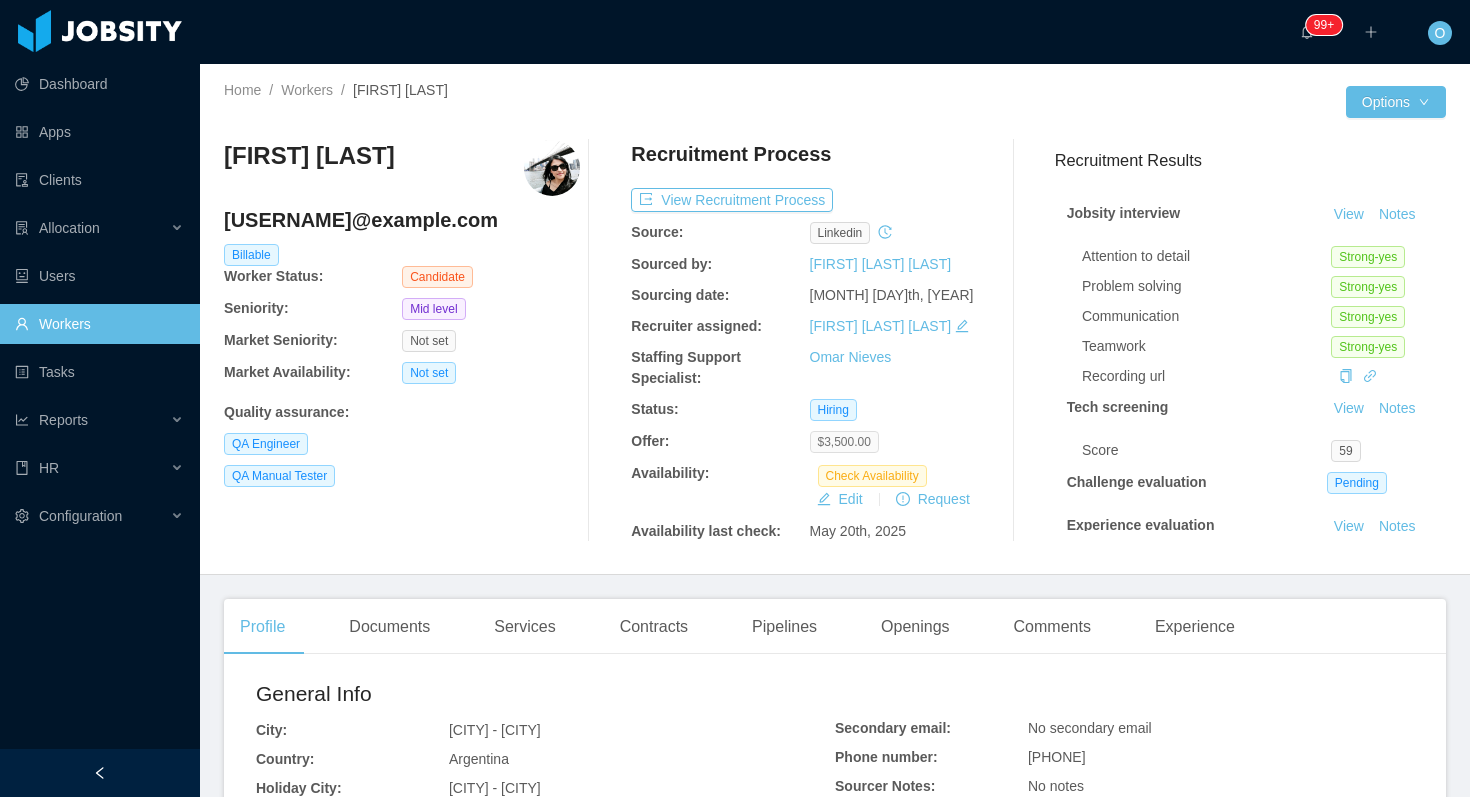 scroll, scrollTop: 0, scrollLeft: 0, axis: both 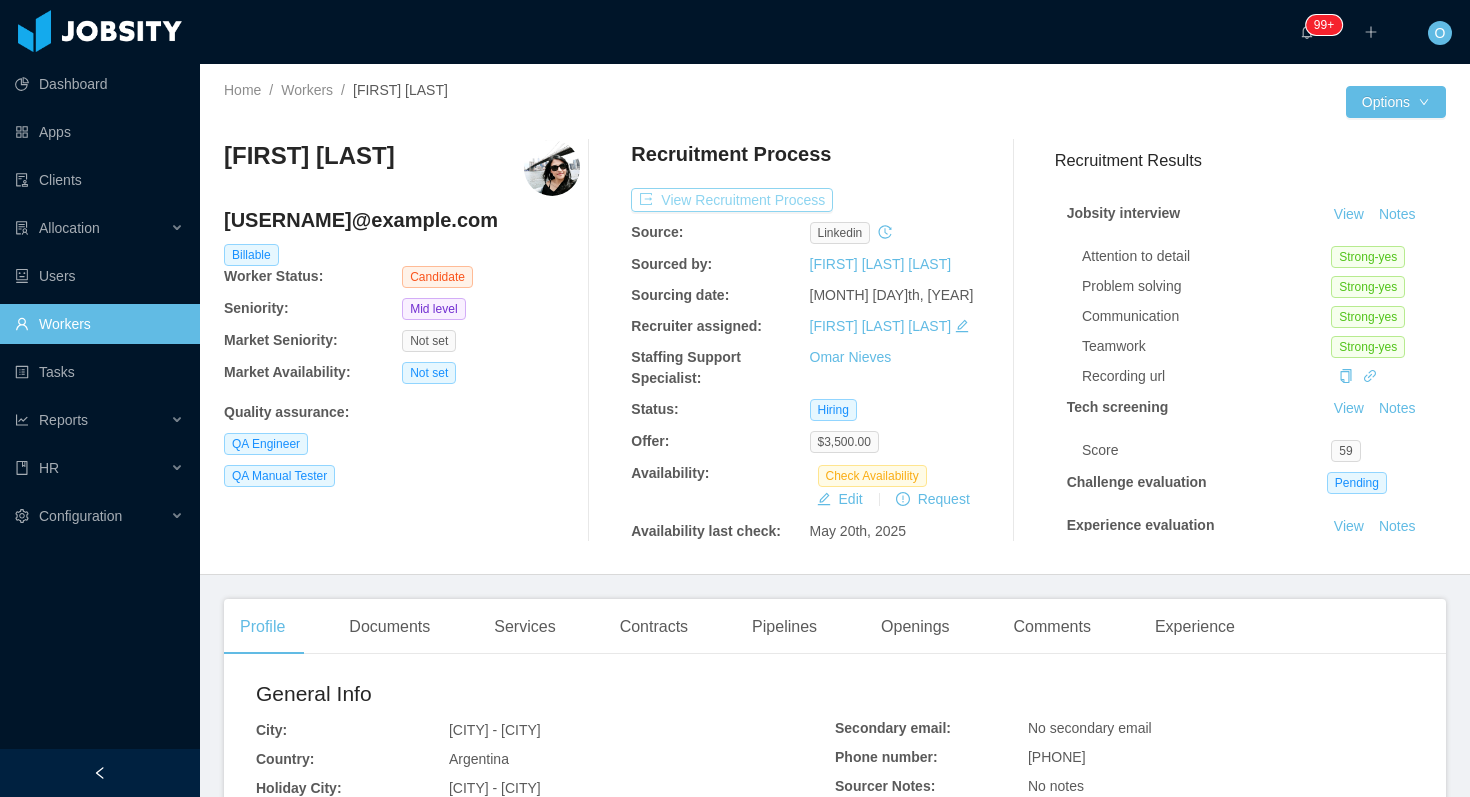 click on "View Recruitment Process" at bounding box center (732, 200) 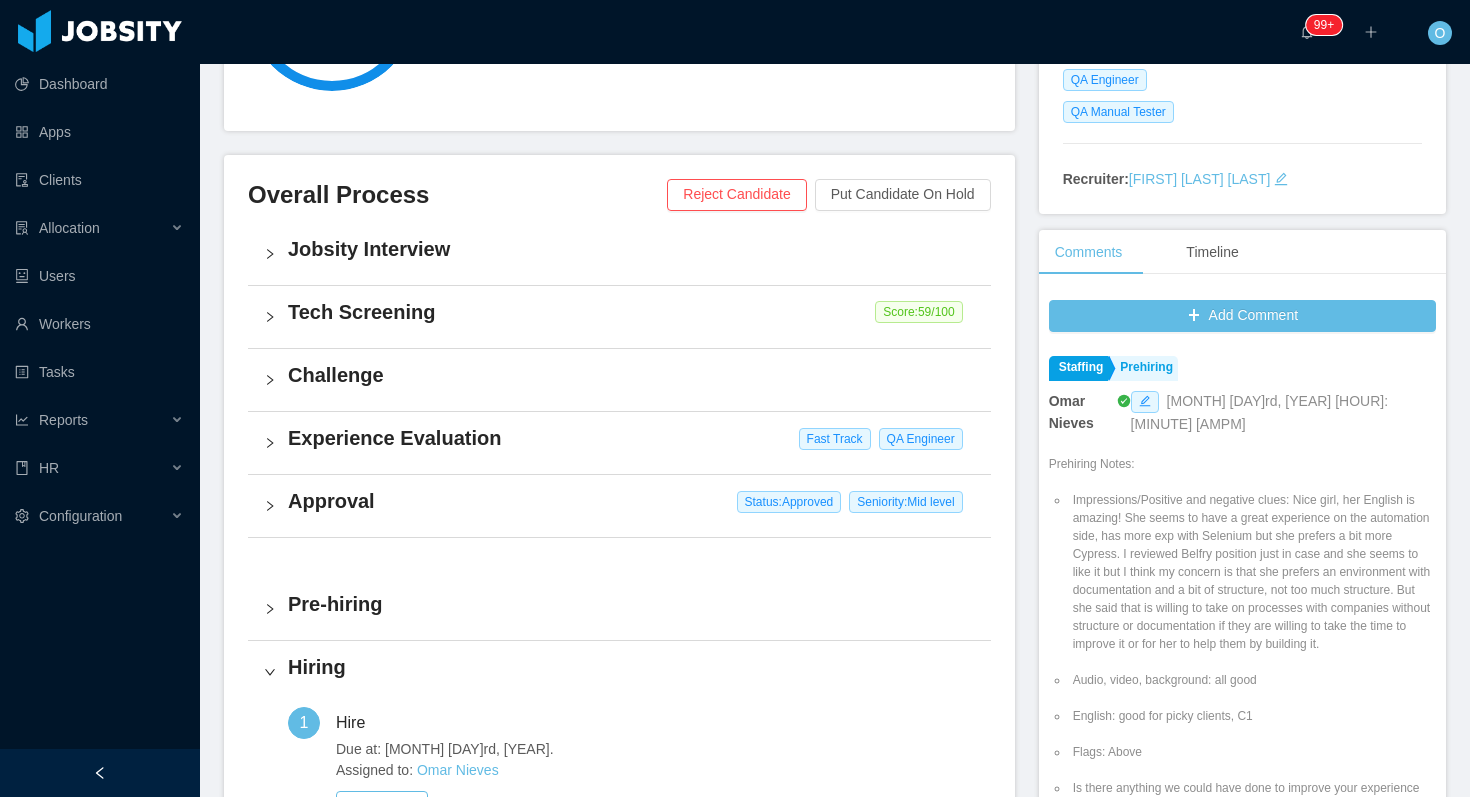 scroll, scrollTop: 656, scrollLeft: 0, axis: vertical 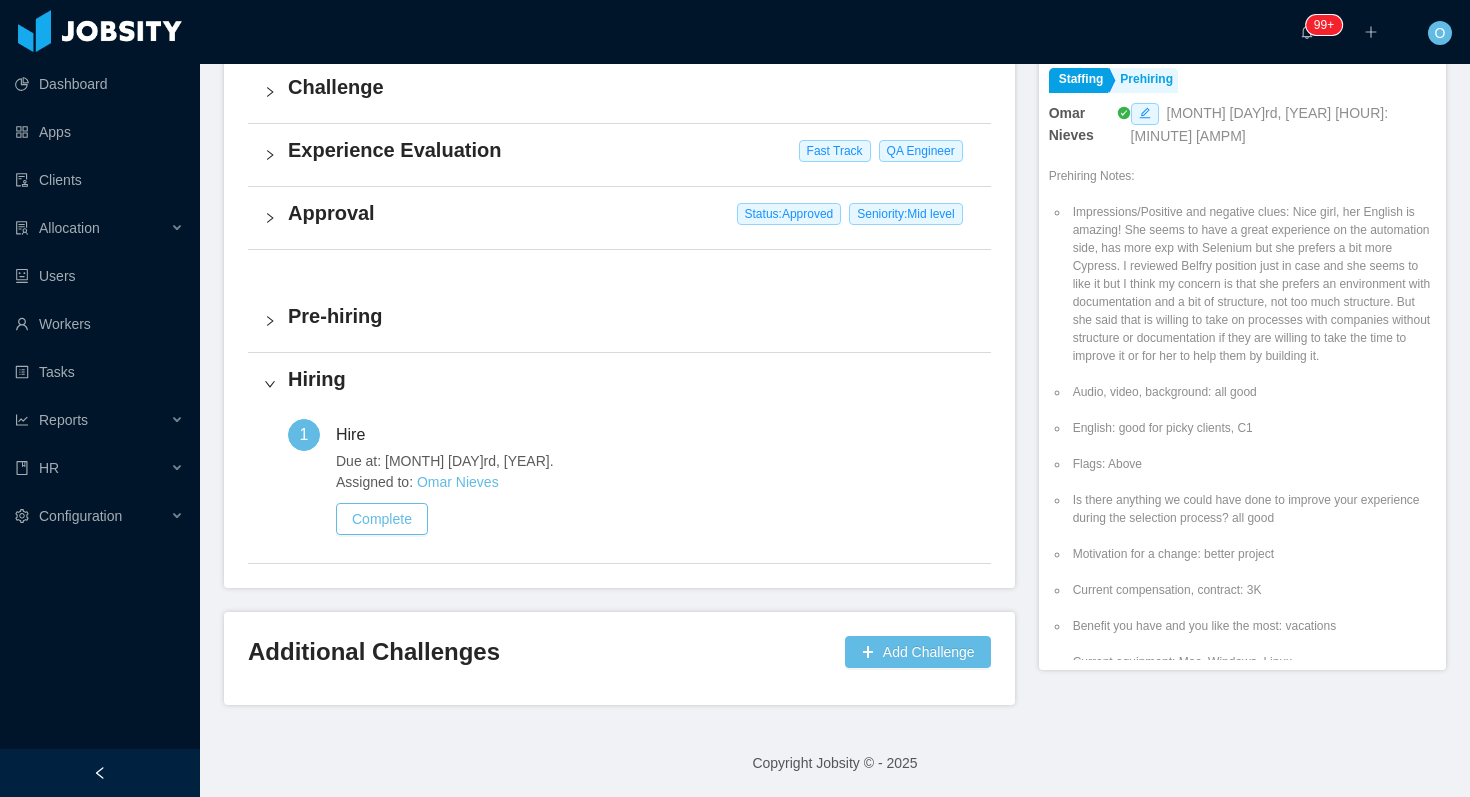 click on "Pre-hiring" at bounding box center (631, 316) 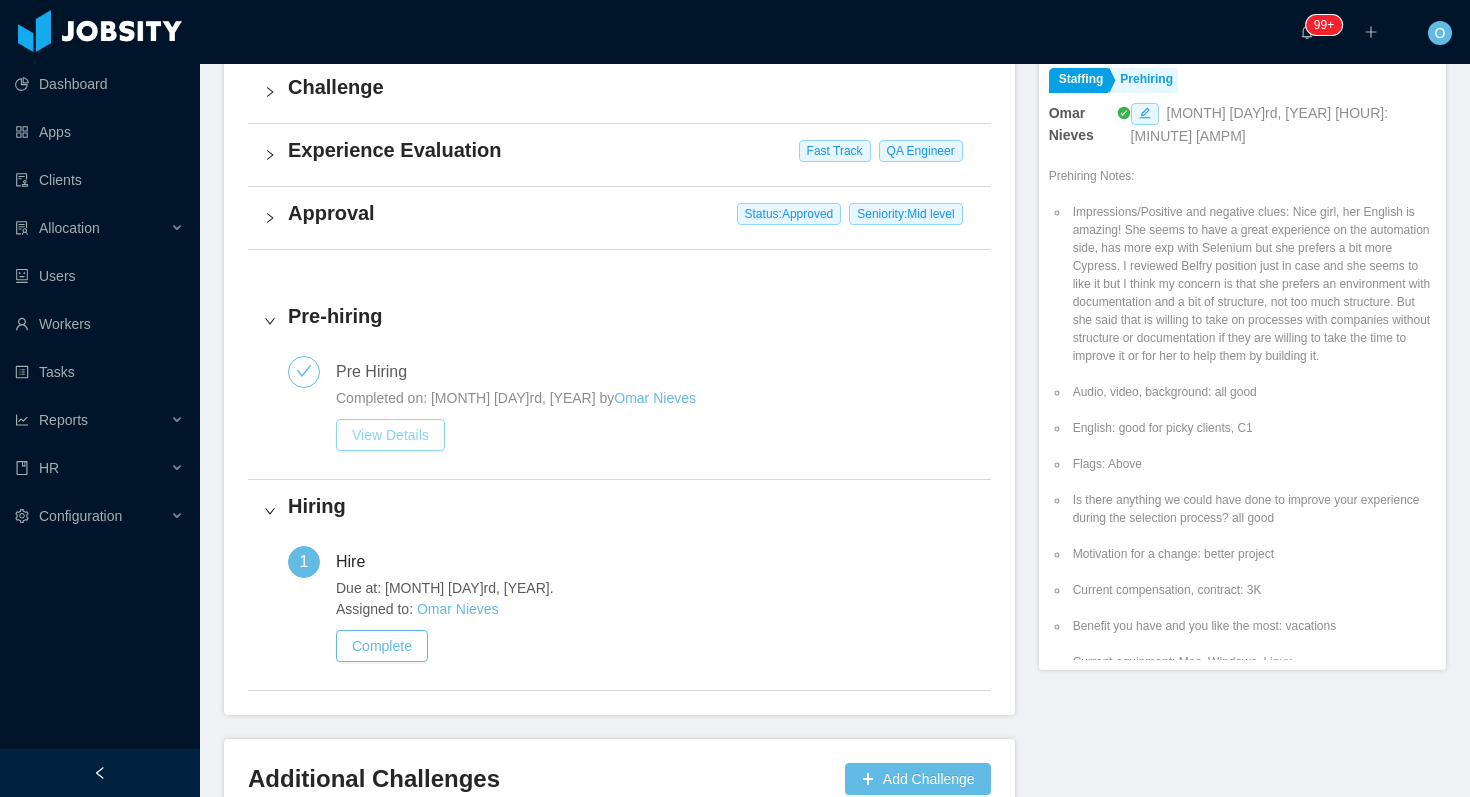 click on "View Details" at bounding box center (390, 435) 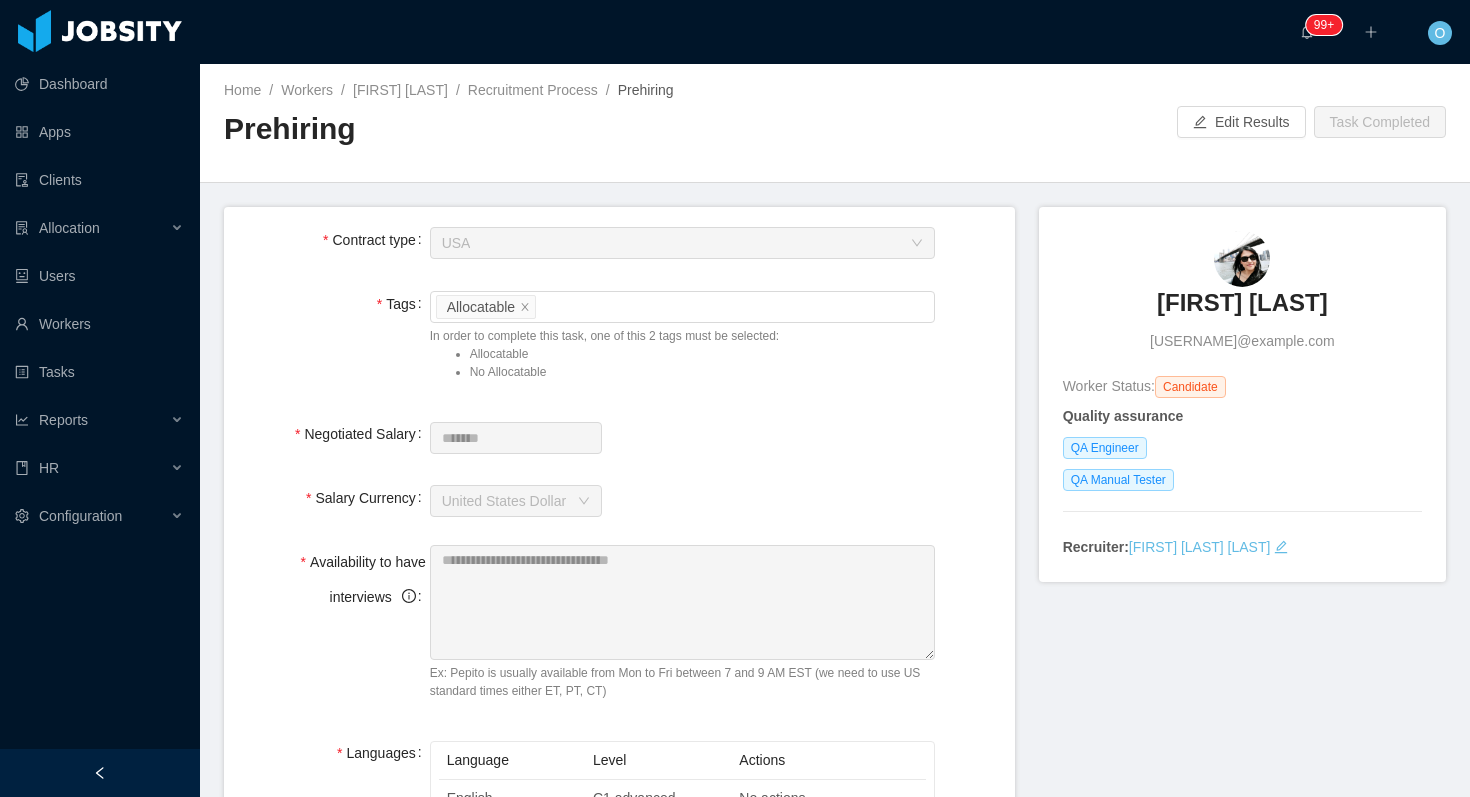 click on "Home / Workers / Andrea Balestra / Recruitment Process / Prehiring / Prehiring Edit Results Task Completed" at bounding box center [835, 123] 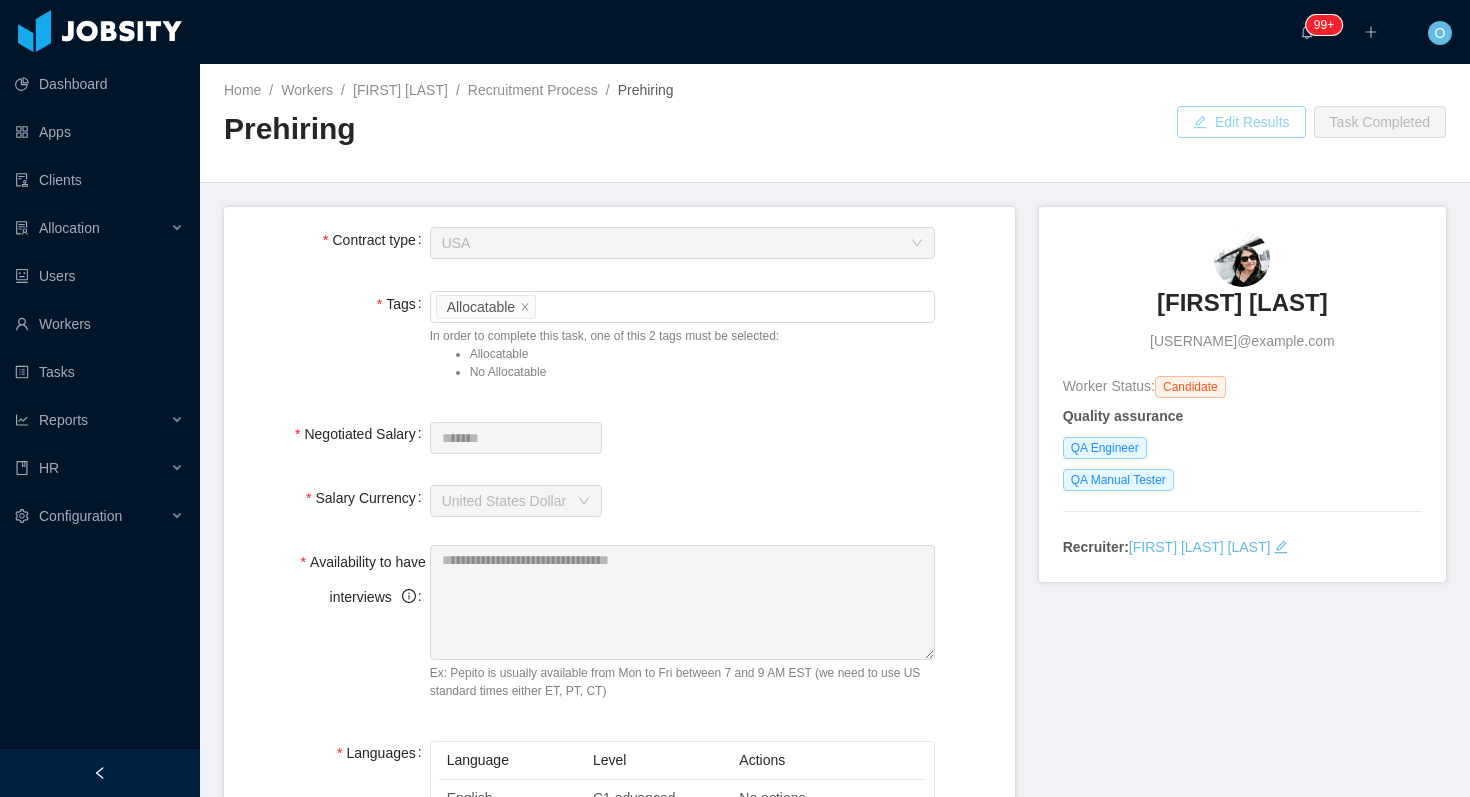 click on "Edit Results" at bounding box center [1241, 122] 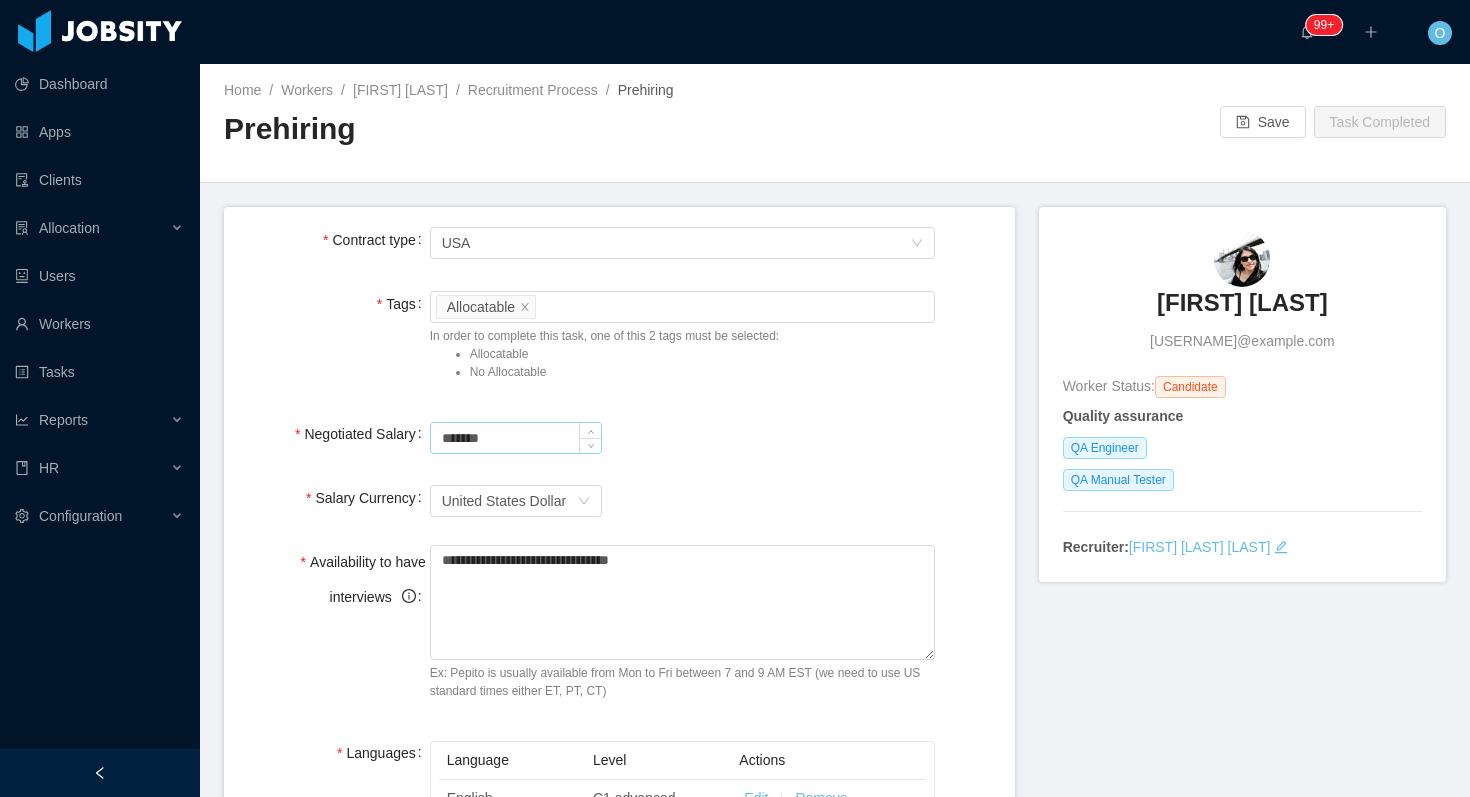click on "*******" at bounding box center (516, 438) 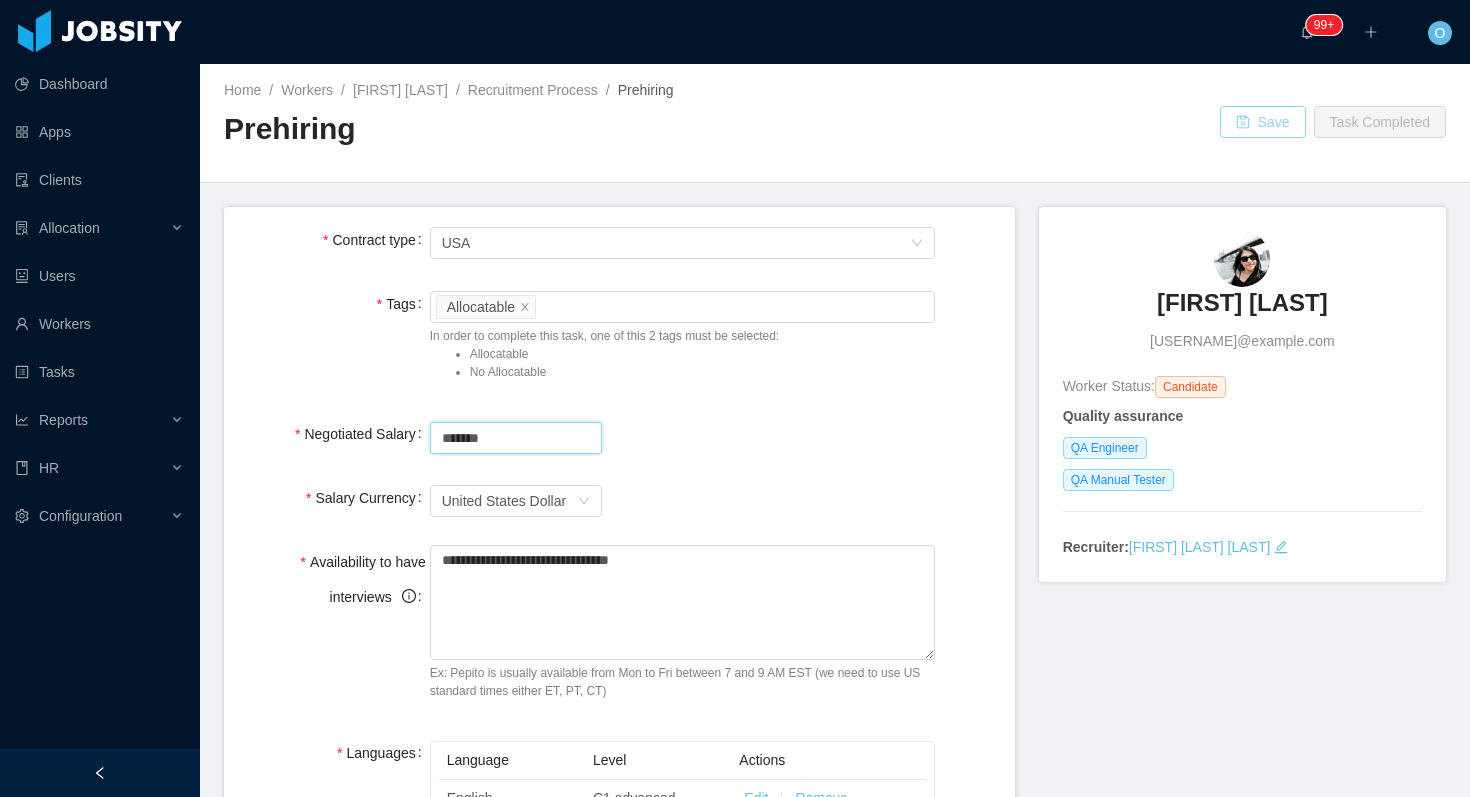 type on "*******" 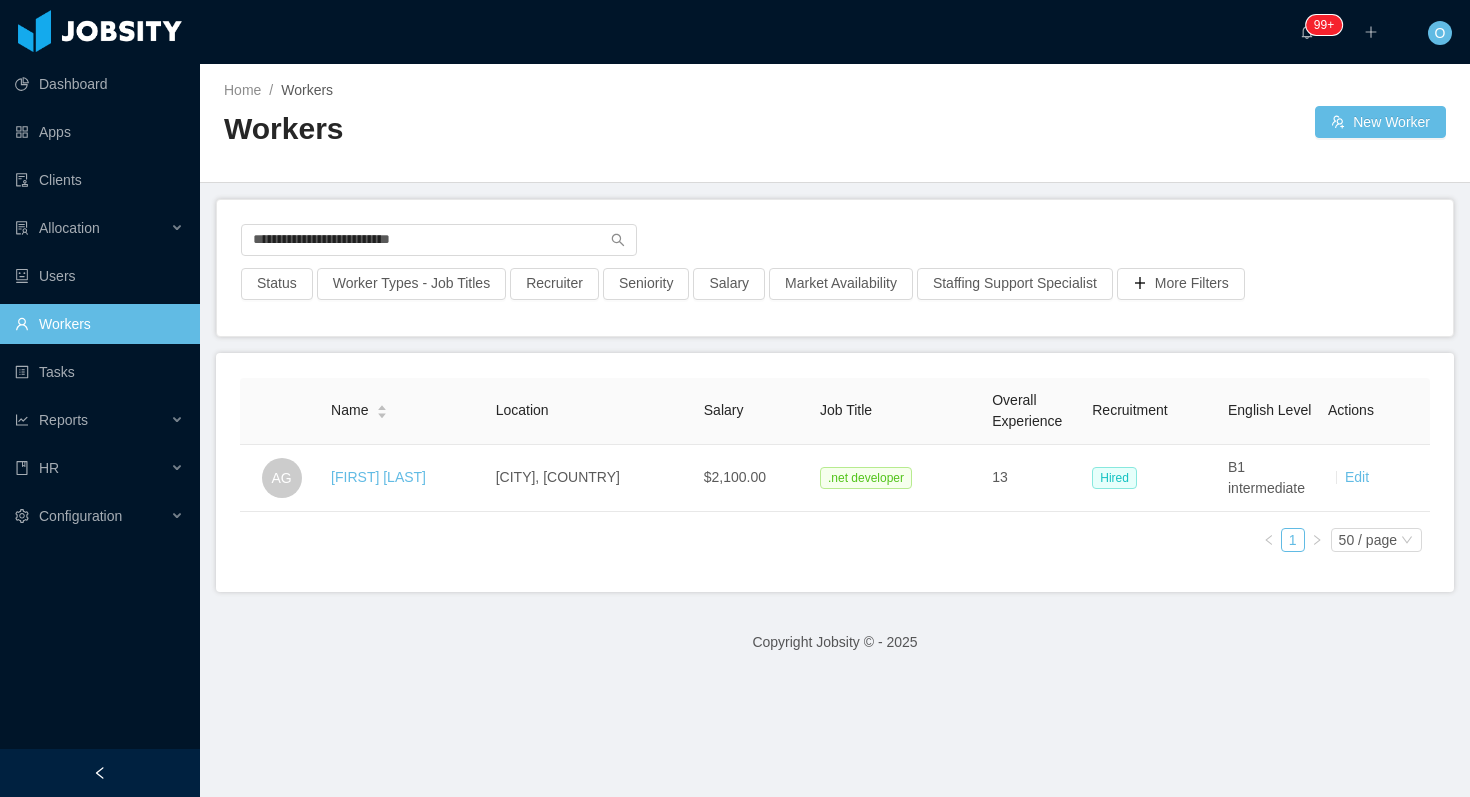 scroll, scrollTop: 0, scrollLeft: 0, axis: both 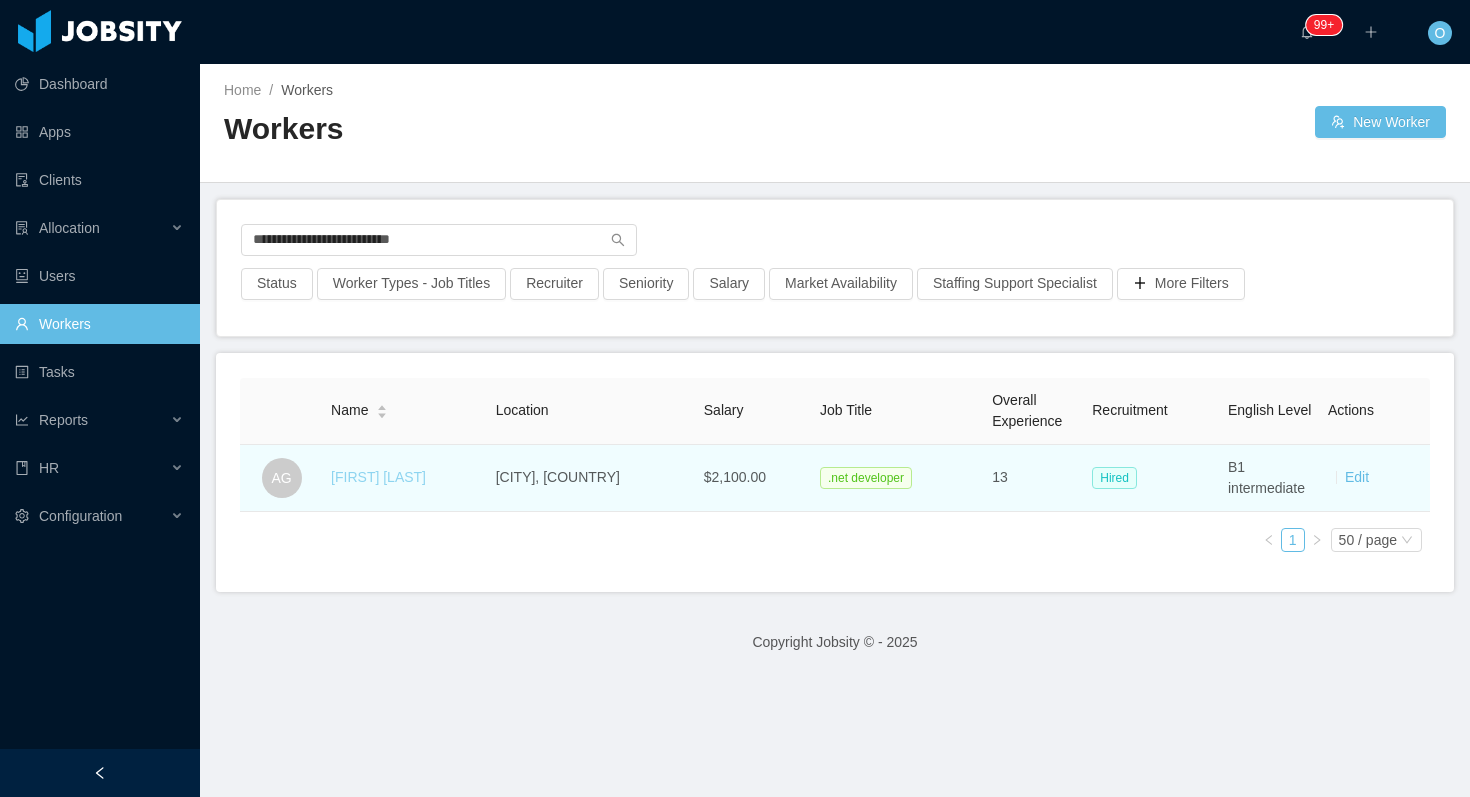 click on "André Guimarães" at bounding box center (378, 477) 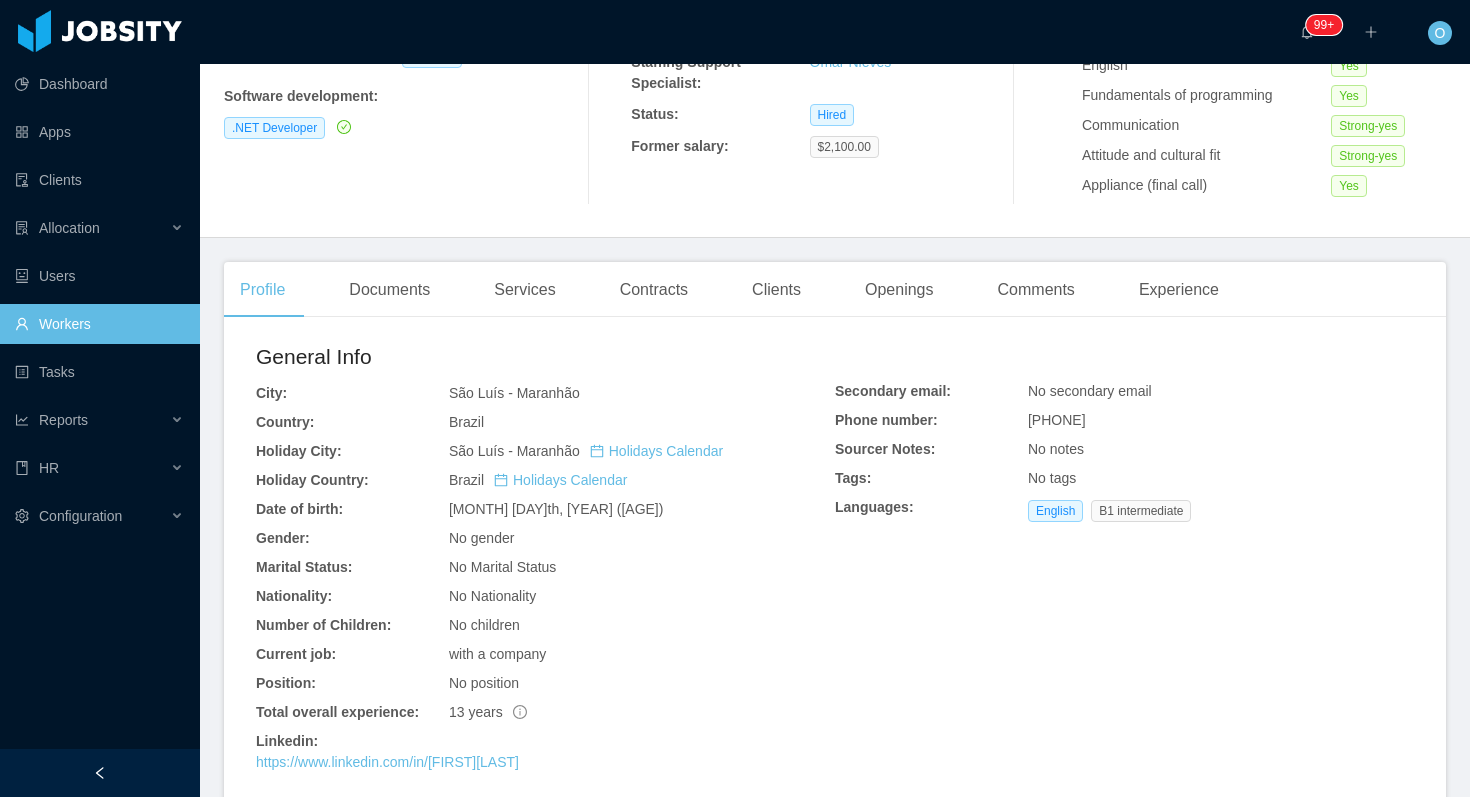 scroll, scrollTop: 340, scrollLeft: 0, axis: vertical 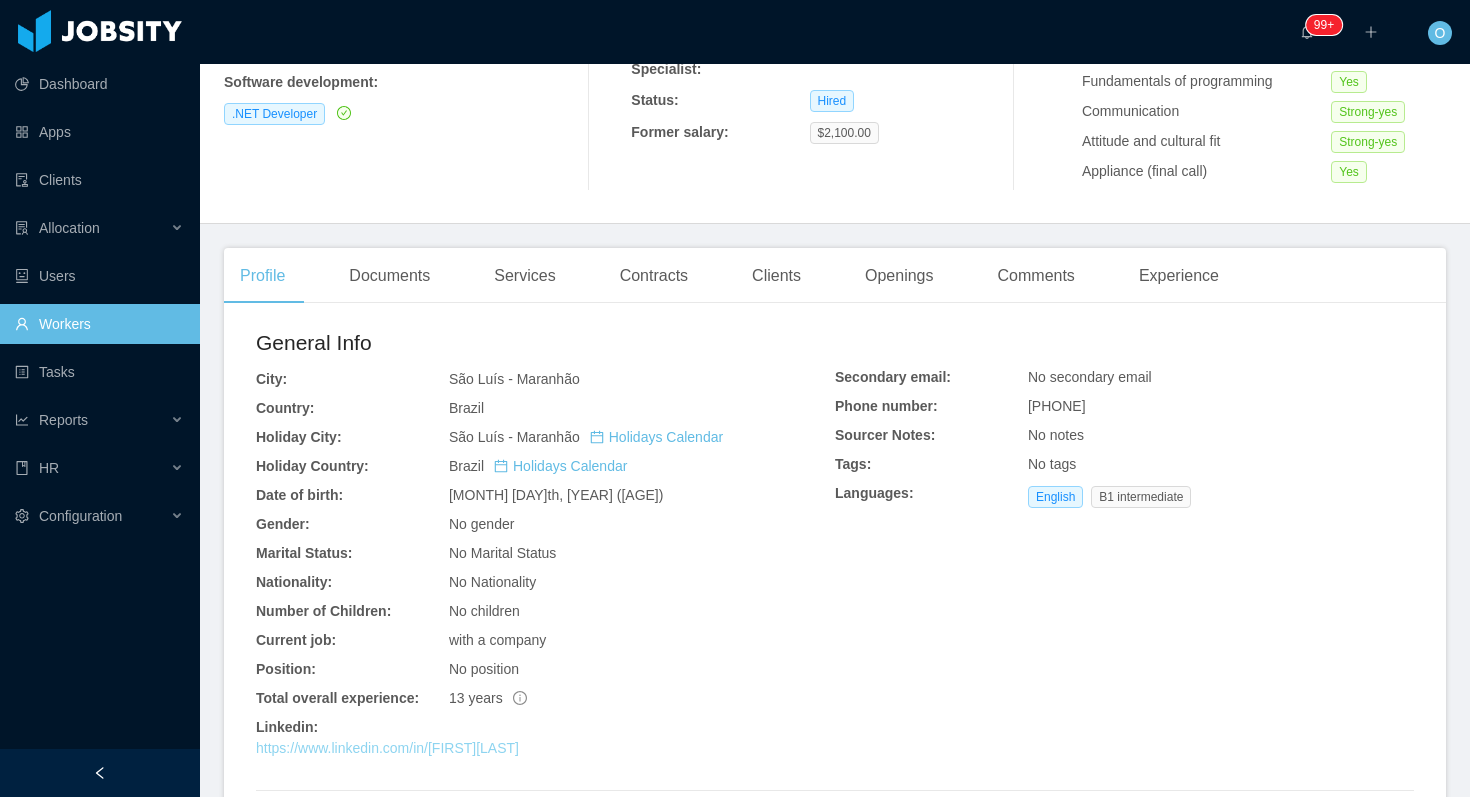 click on "https://www.linkedin.com/in/andresguimaraes" at bounding box center [387, 748] 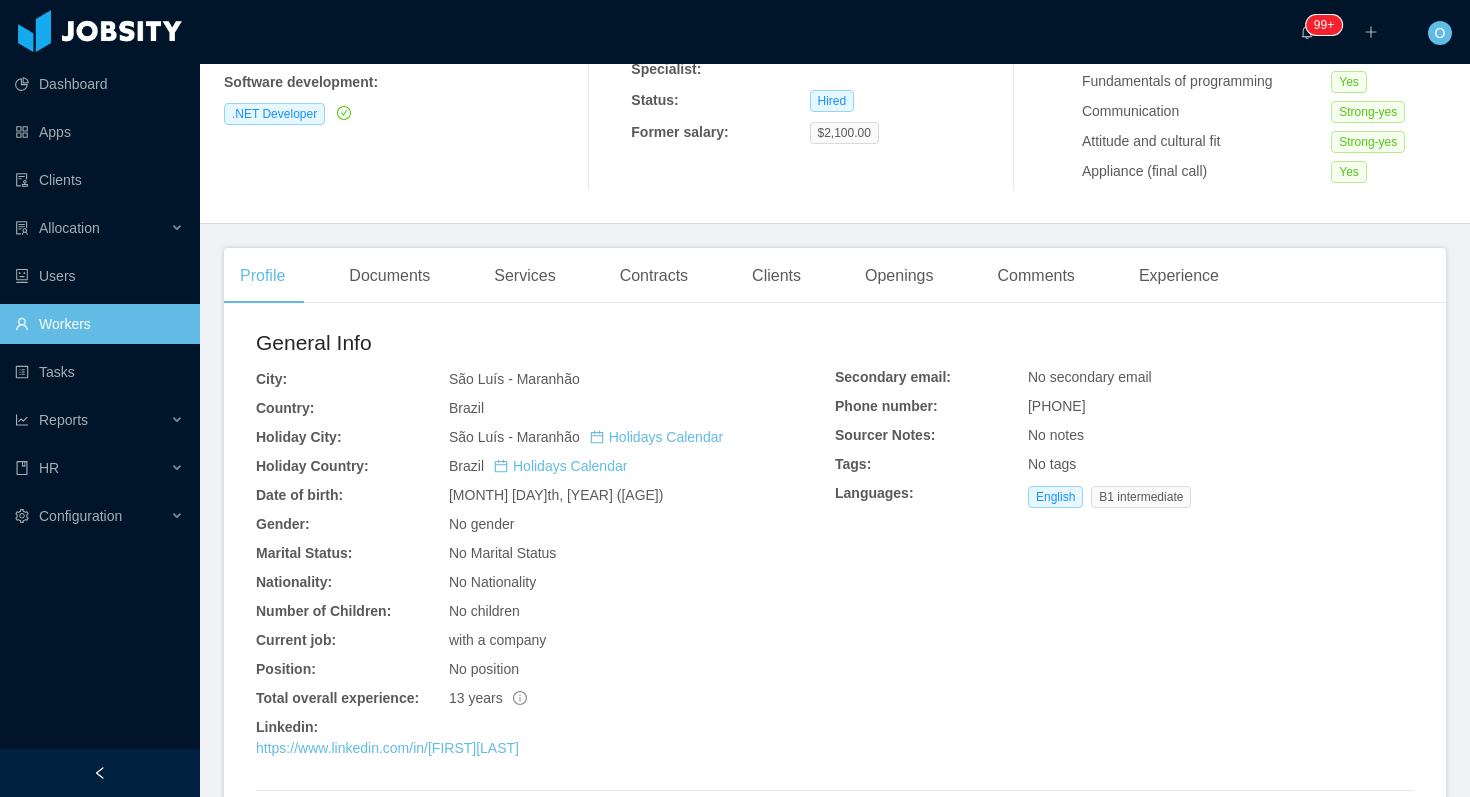 scroll, scrollTop: 0, scrollLeft: 0, axis: both 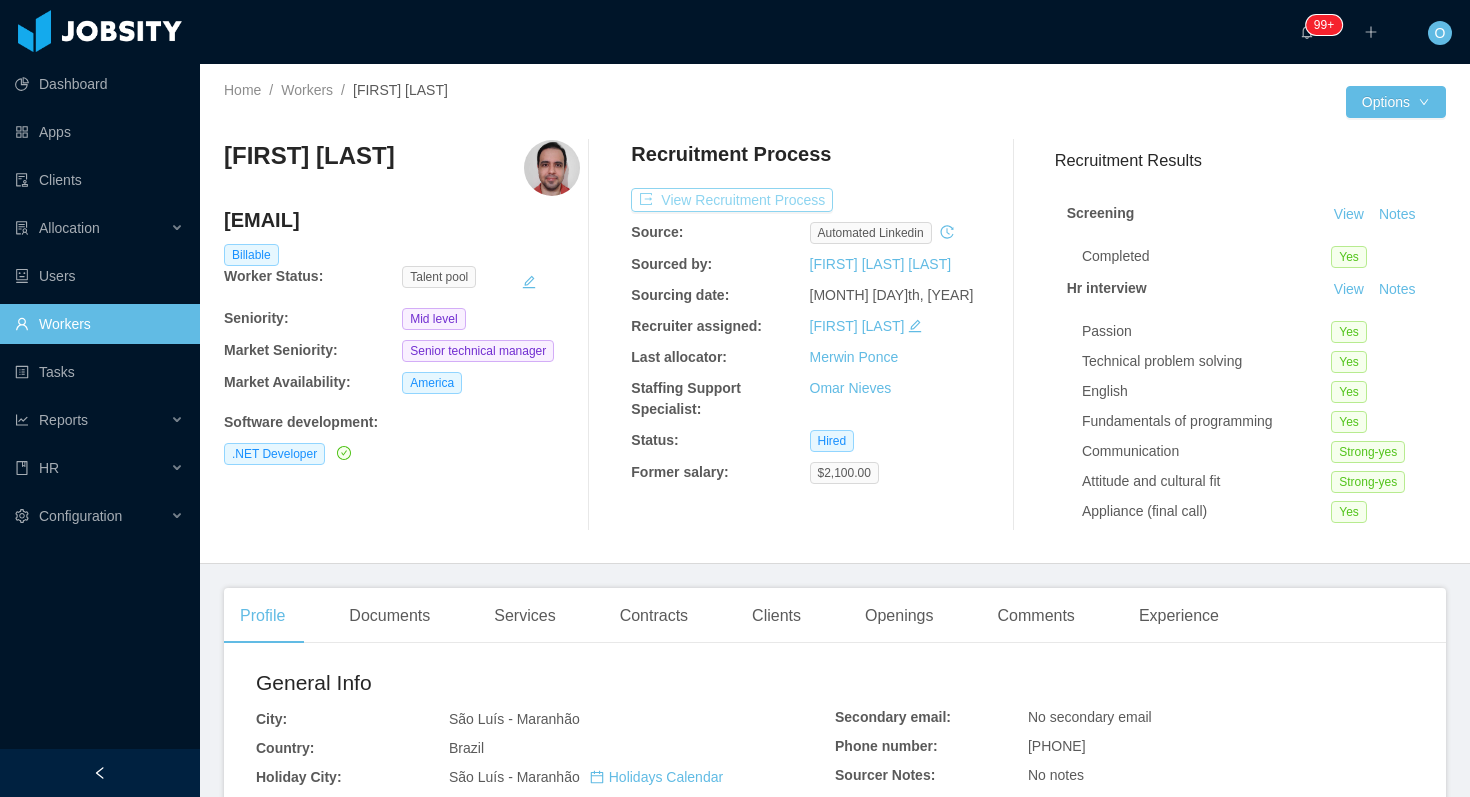 click on "View Recruitment Process" at bounding box center [732, 200] 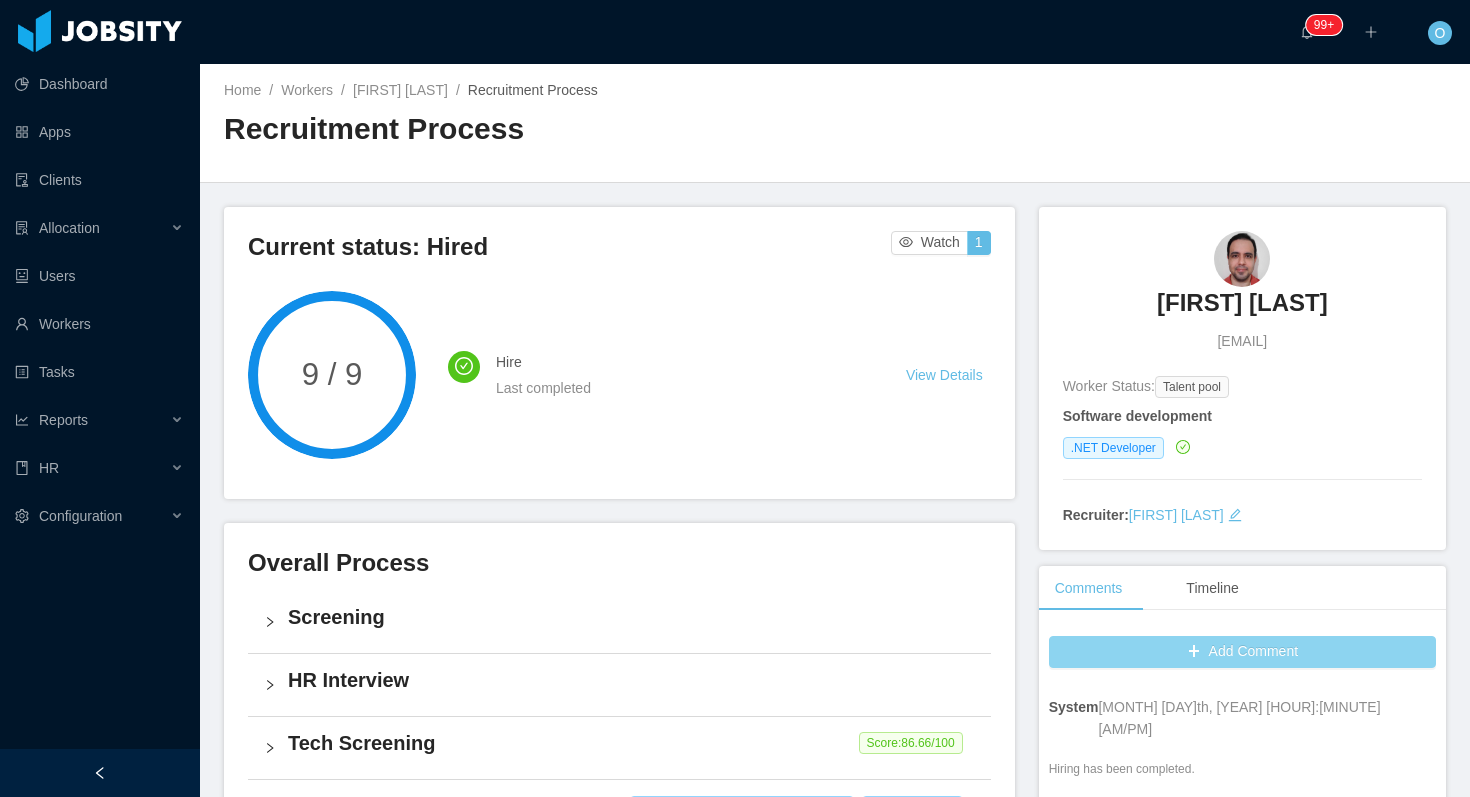 click on "Add Comment" at bounding box center [1242, 652] 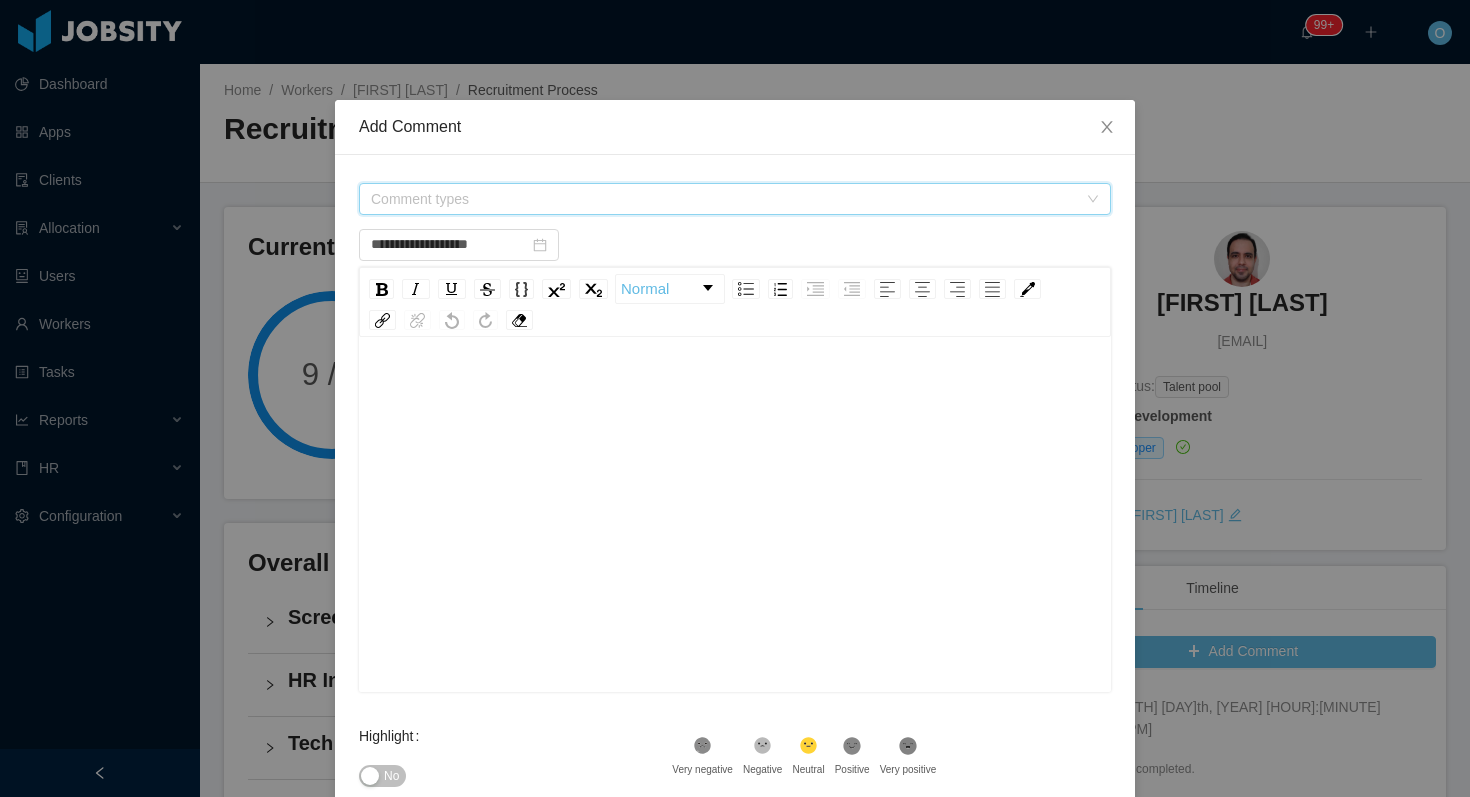 click on "Comment types" at bounding box center (724, 199) 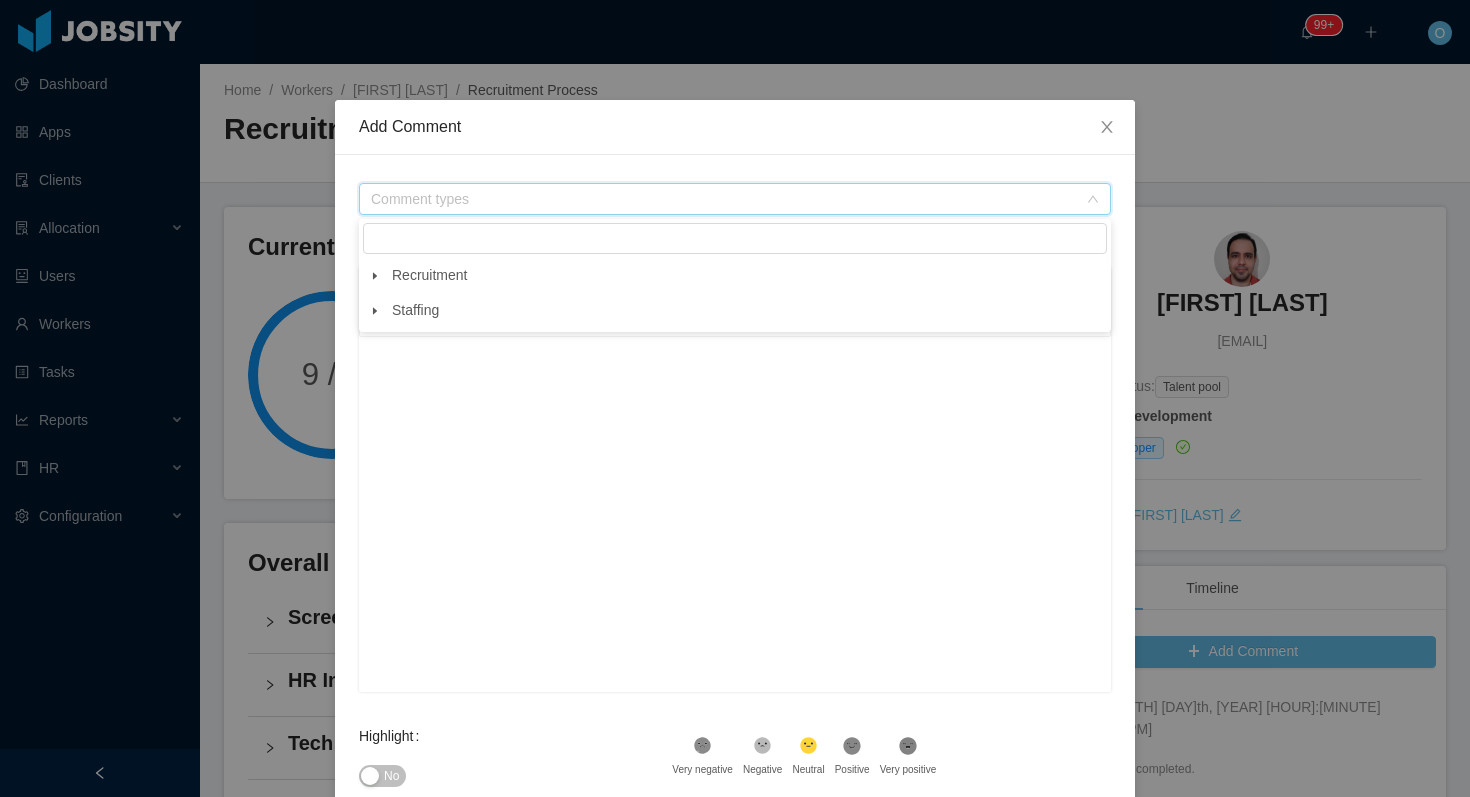 click at bounding box center [375, 276] 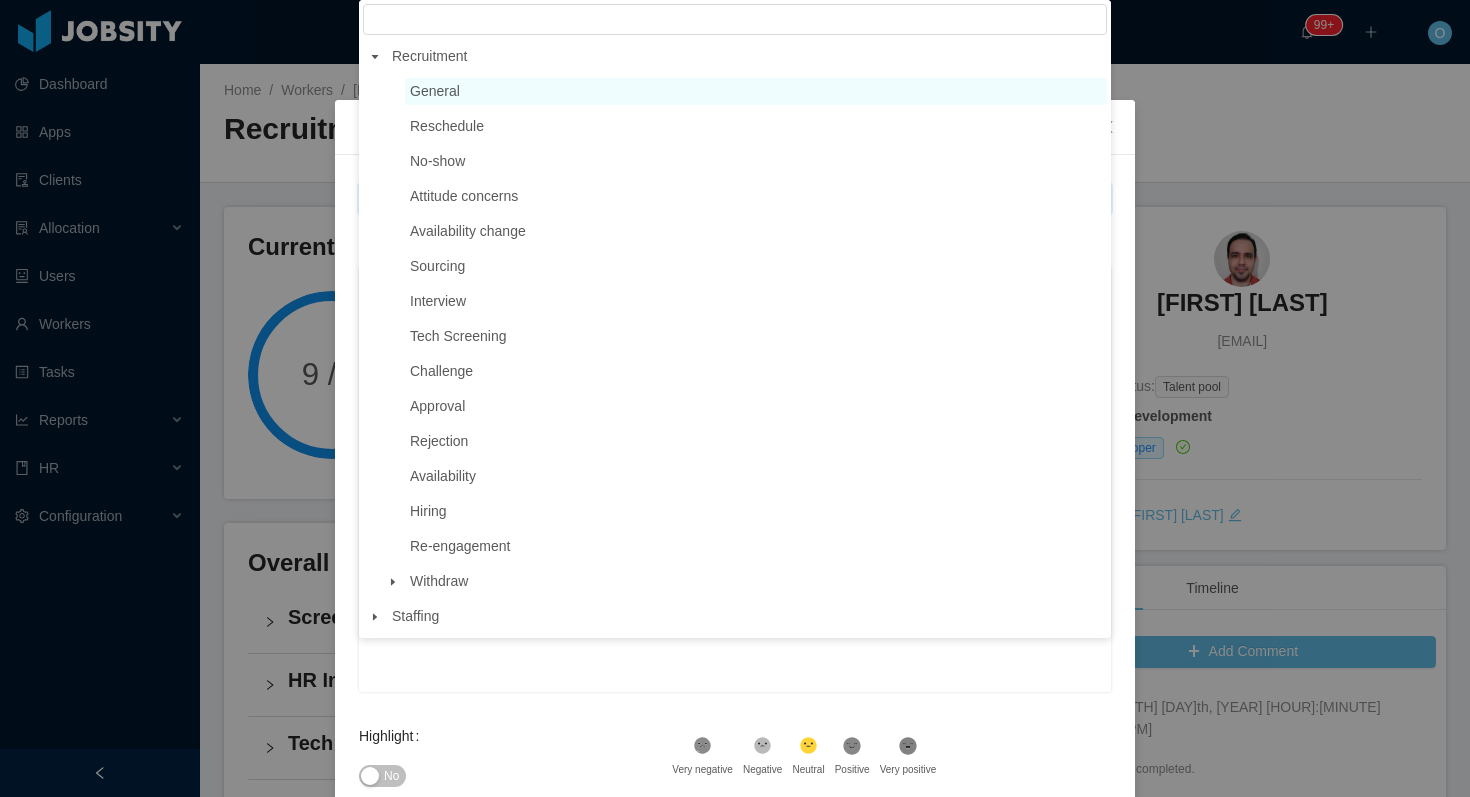 click on "General" at bounding box center [756, 91] 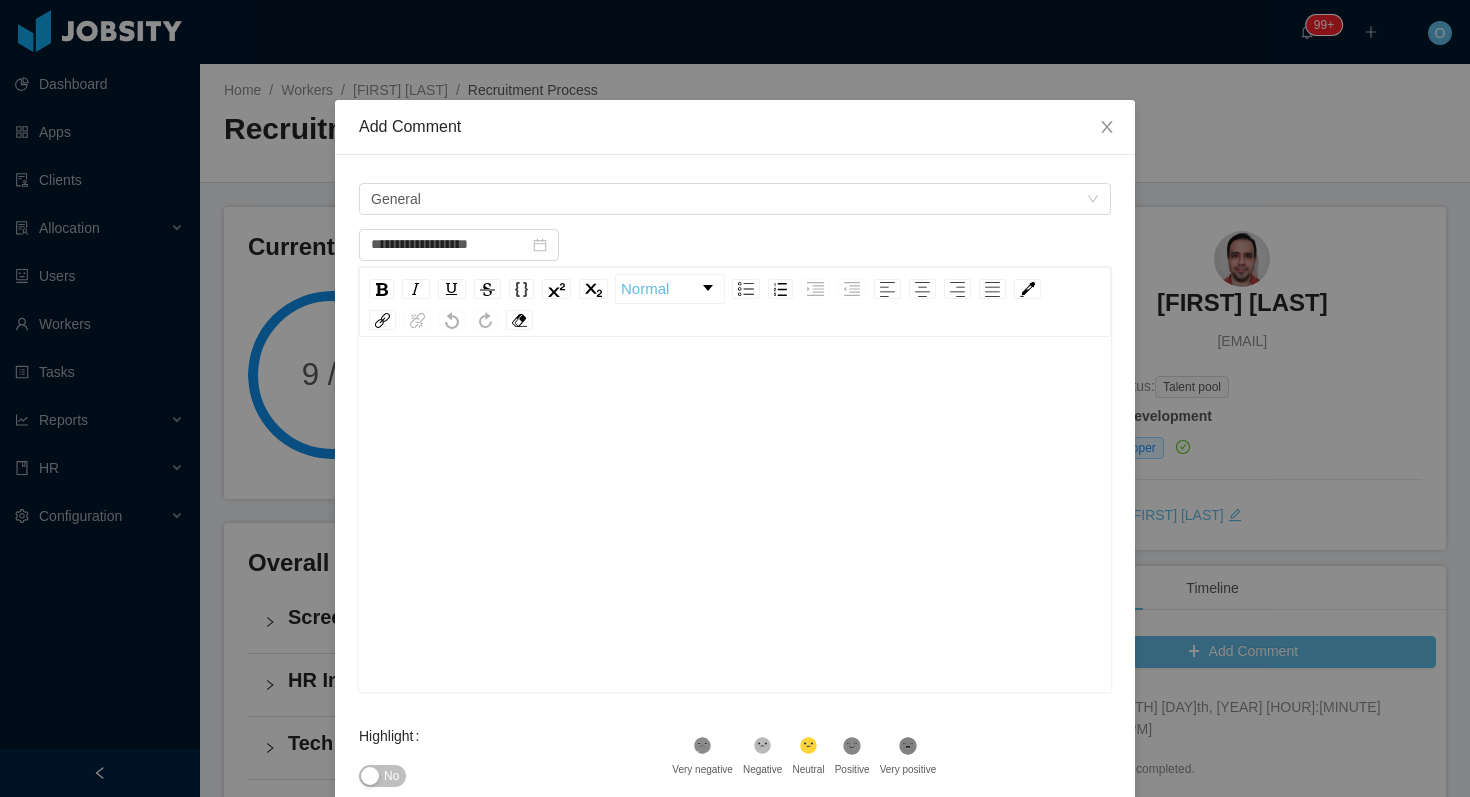 click at bounding box center (735, 546) 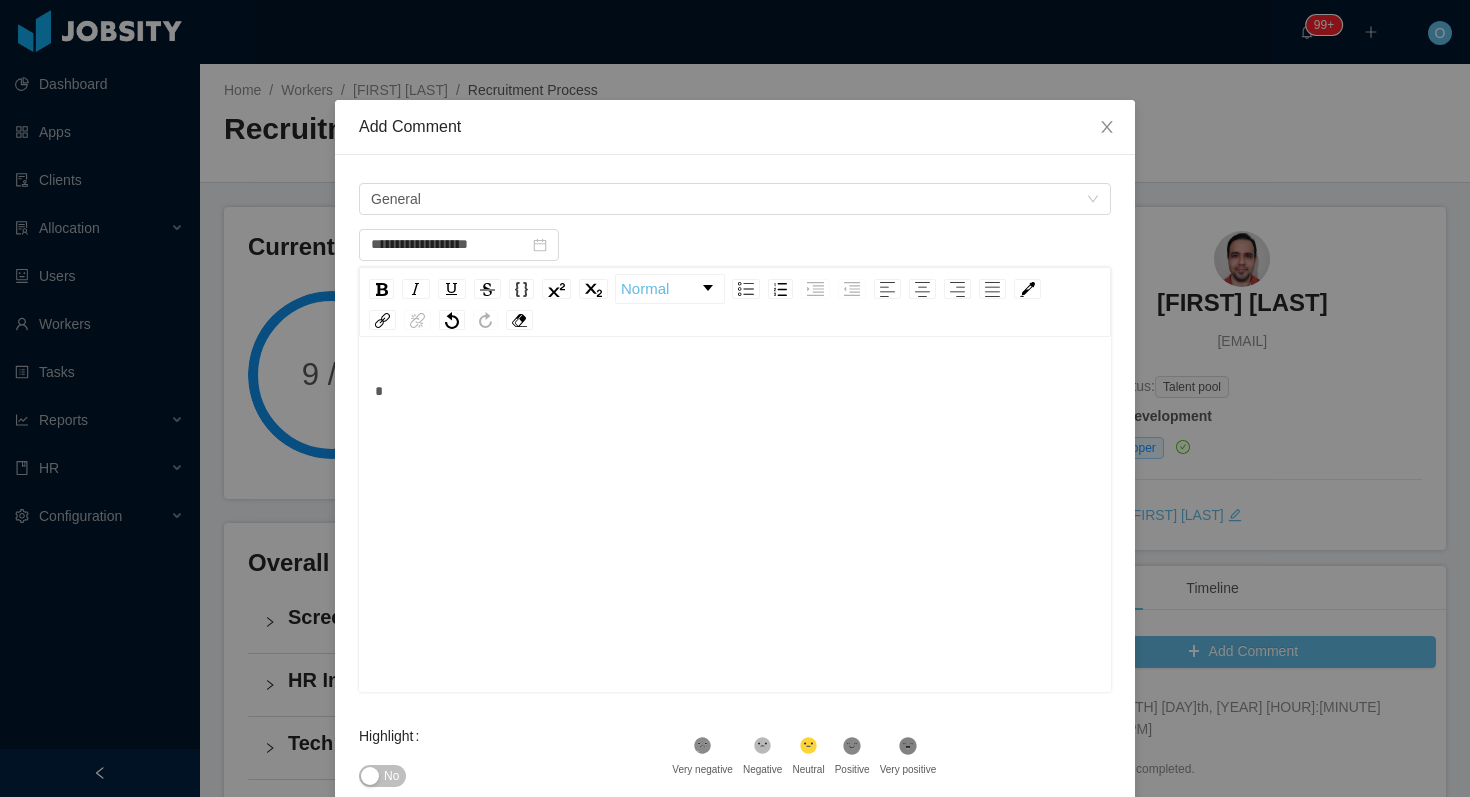 type 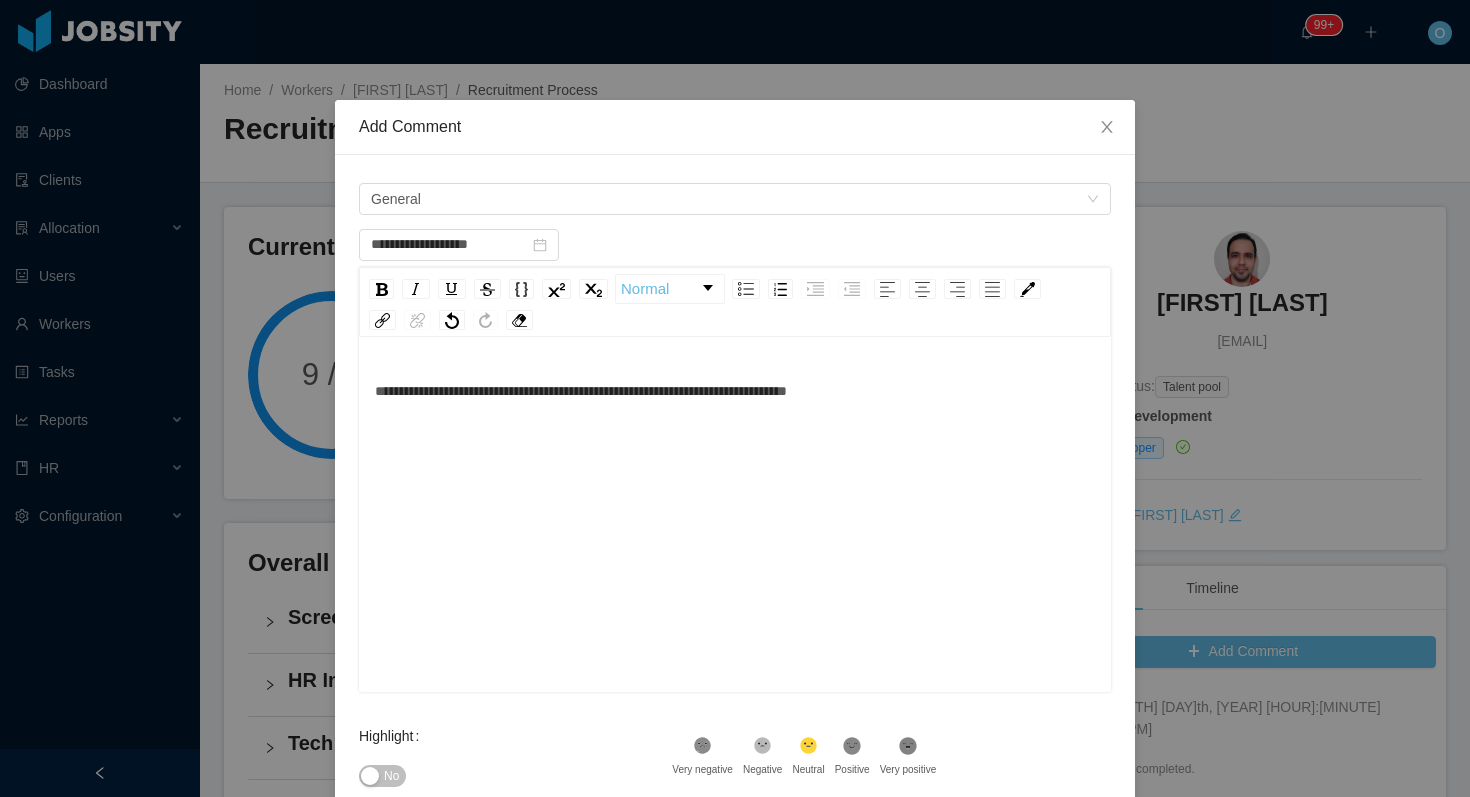 click on "Highlight No" at bounding box center [515, 756] 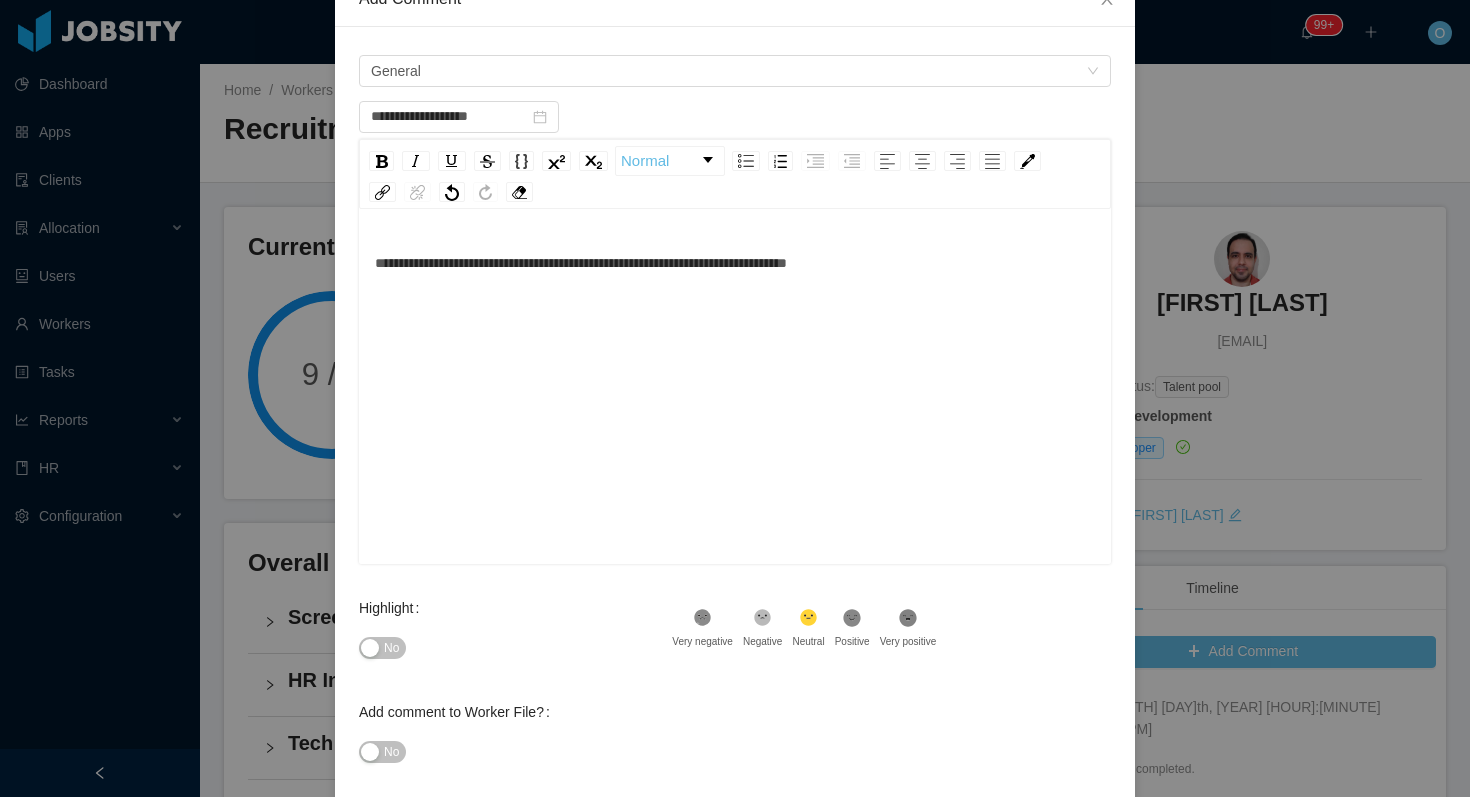 scroll, scrollTop: 228, scrollLeft: 0, axis: vertical 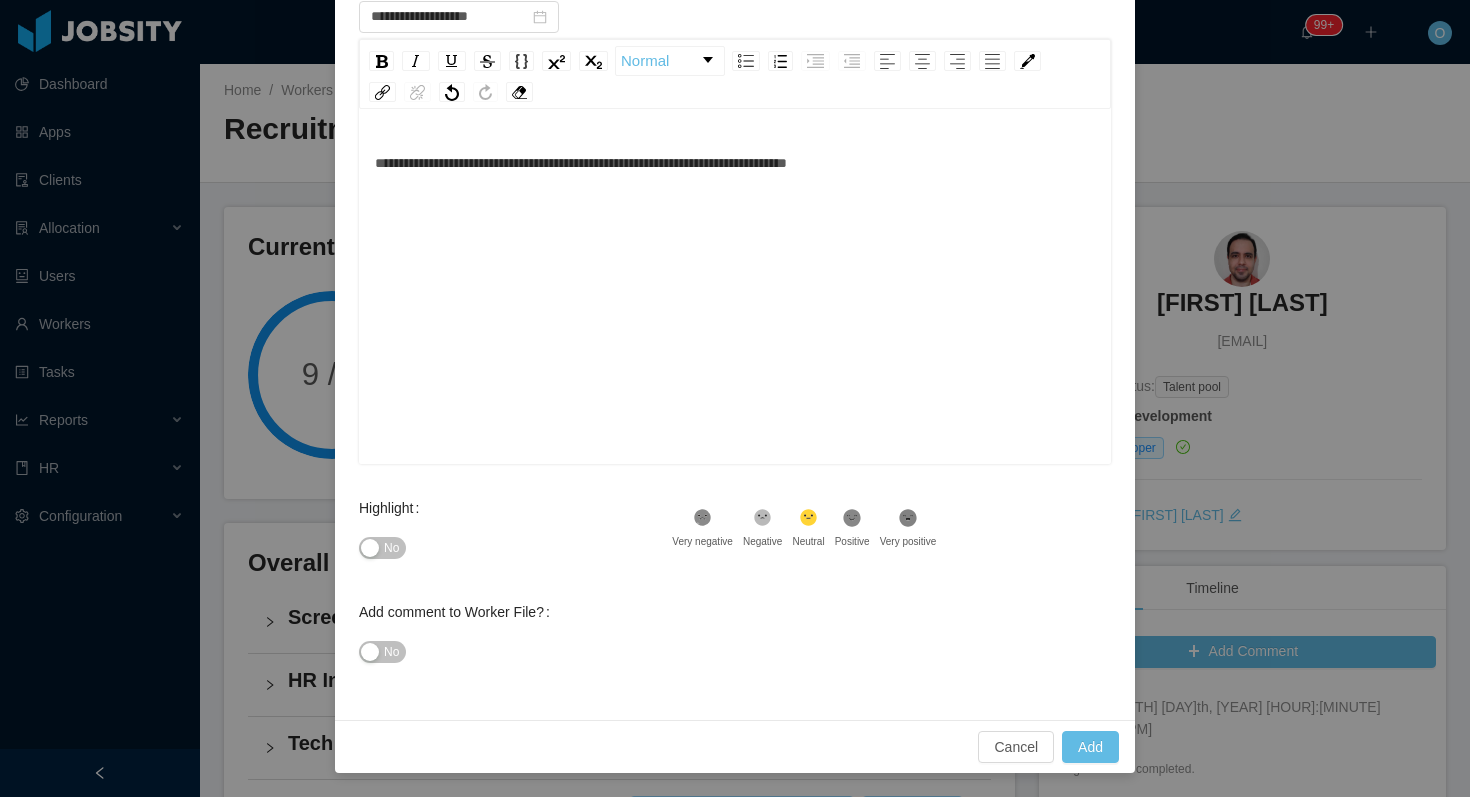 click on "No" at bounding box center (382, 548) 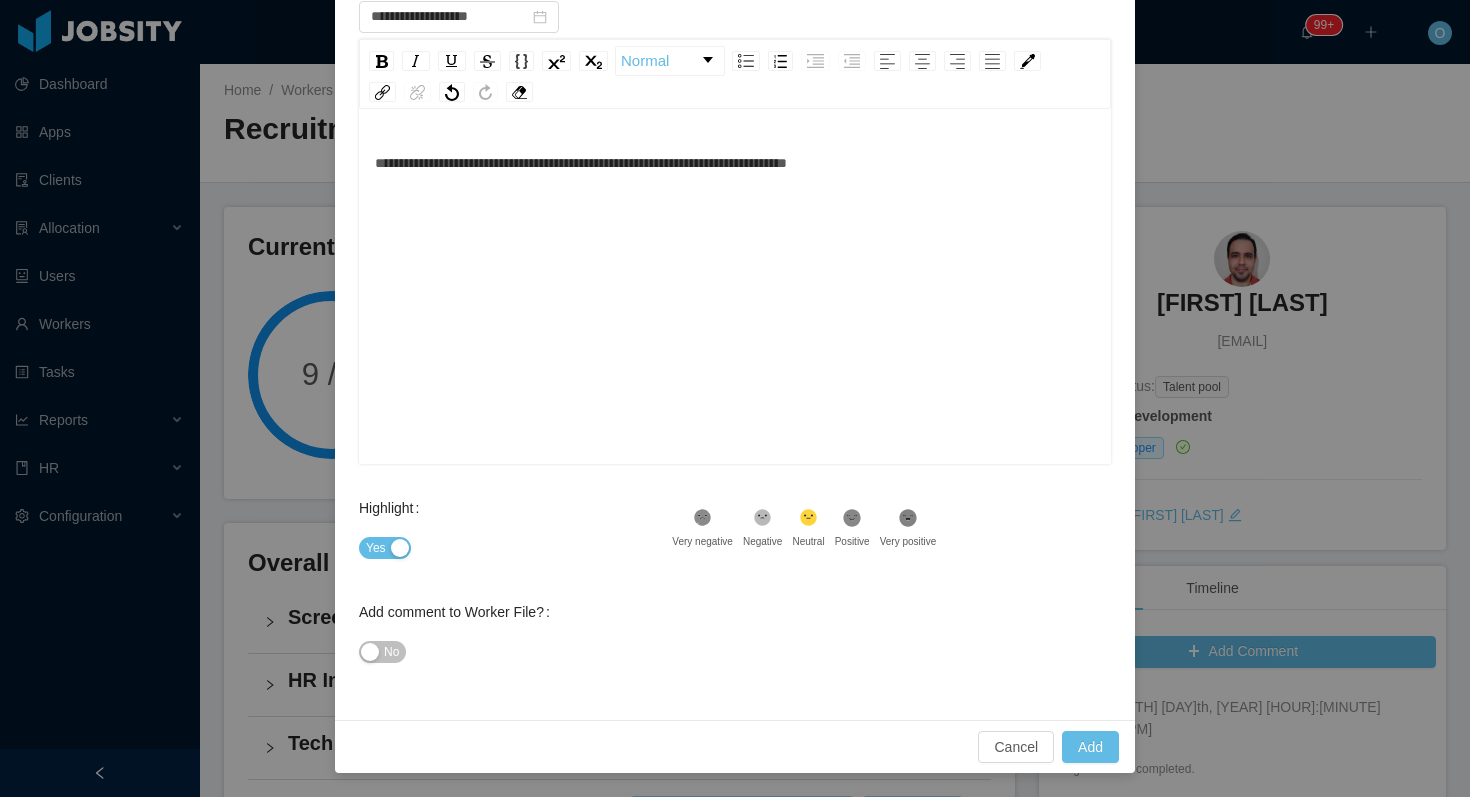 click on "**********" at bounding box center (735, 163) 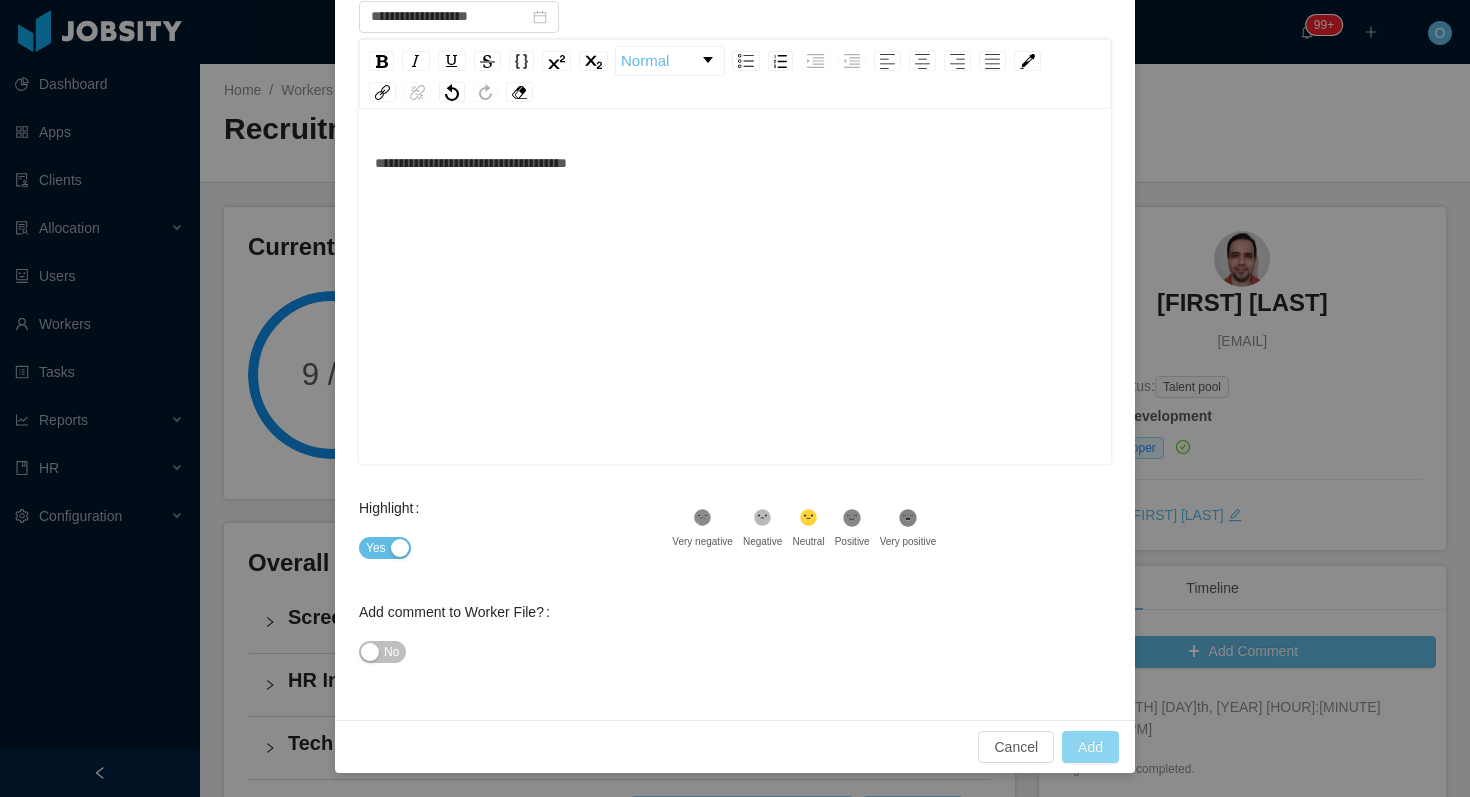 type on "**********" 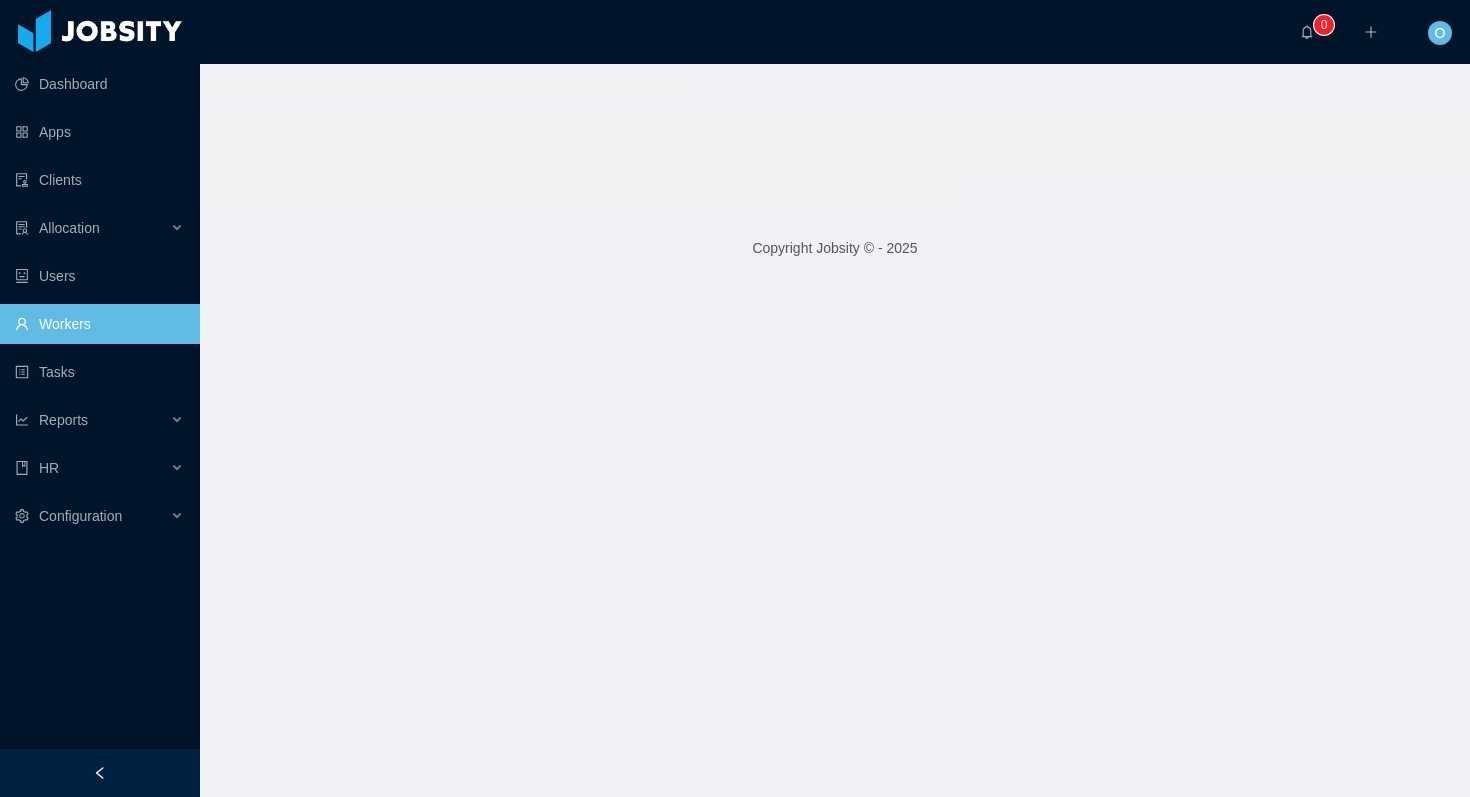 scroll, scrollTop: 0, scrollLeft: 0, axis: both 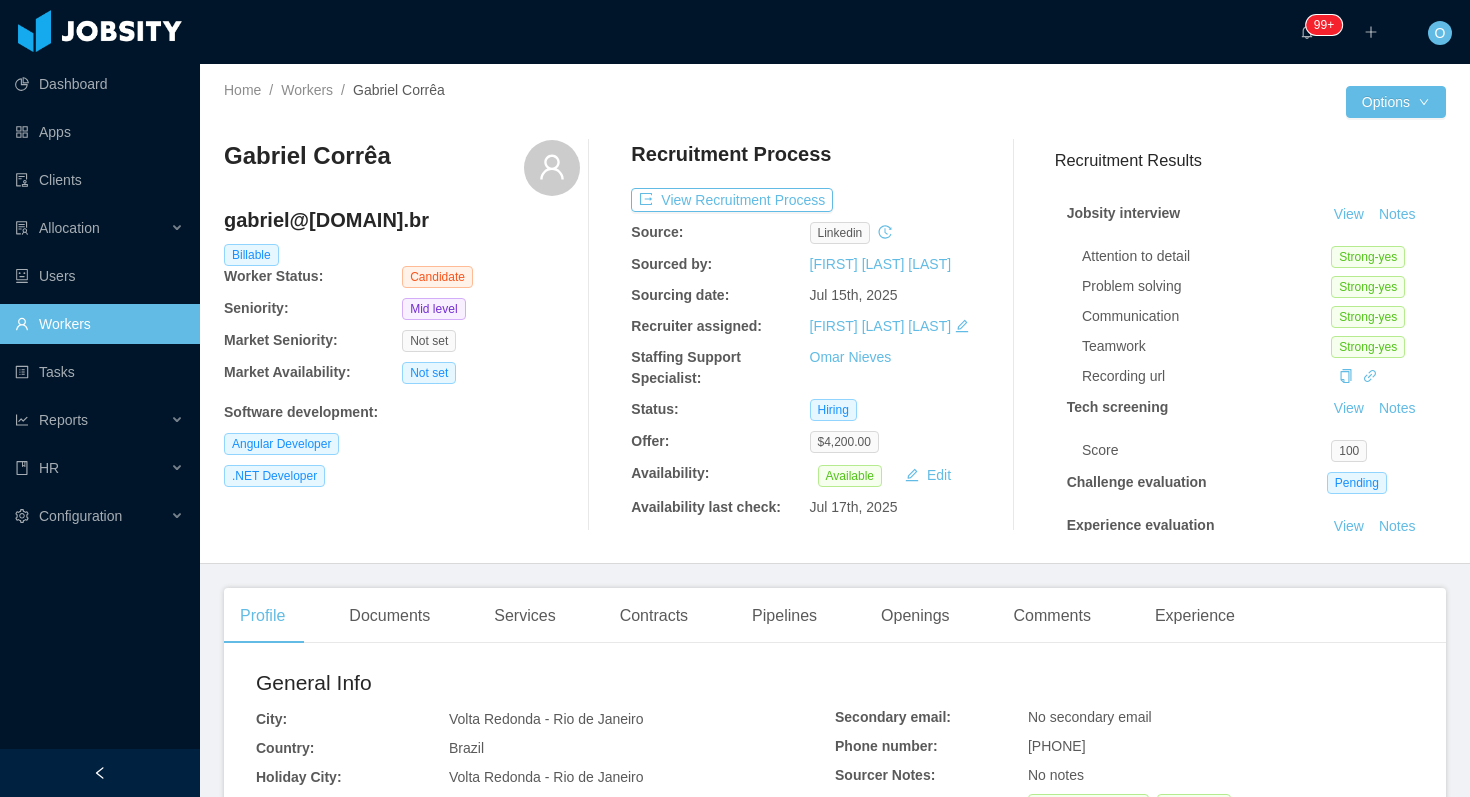 click on "[FIRST] [LAST] gabriel@[DOMAIN].br  Billable  Worker Status: Candidate Seniority:   Mid level   Market Seniority:  Not set  Market Availability: Not set Software development : Angular Developer .NET Developer Recruitment Process View Recruitment Process  Source: linkedin Sourced by: [FIRST] [LAST] Sourcing date: [DATE] Recruiter assigned: [FIRST] [LAST]   Staffing Support Specialist: [FIRST] [LAST] Status: Hiring Offer: $4,200.00 Availability: Available Edit Availability last check: [DATE] Recruitment Results Jobsity interview
View Notes Attention to detail Strong-yes Problem solving Strong-yes Communication Strong-yes Teamwork Strong-yes Recording url Tech screening
View Notes Score 100 Challenge evaluation
Pending Experience evaluation
View Notes Approval
View Notes Approved Yes" at bounding box center [835, 335] 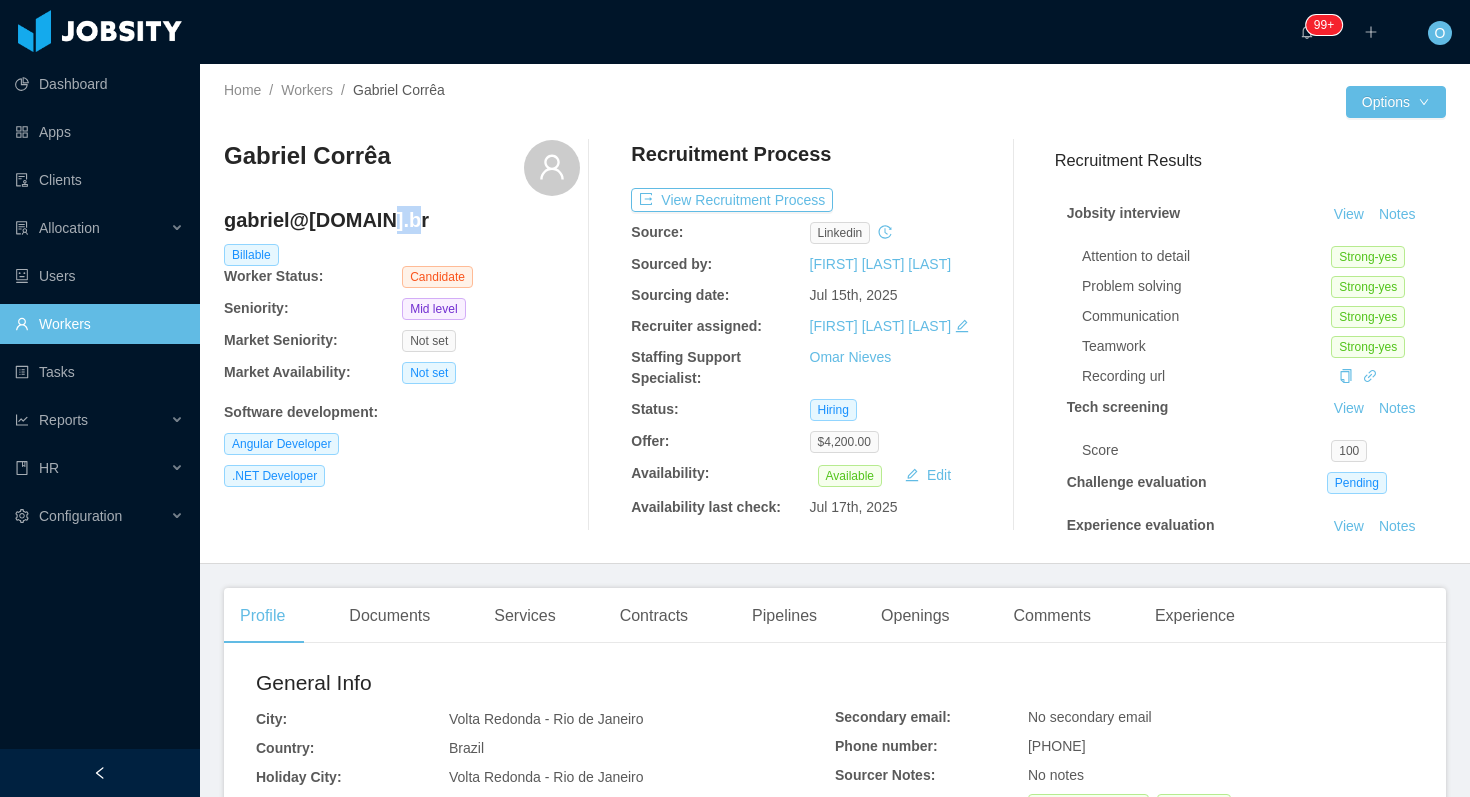 click on "gabriel@[DOMAIN].br" at bounding box center [402, 220] 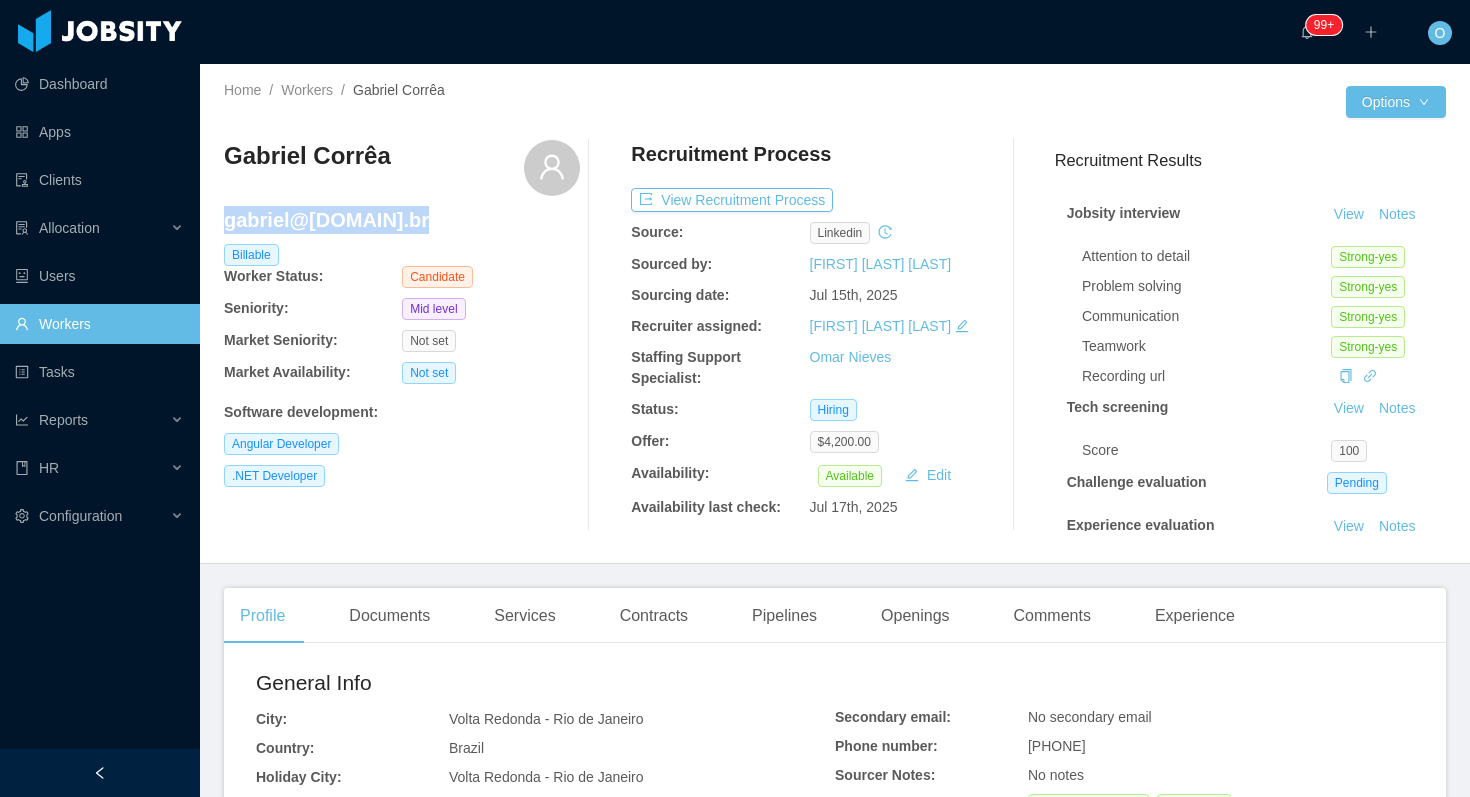 click on "gabriel@[DOMAIN].br" at bounding box center (402, 220) 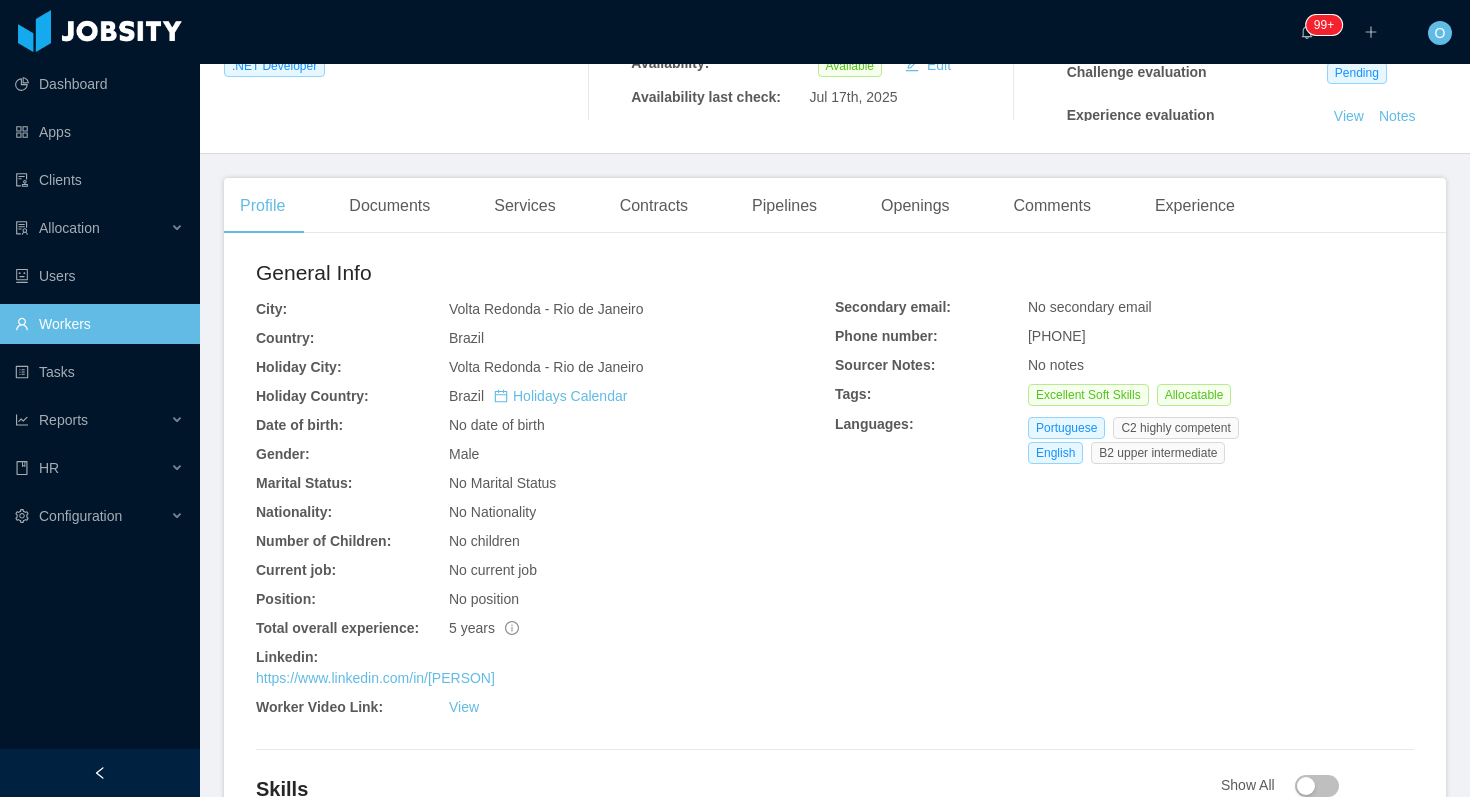 scroll, scrollTop: 483, scrollLeft: 0, axis: vertical 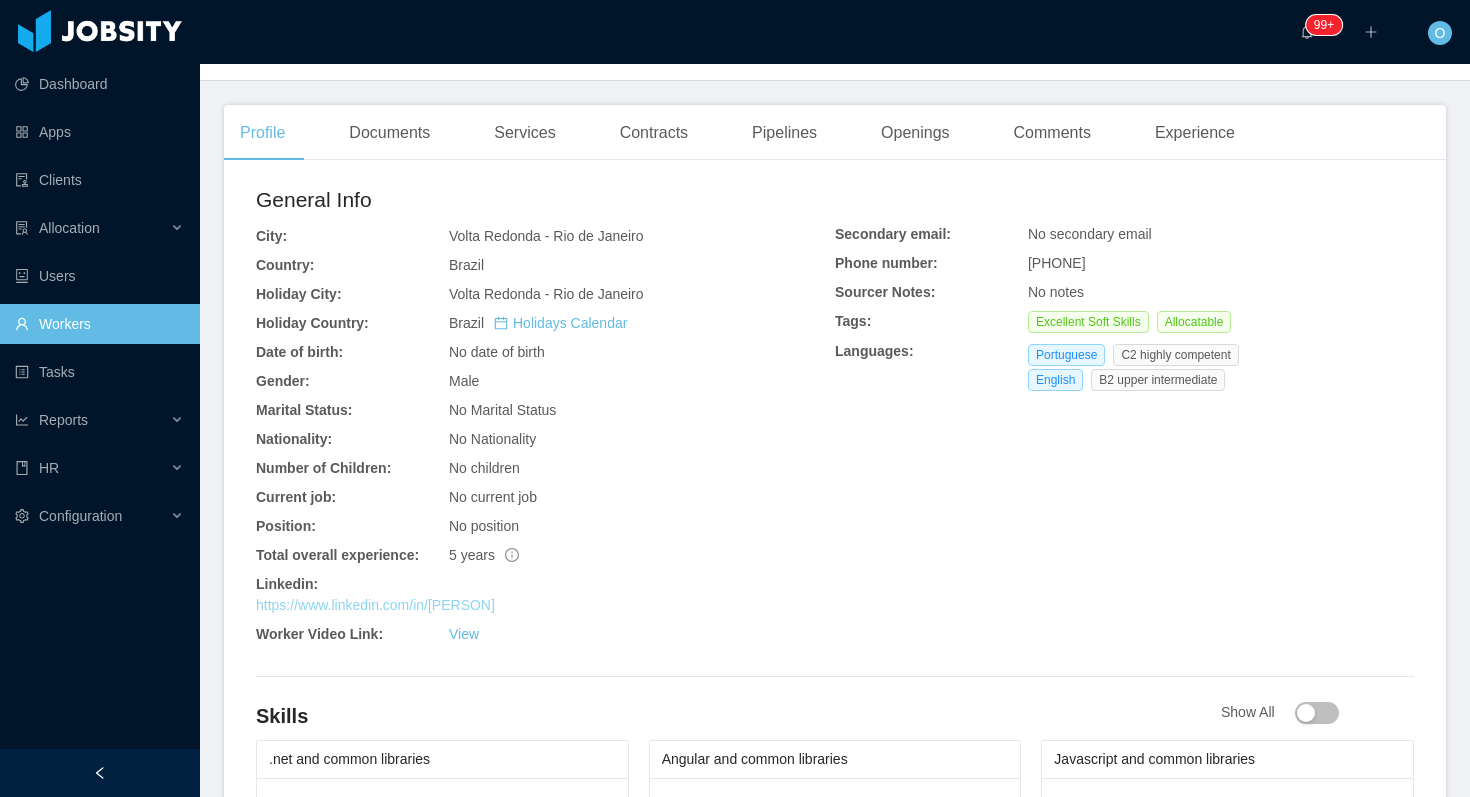 click on "https://www.linkedin.com/in/[PERSON]" at bounding box center [375, 605] 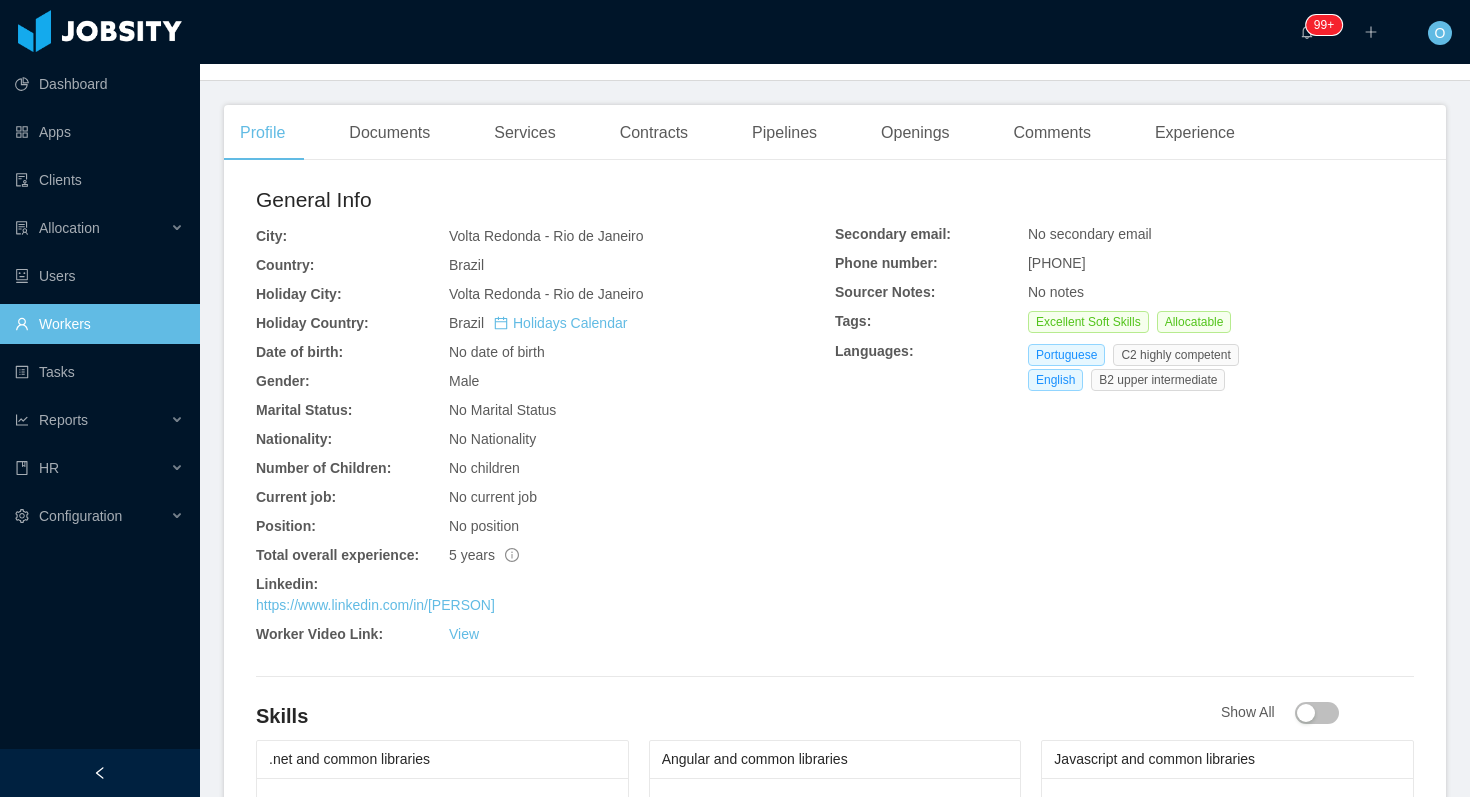 scroll, scrollTop: 0, scrollLeft: 0, axis: both 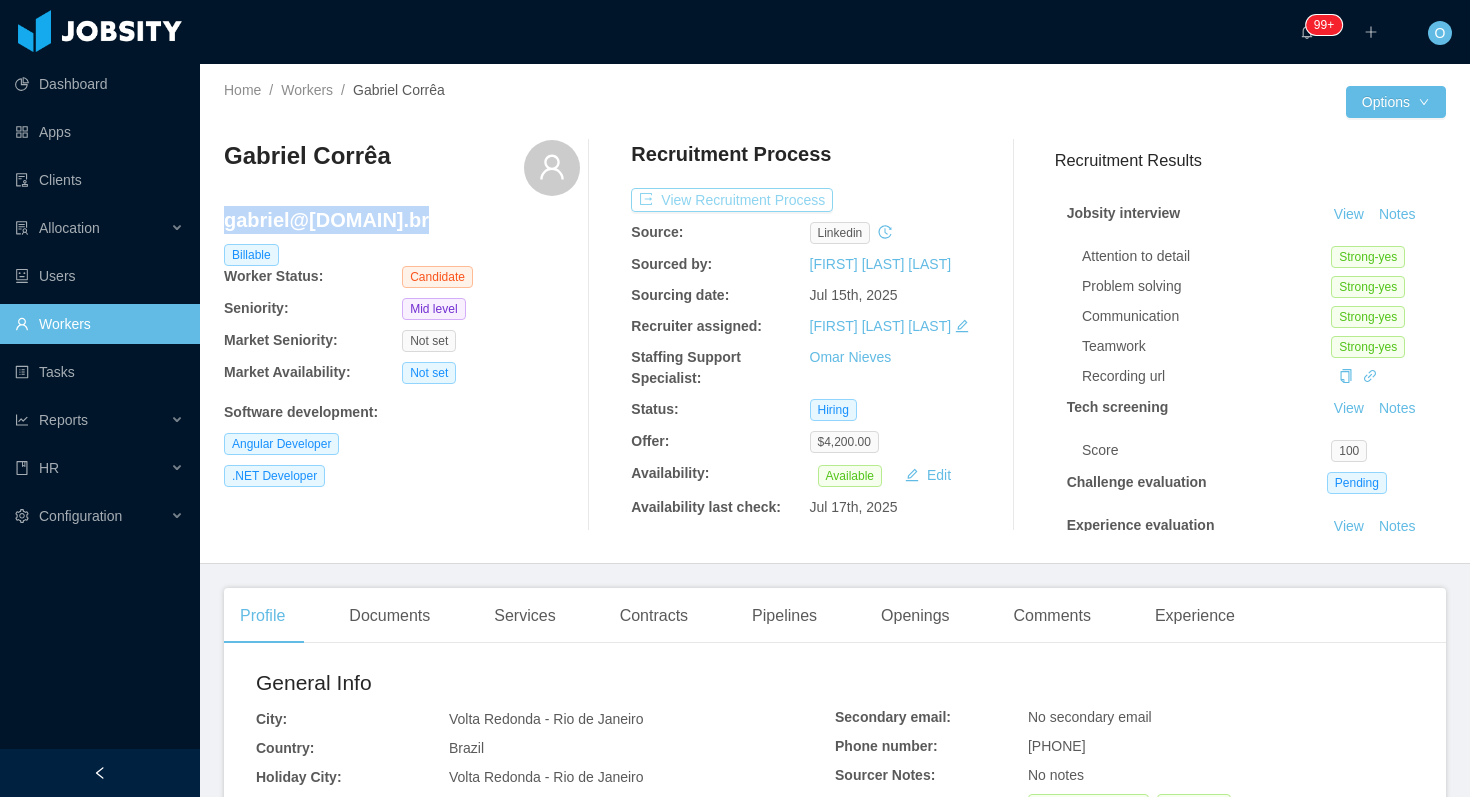 click on "View Recruitment Process" at bounding box center [732, 200] 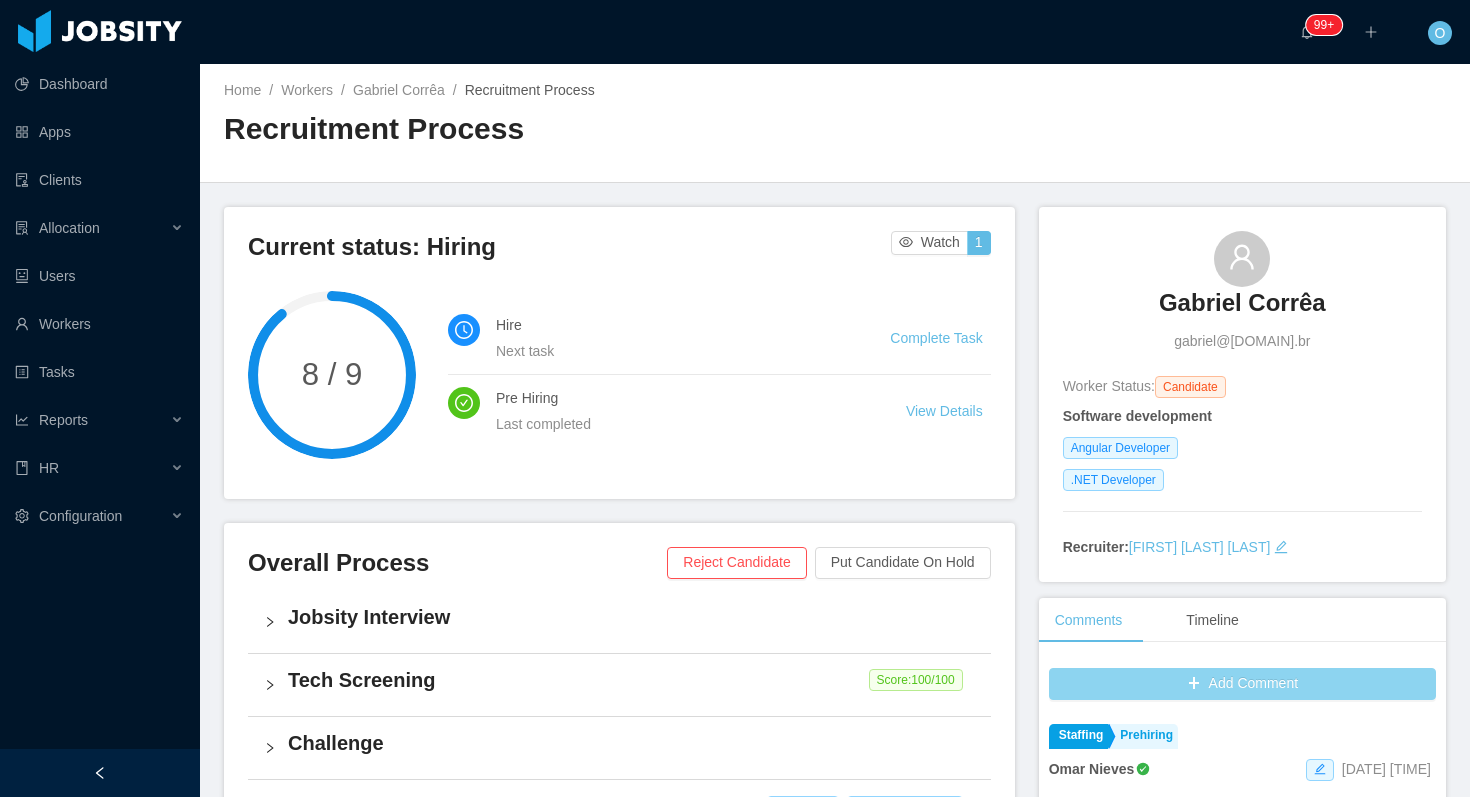 click on "Add Comment" at bounding box center [1242, 684] 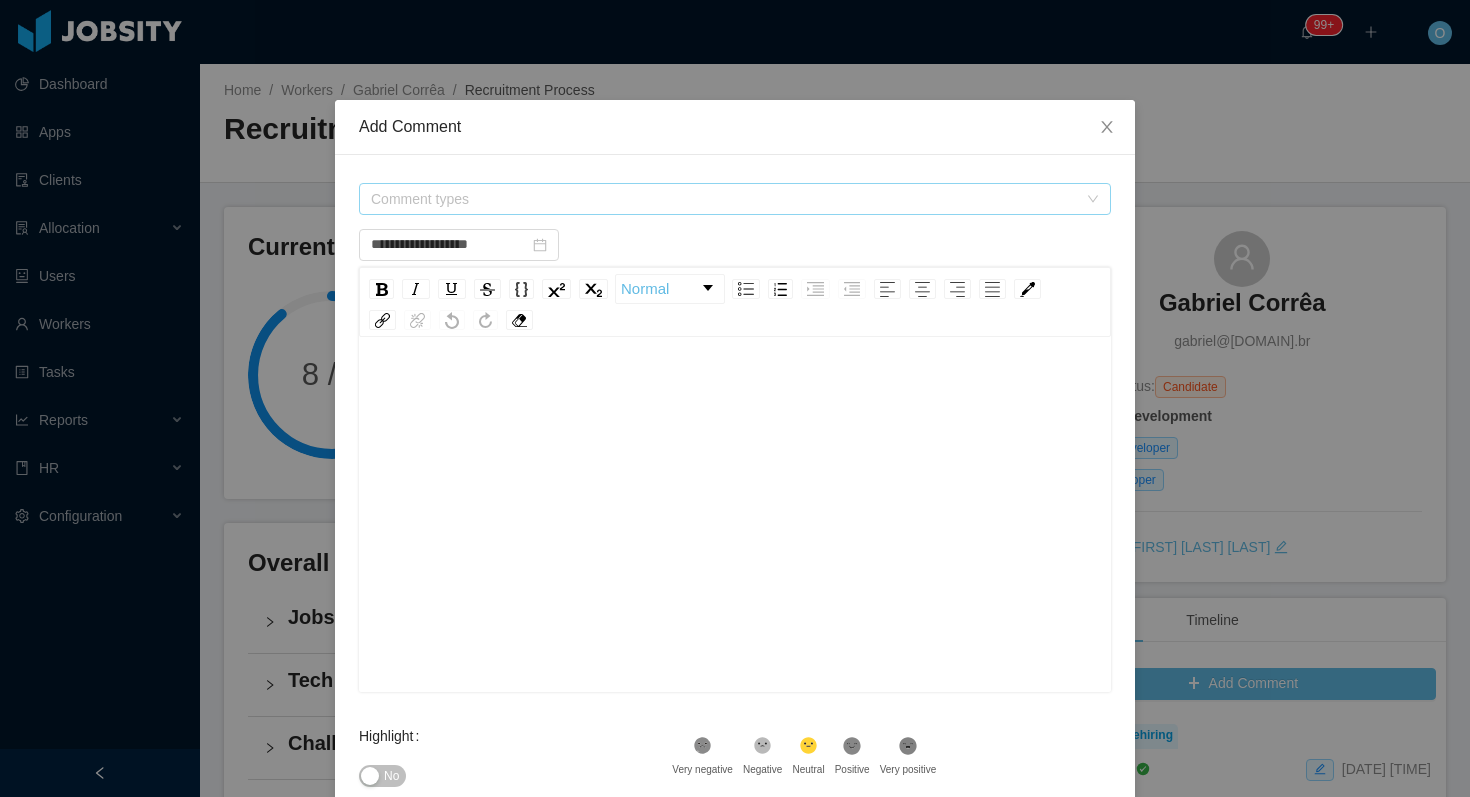 click on "Comment types" at bounding box center (724, 199) 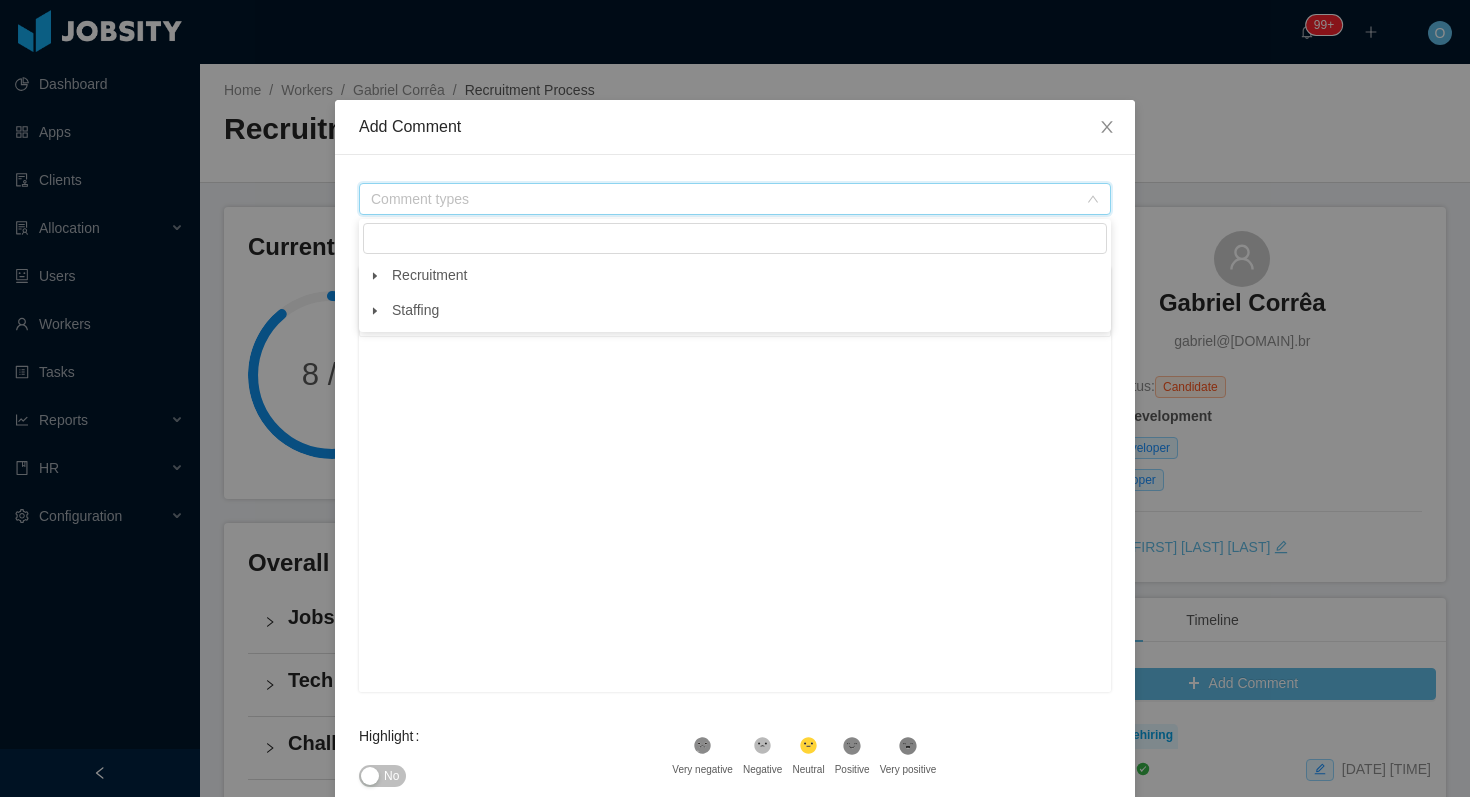 click 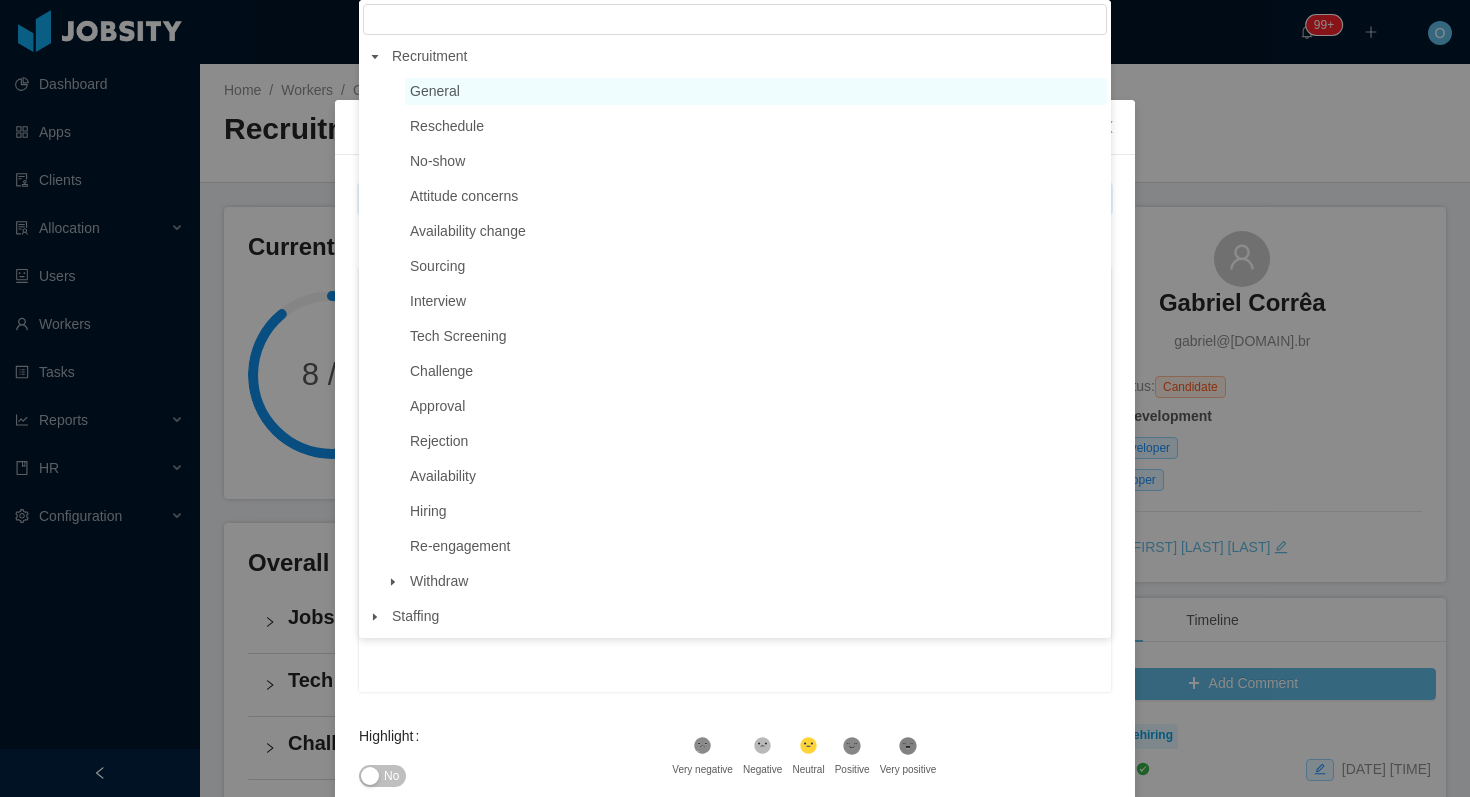 click on "General" at bounding box center (756, 91) 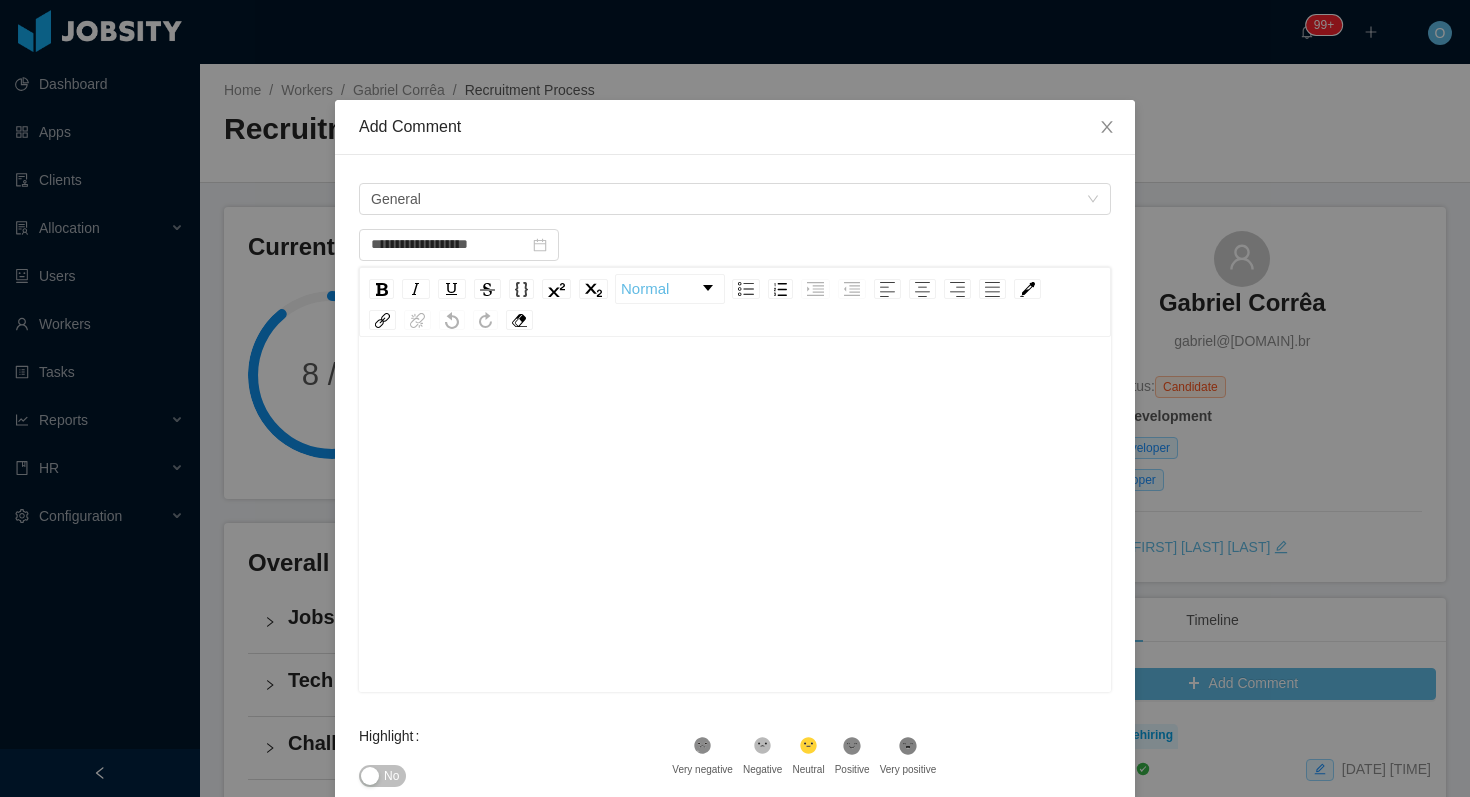 click at bounding box center [735, 546] 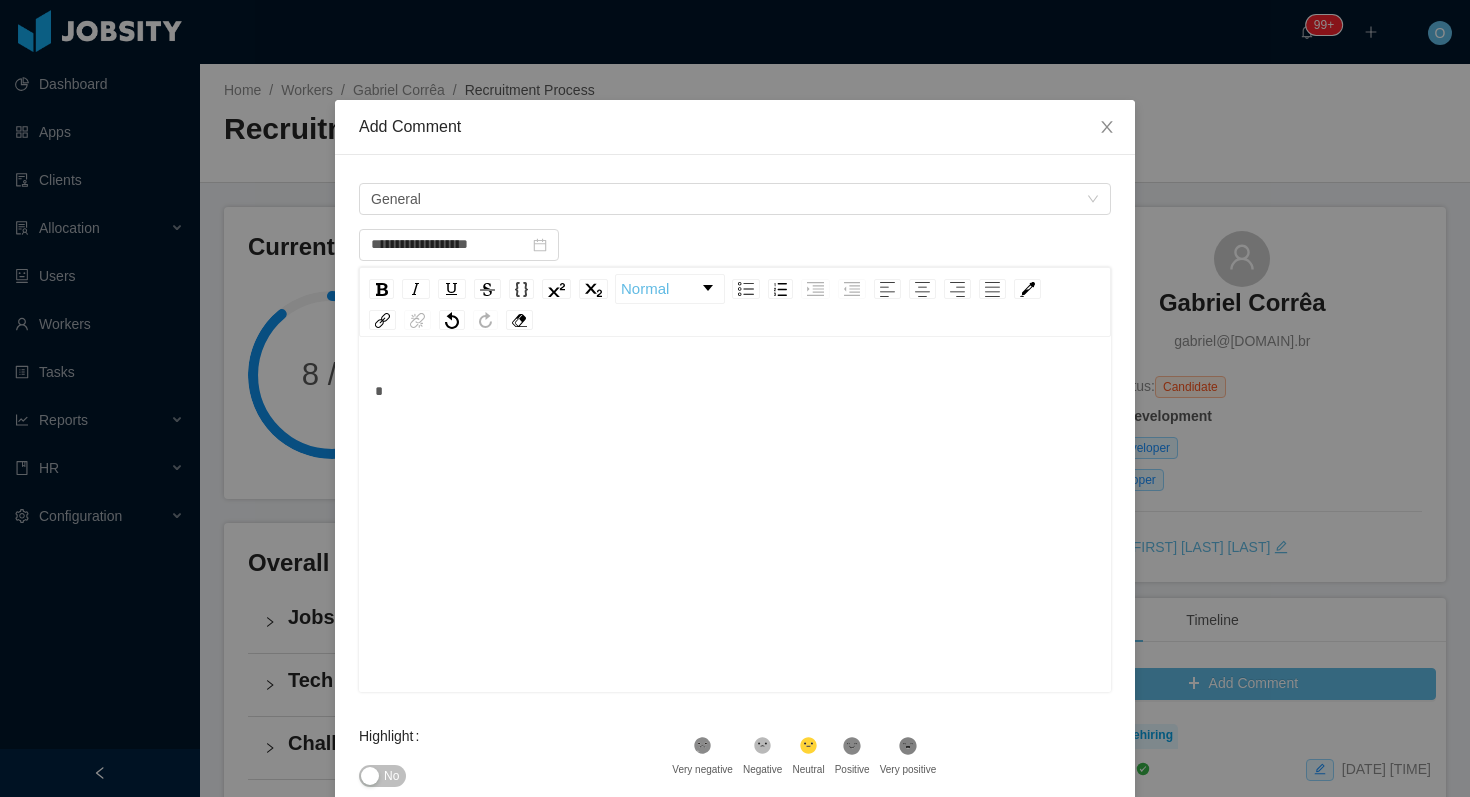 type 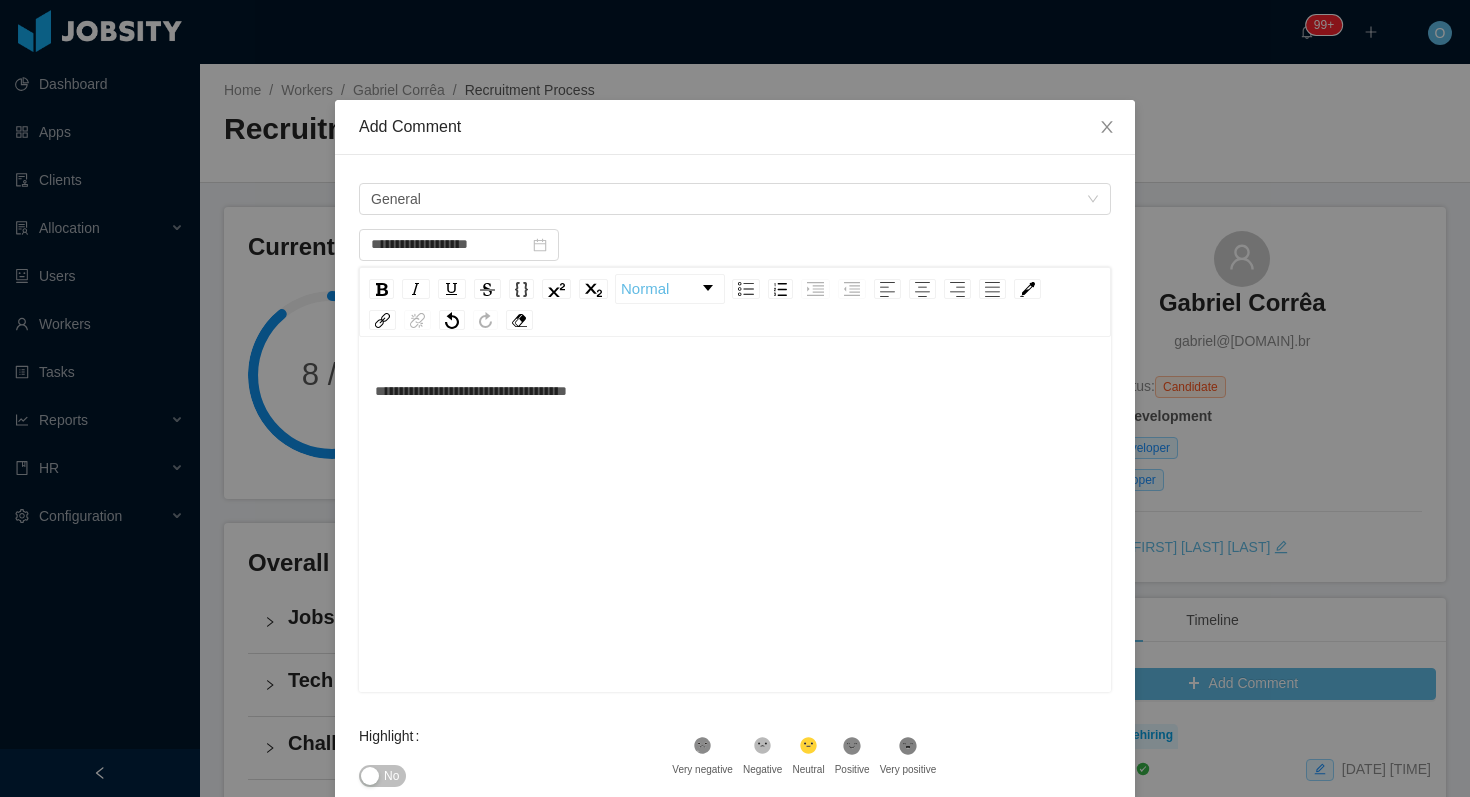 click on "No" at bounding box center (391, 776) 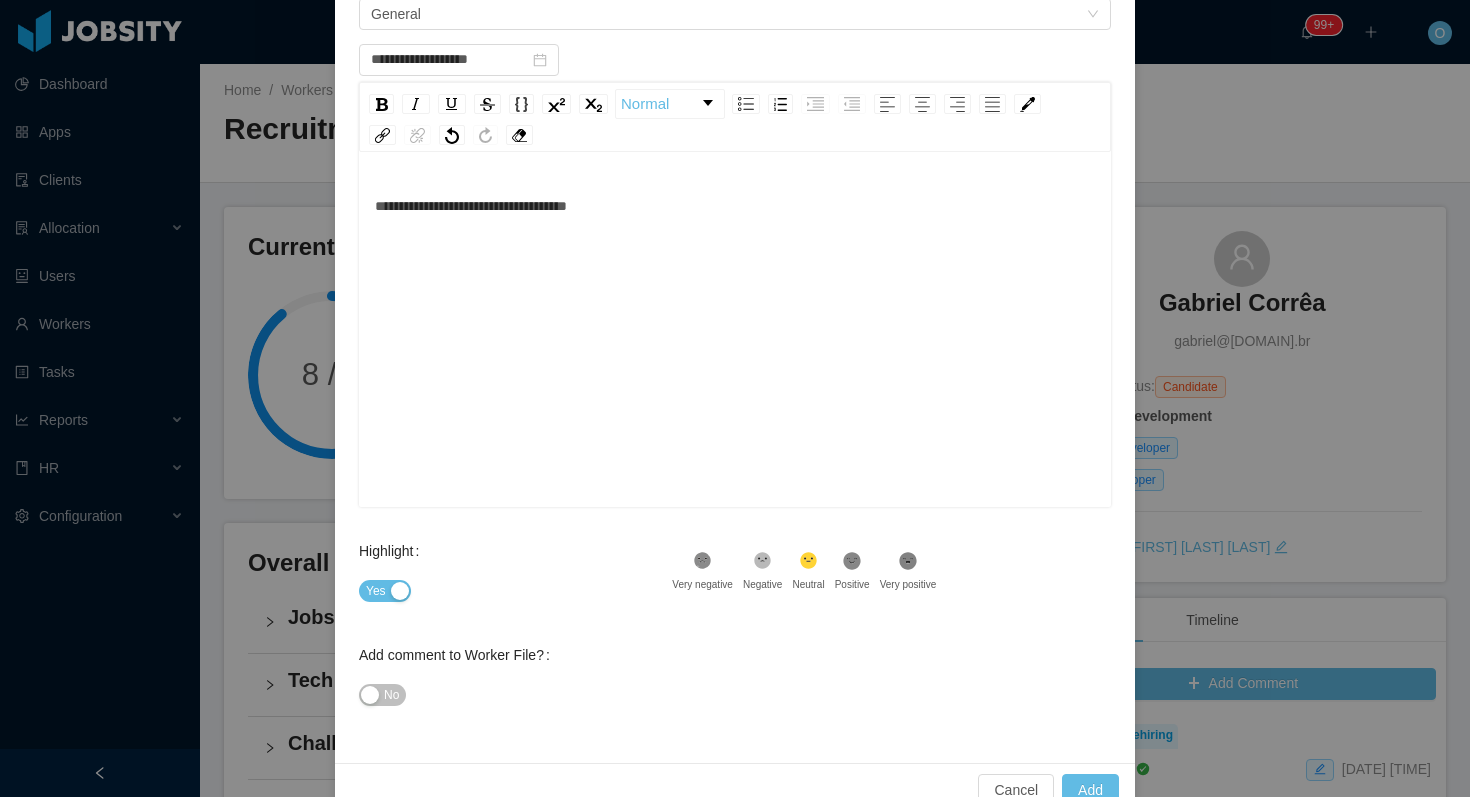 scroll, scrollTop: 228, scrollLeft: 0, axis: vertical 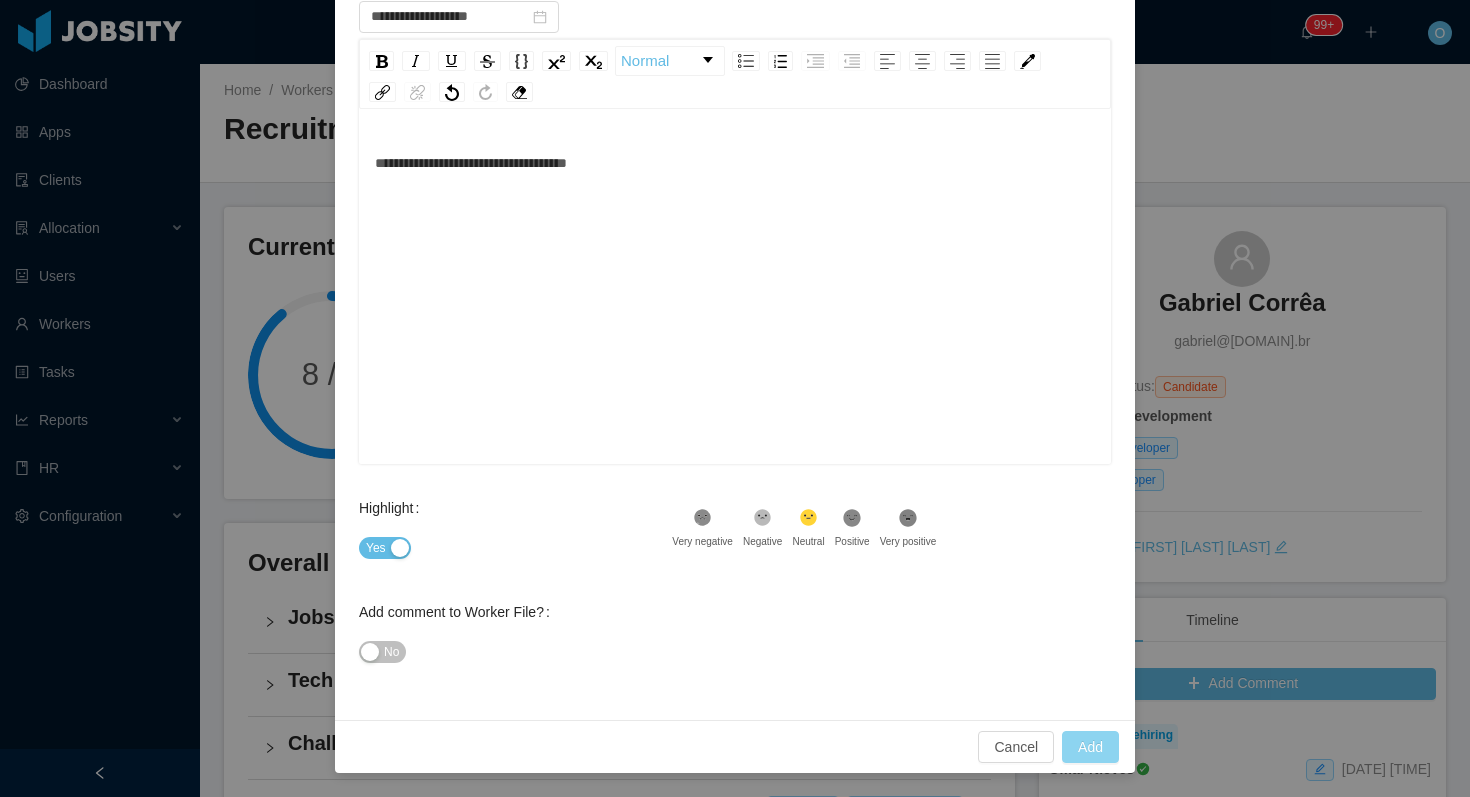 click on "Add" at bounding box center [1090, 747] 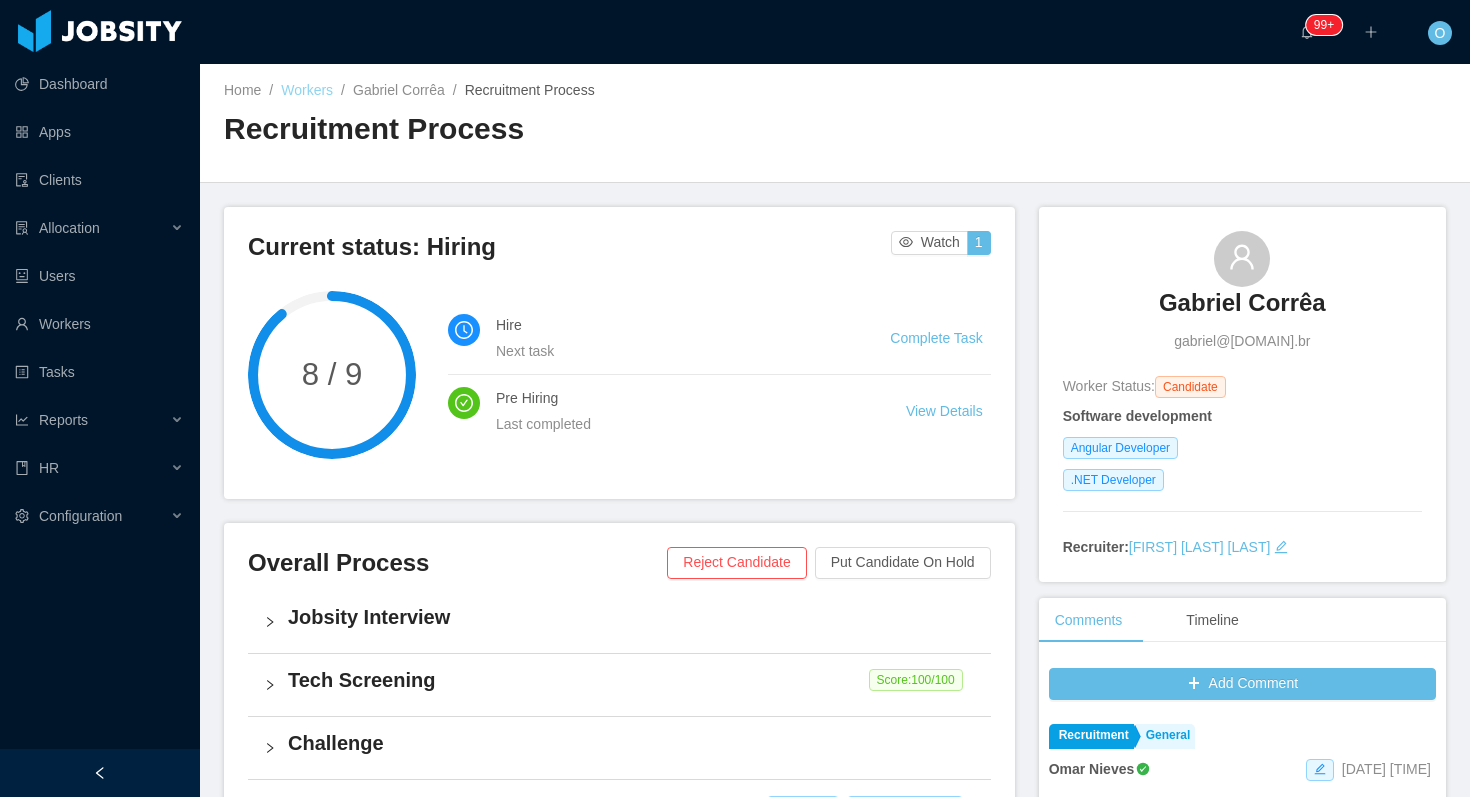 click on "Workers" at bounding box center (307, 90) 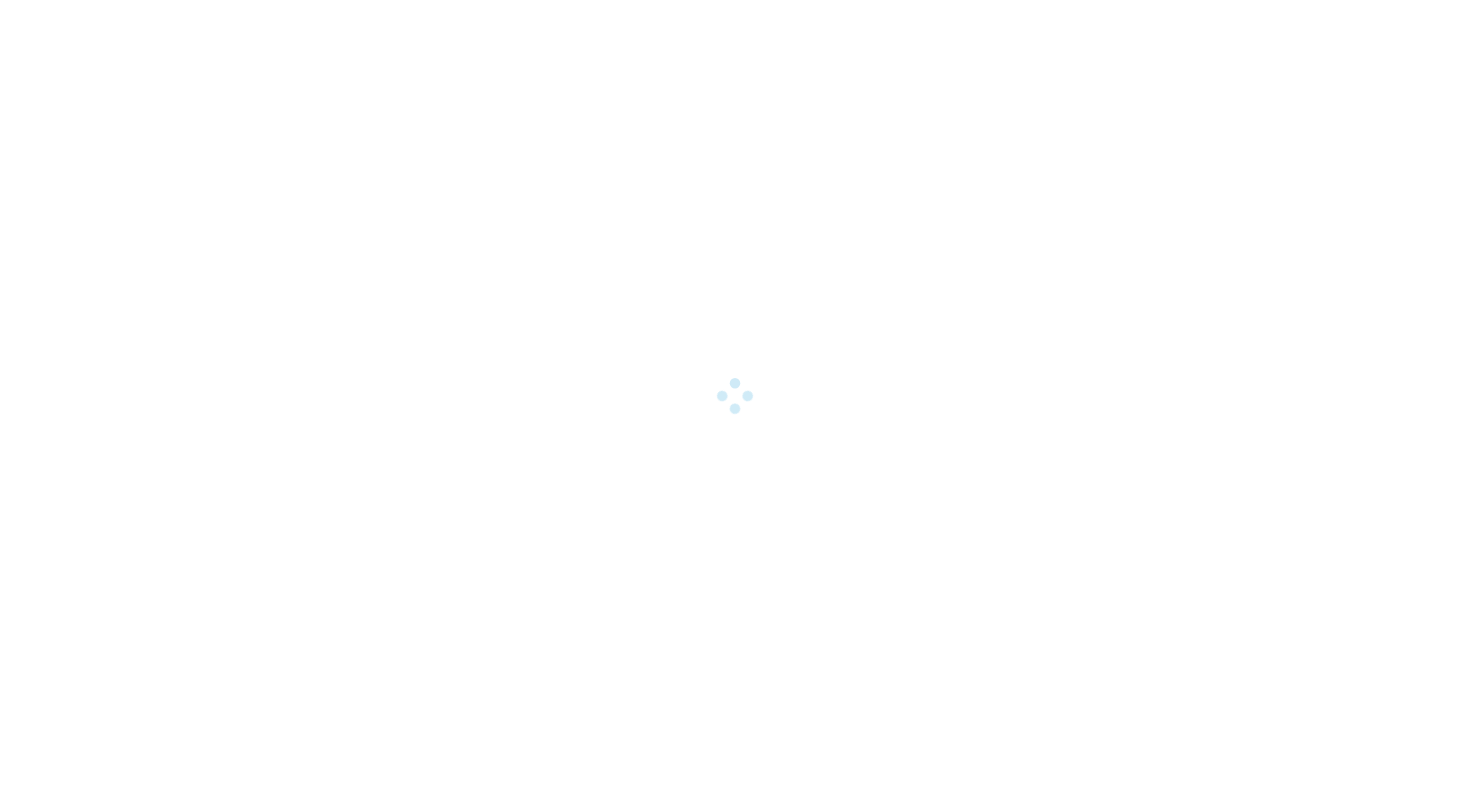 scroll, scrollTop: 0, scrollLeft: 0, axis: both 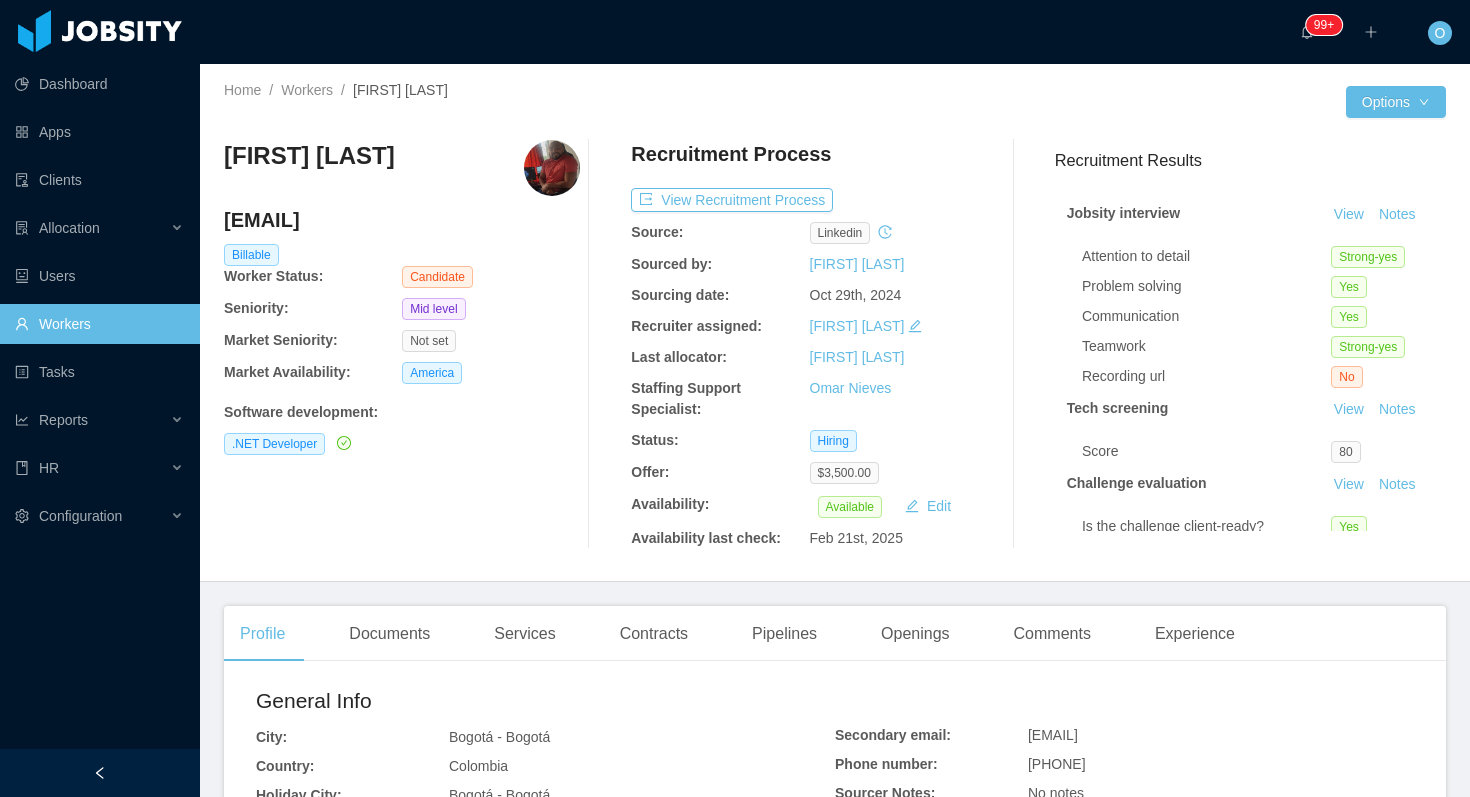 click on "roybanlarav@gmail.com" at bounding box center [402, 220] 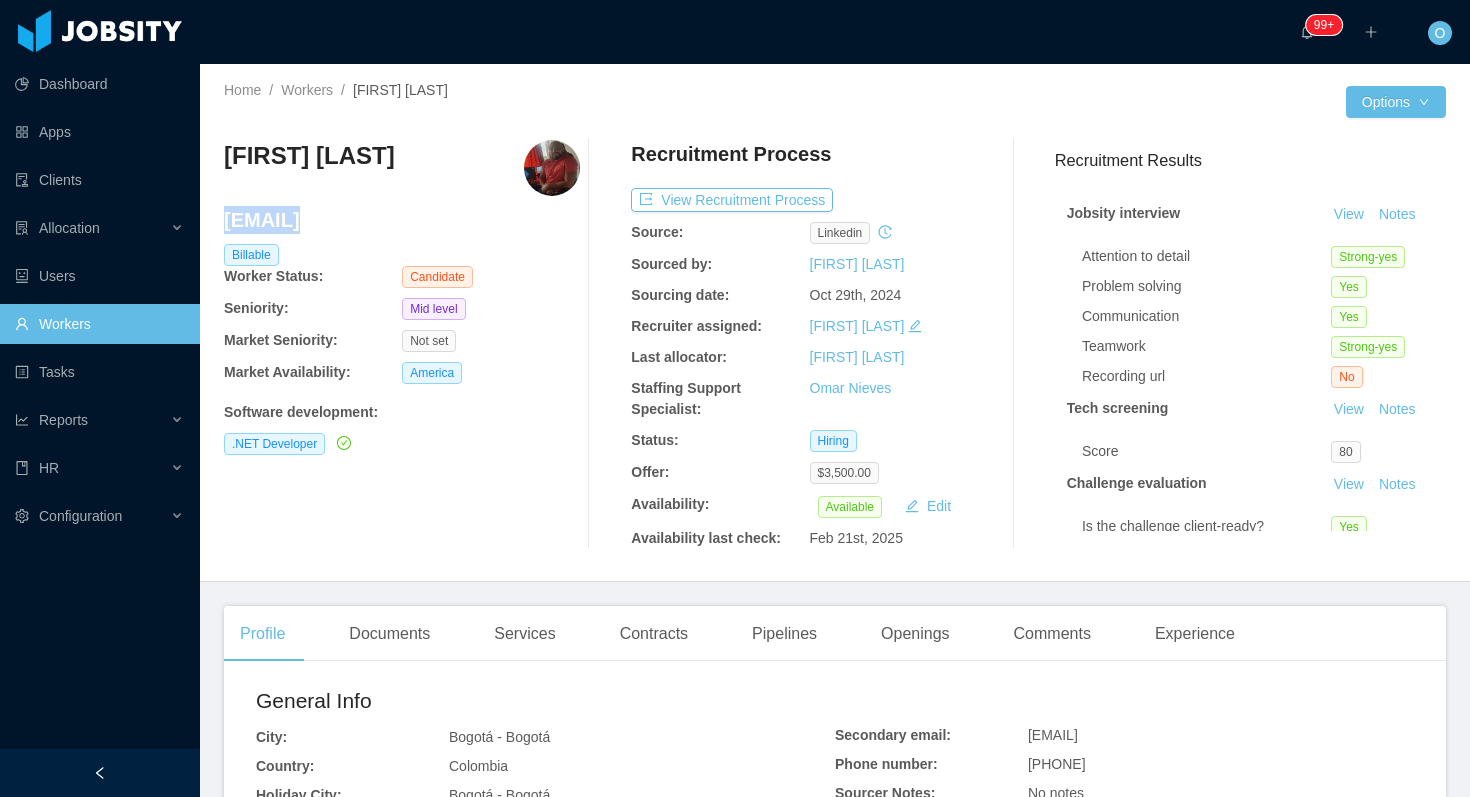 click on "roybanlarav@gmail.com" at bounding box center [402, 220] 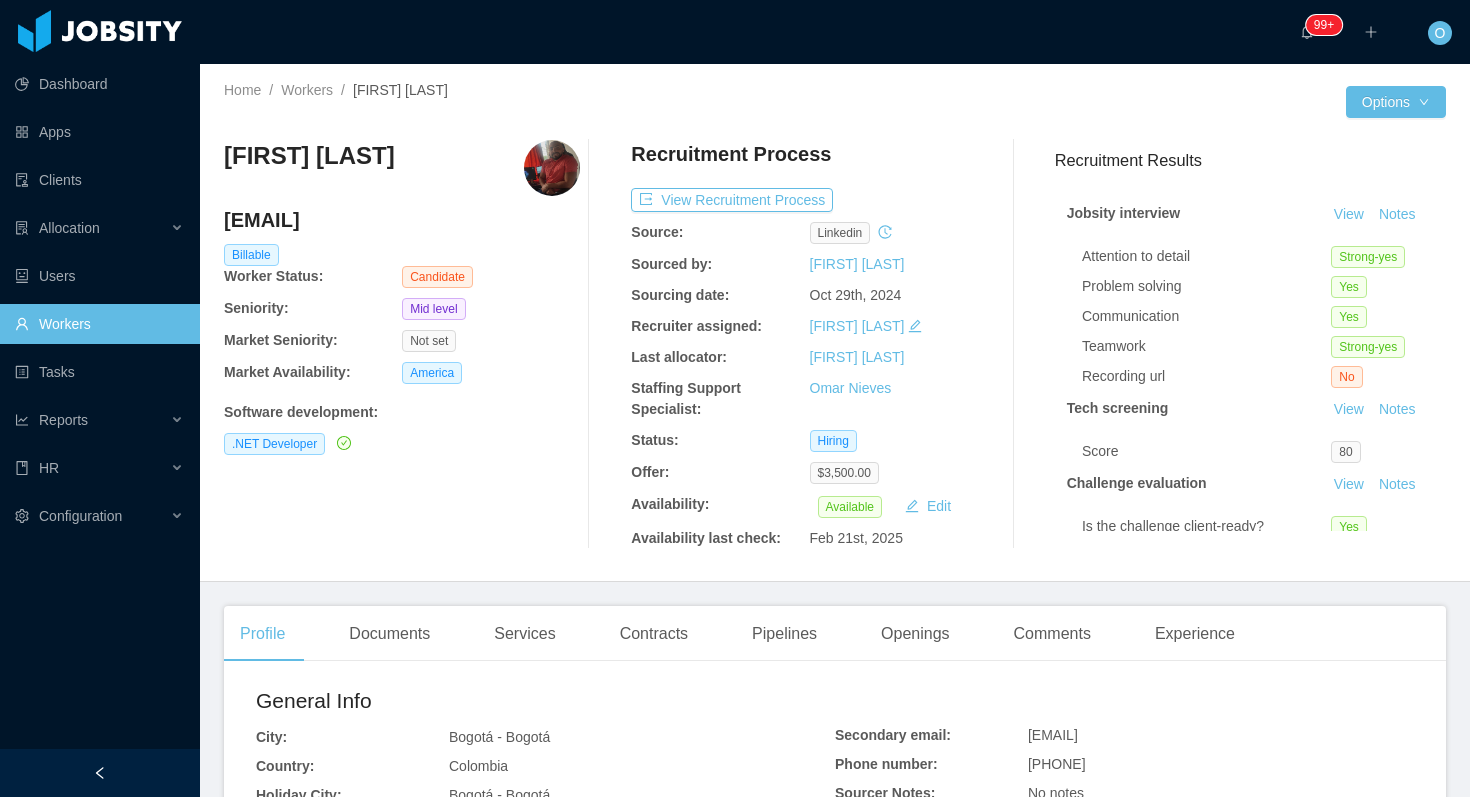 click on "Royban Lara roybanlarav@gmail.com  Billable  Worker Status: Candidate Seniority:   Mid level   Market Seniority:  Not set  Market Availability: America Software development : .NET Developer" at bounding box center (402, 344) 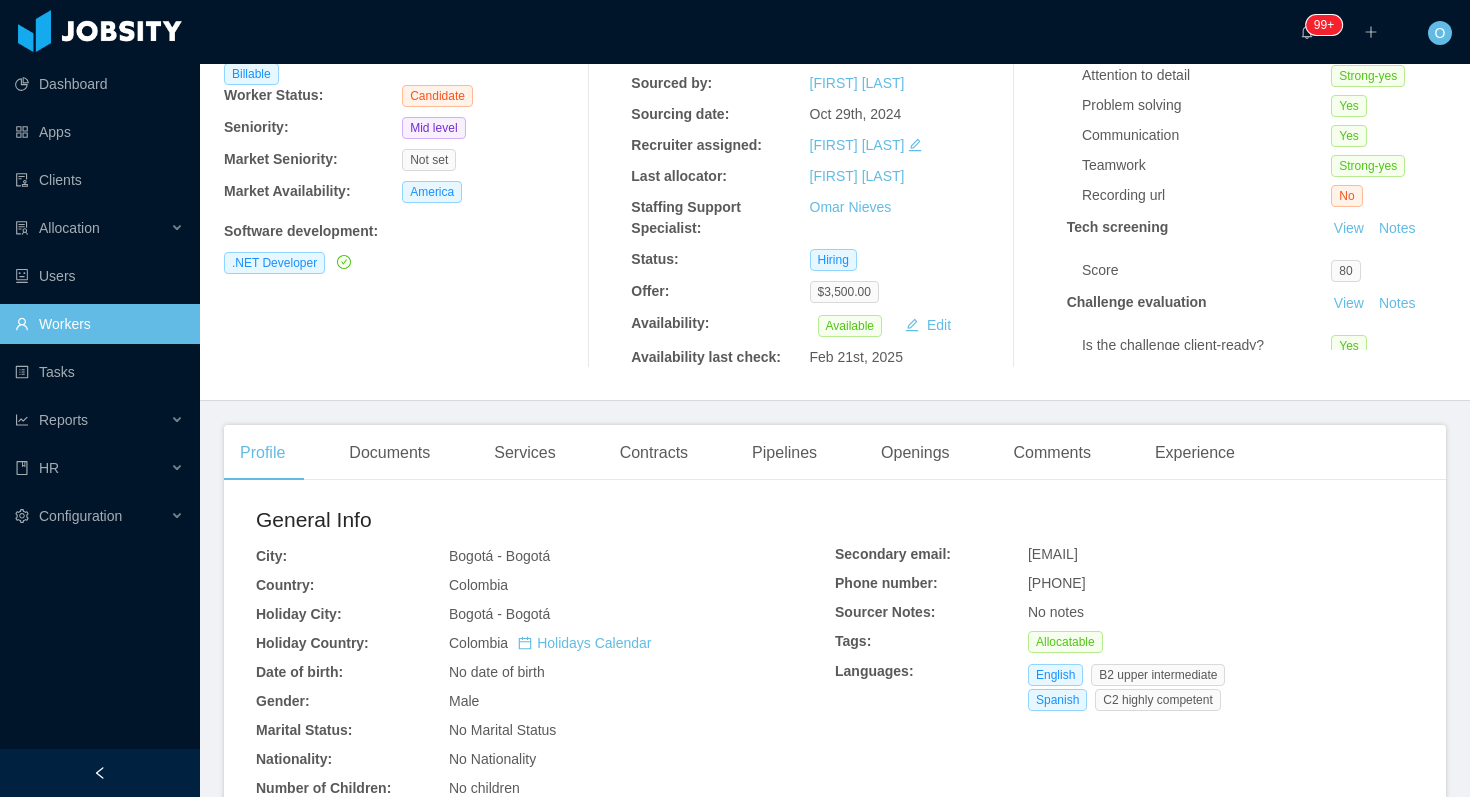 scroll, scrollTop: 474, scrollLeft: 0, axis: vertical 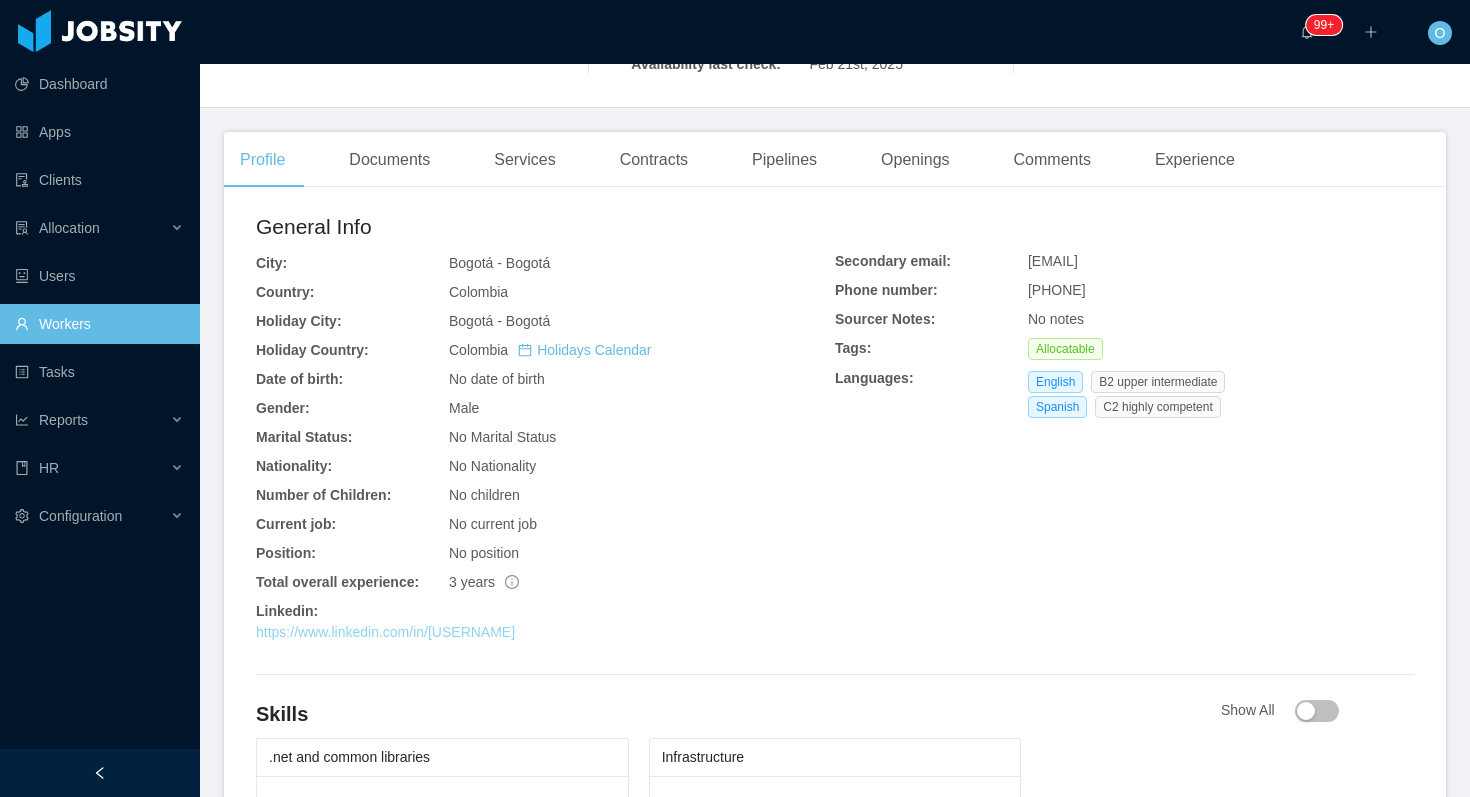 click on "https://www.linkedin.com/in/roybanlara" at bounding box center [385, 632] 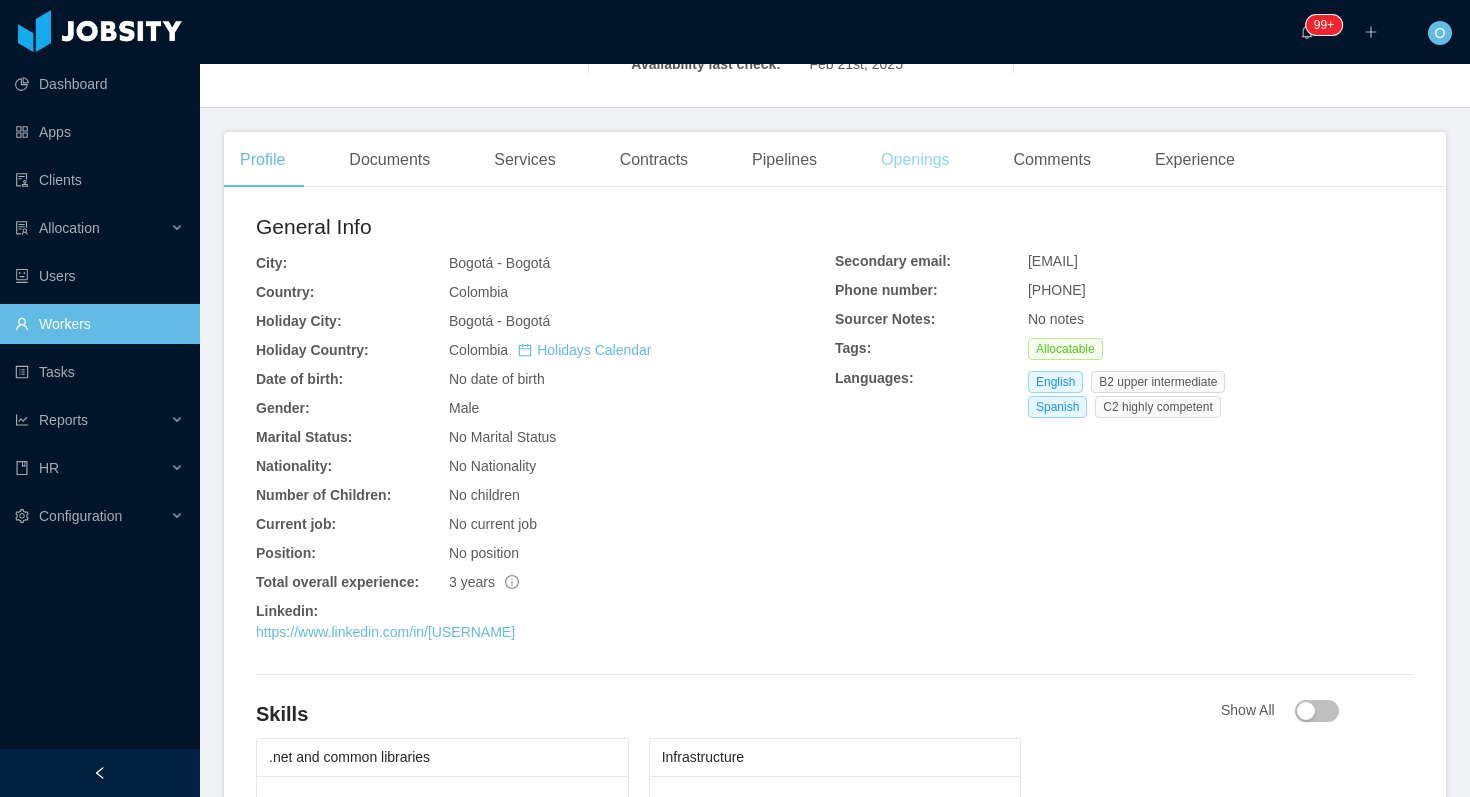 scroll, scrollTop: 0, scrollLeft: 0, axis: both 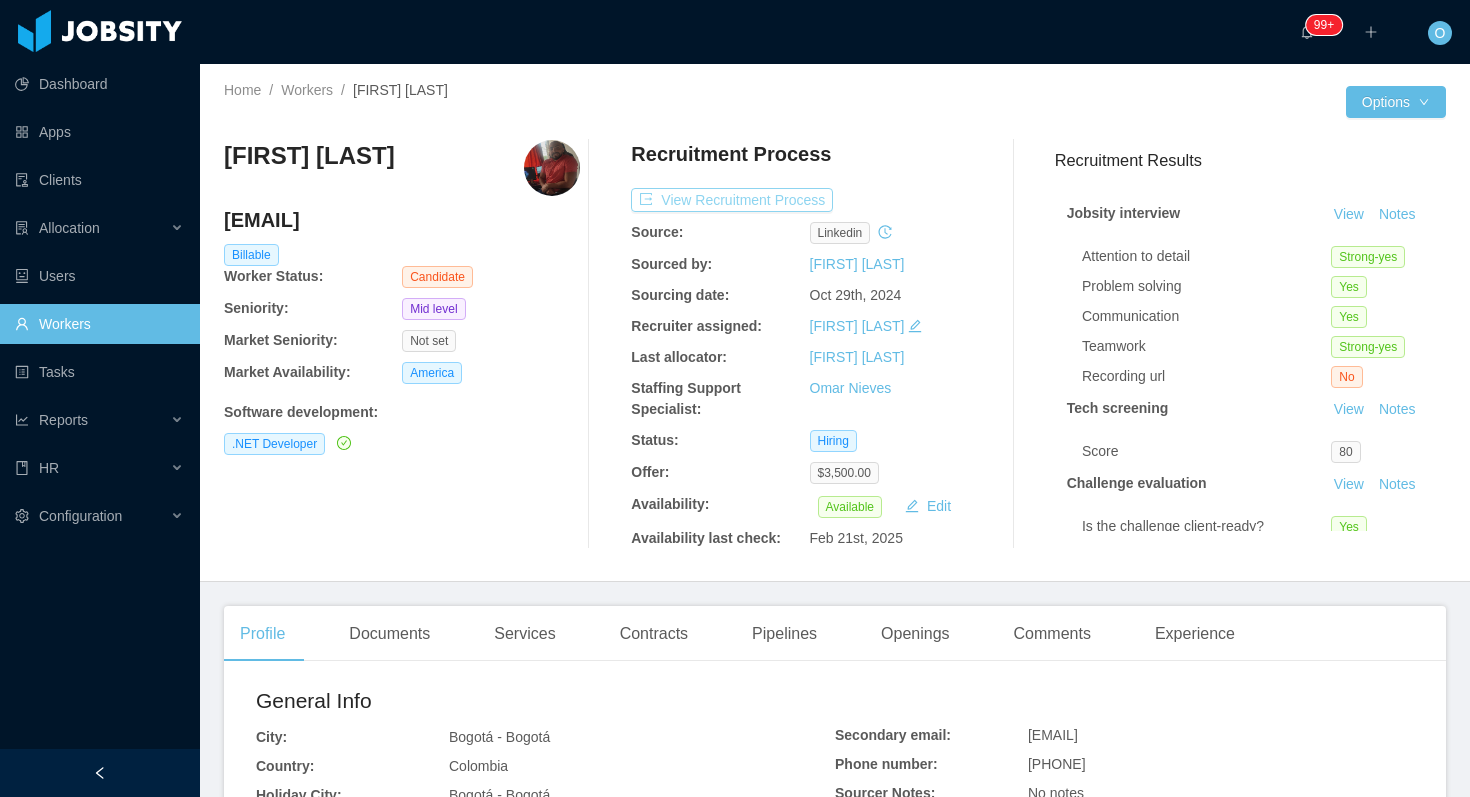 click on "View Recruitment Process" at bounding box center (732, 200) 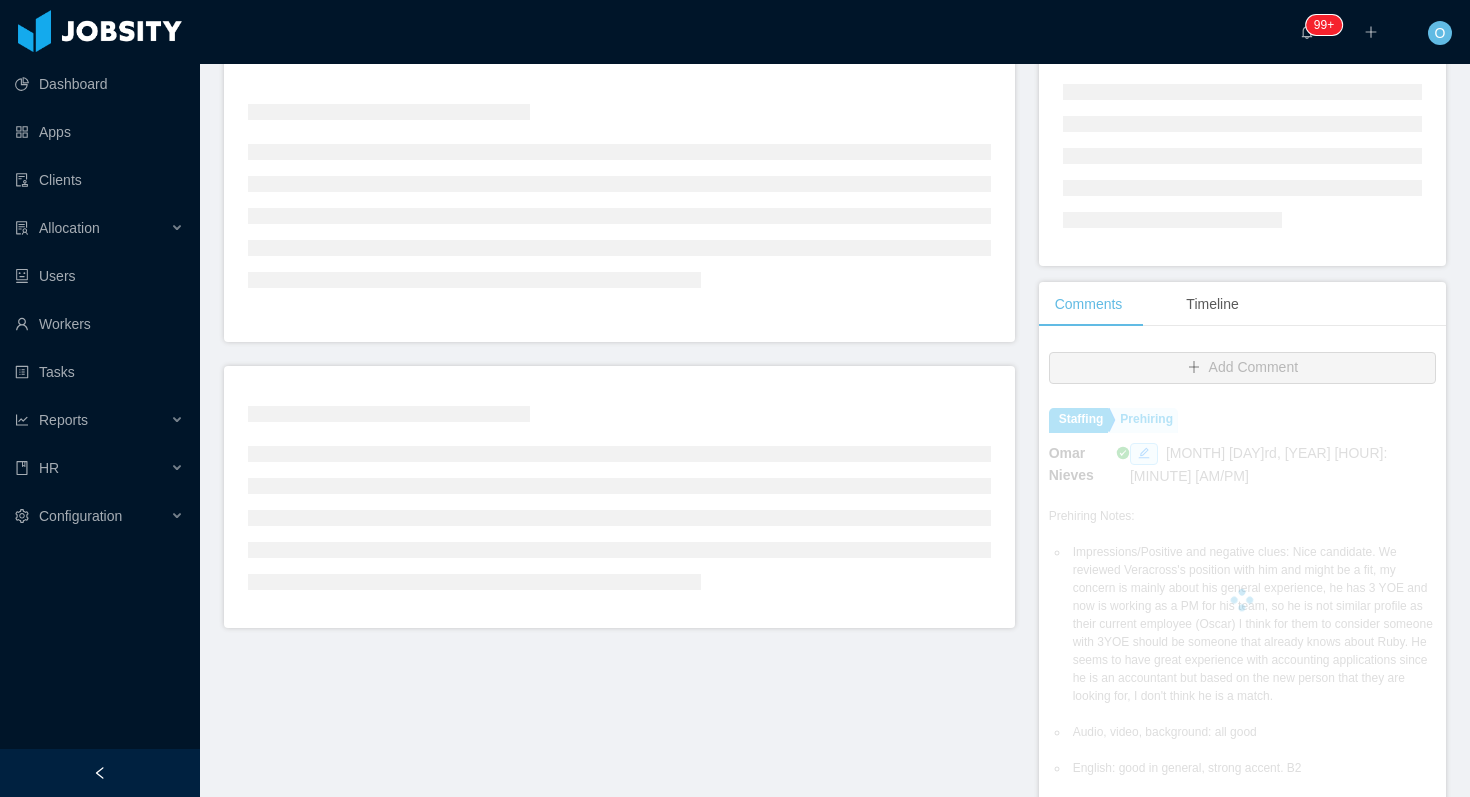 scroll, scrollTop: 257, scrollLeft: 0, axis: vertical 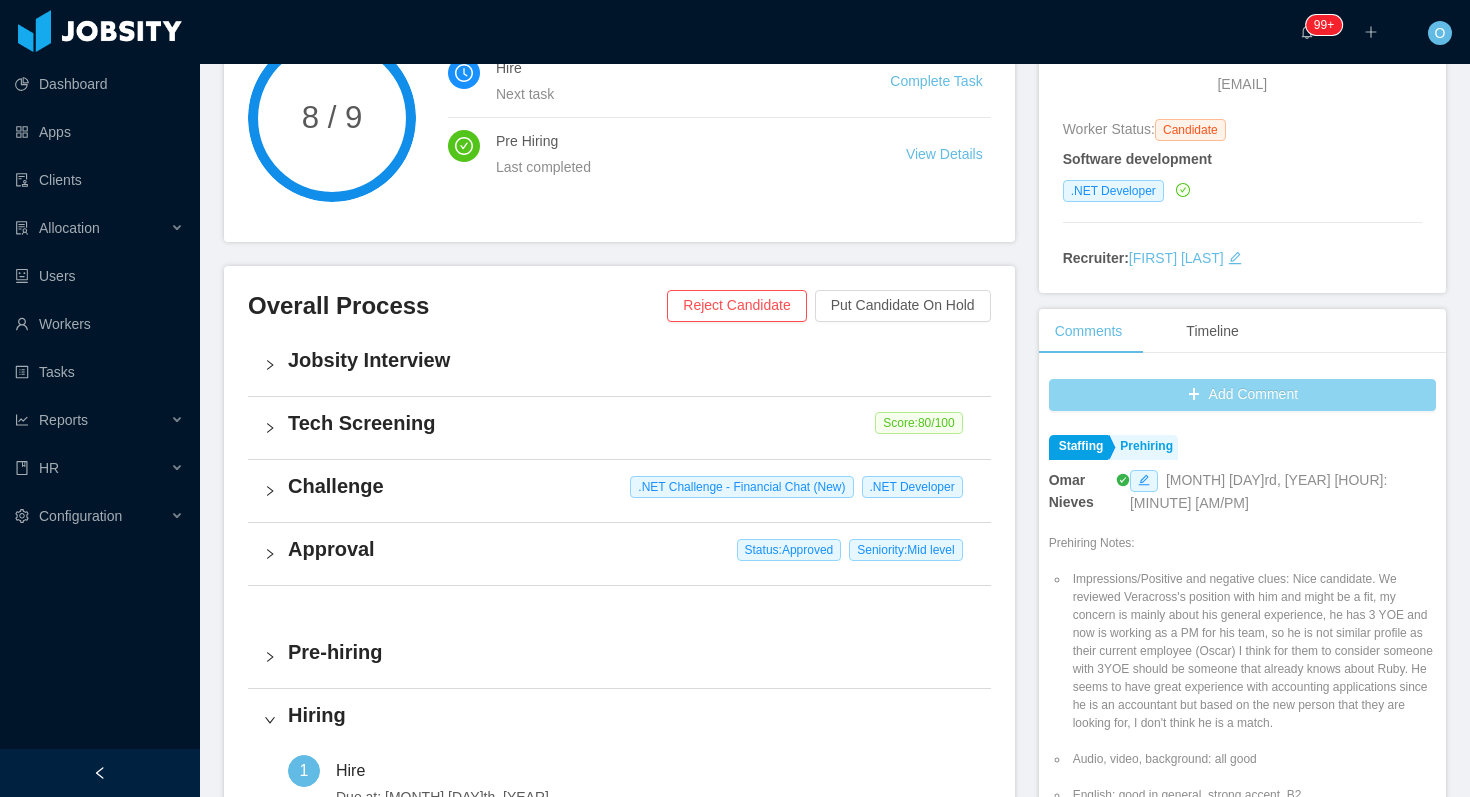click on "Add Comment" at bounding box center (1242, 395) 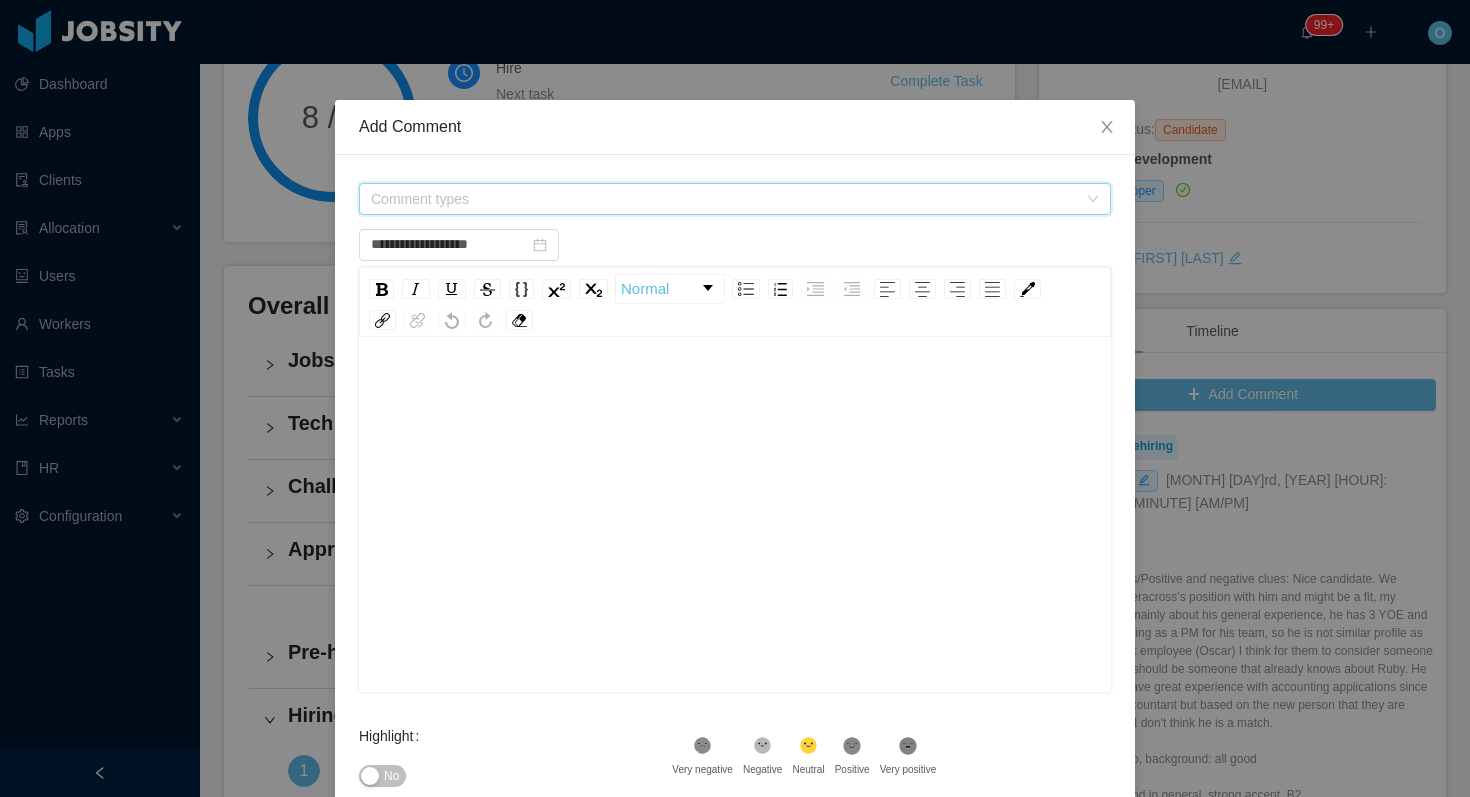 click on "Comment types" at bounding box center (724, 199) 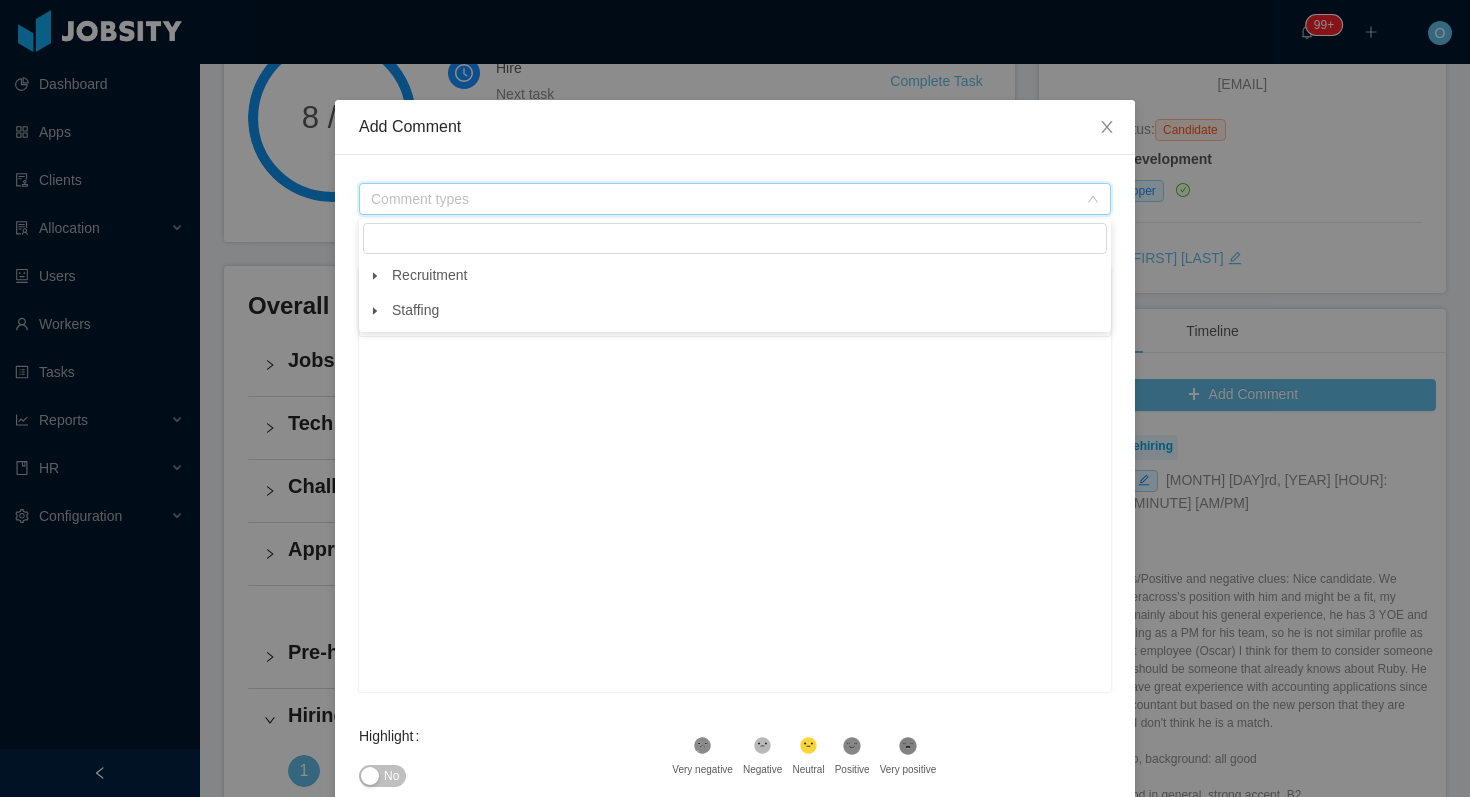 click 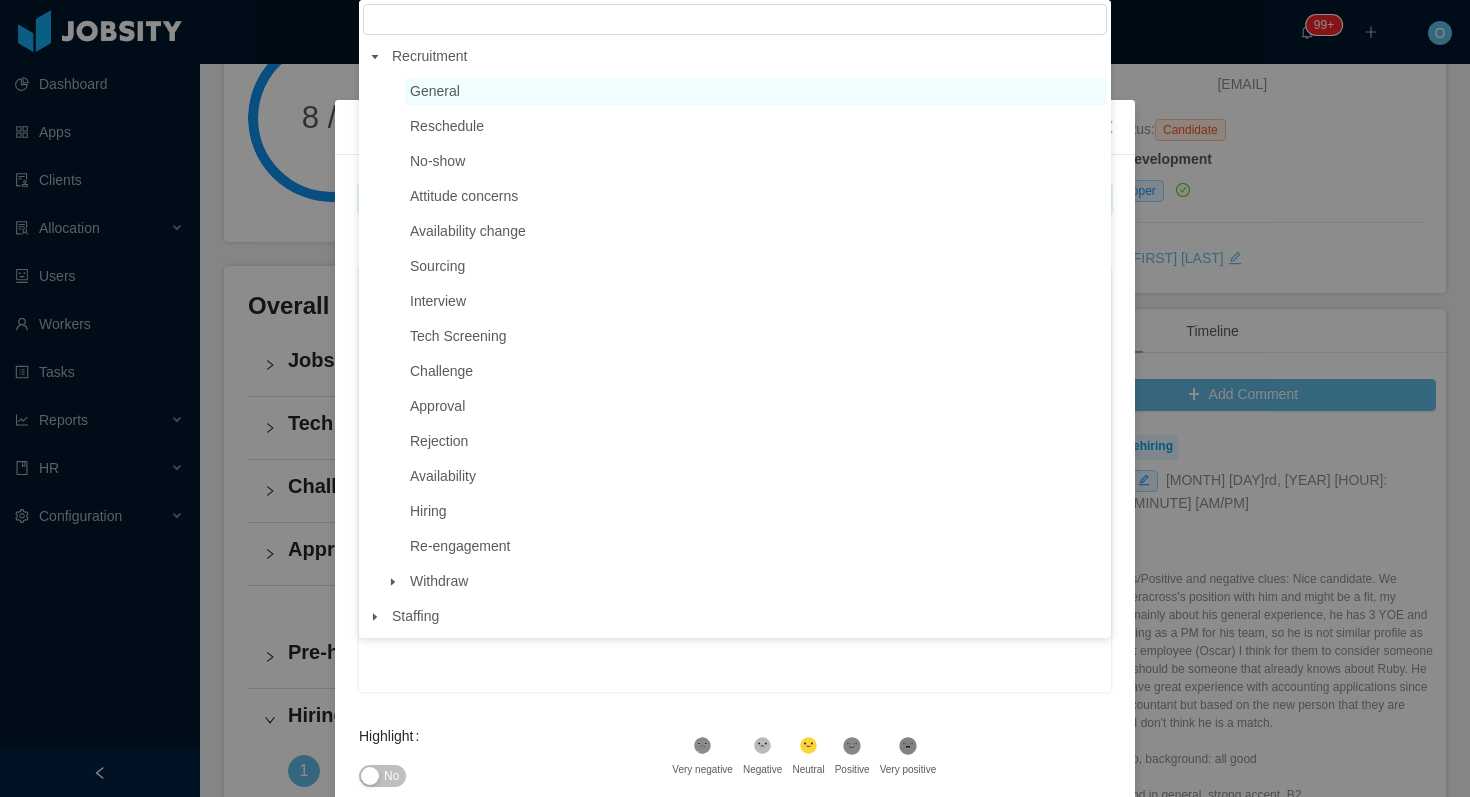 click on "General" at bounding box center [756, 91] 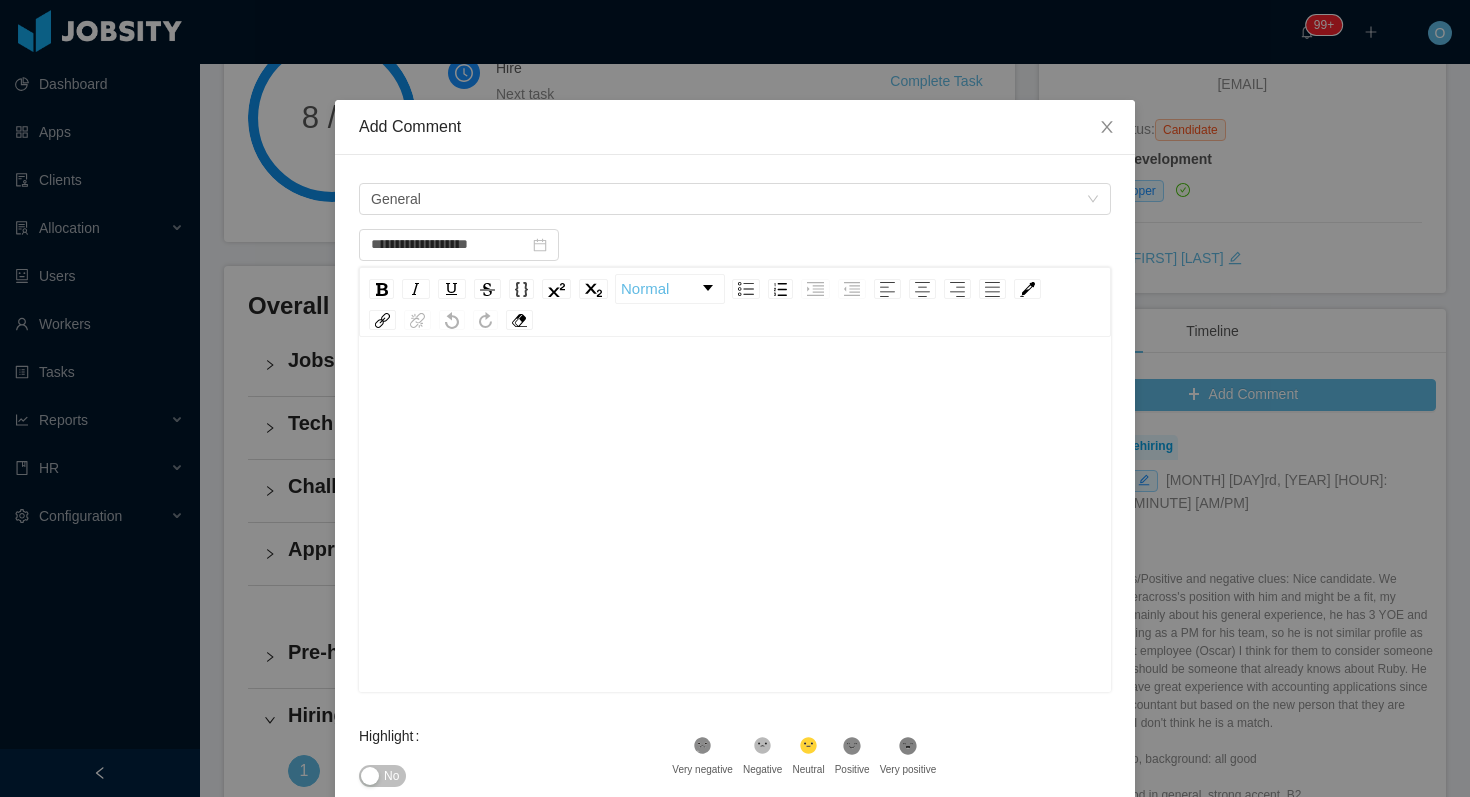 click at bounding box center [735, 391] 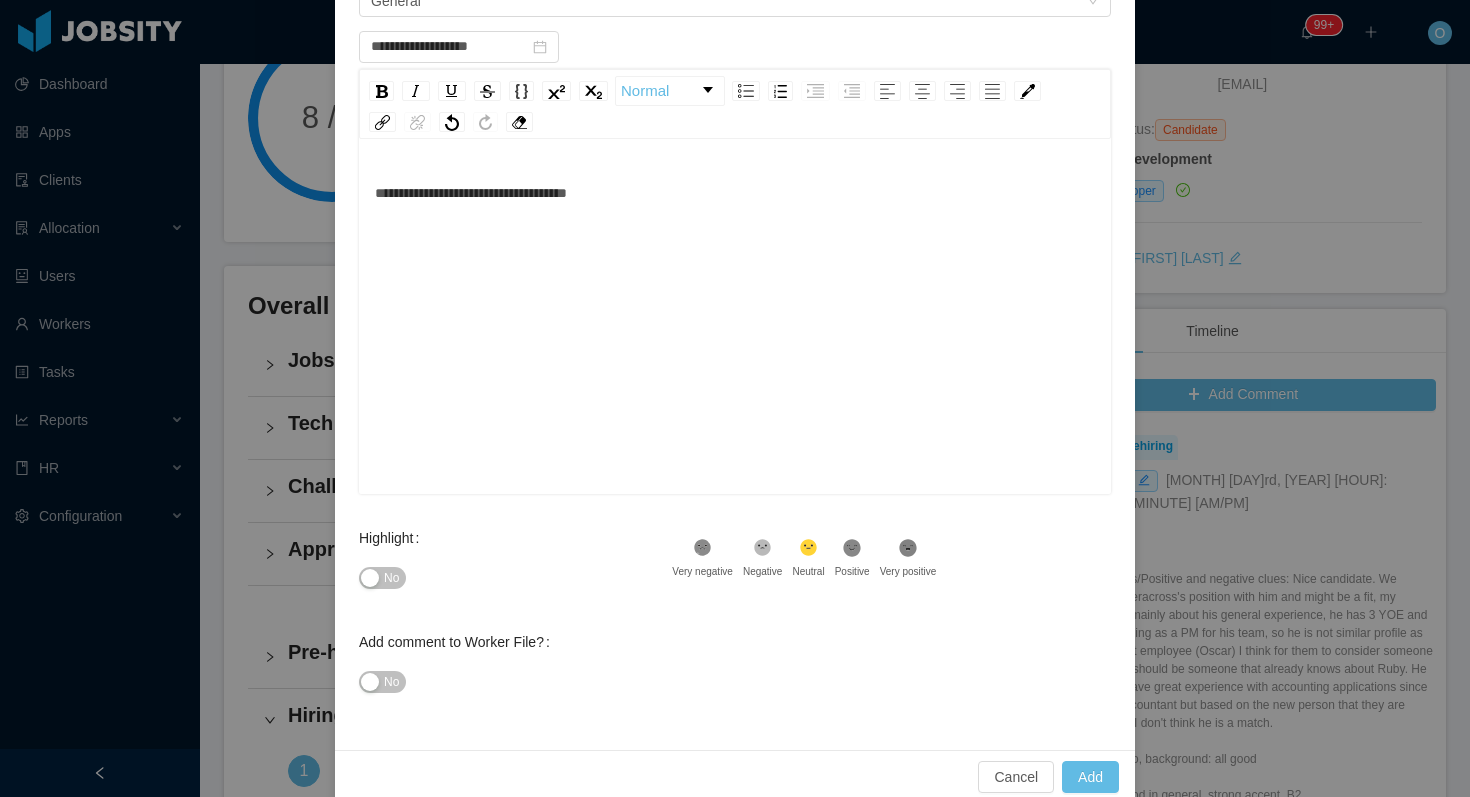scroll, scrollTop: 228, scrollLeft: 0, axis: vertical 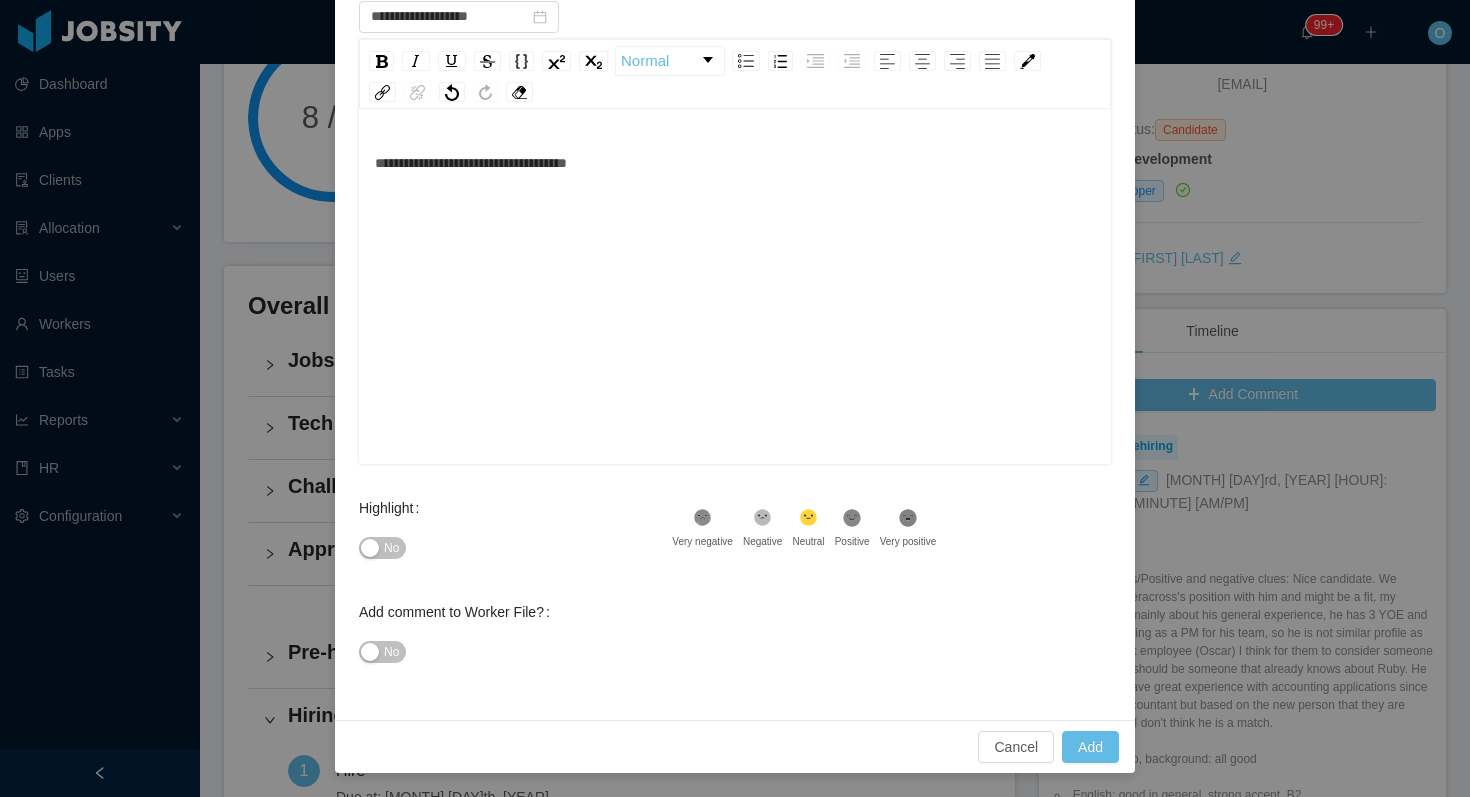 click on "No" at bounding box center (391, 548) 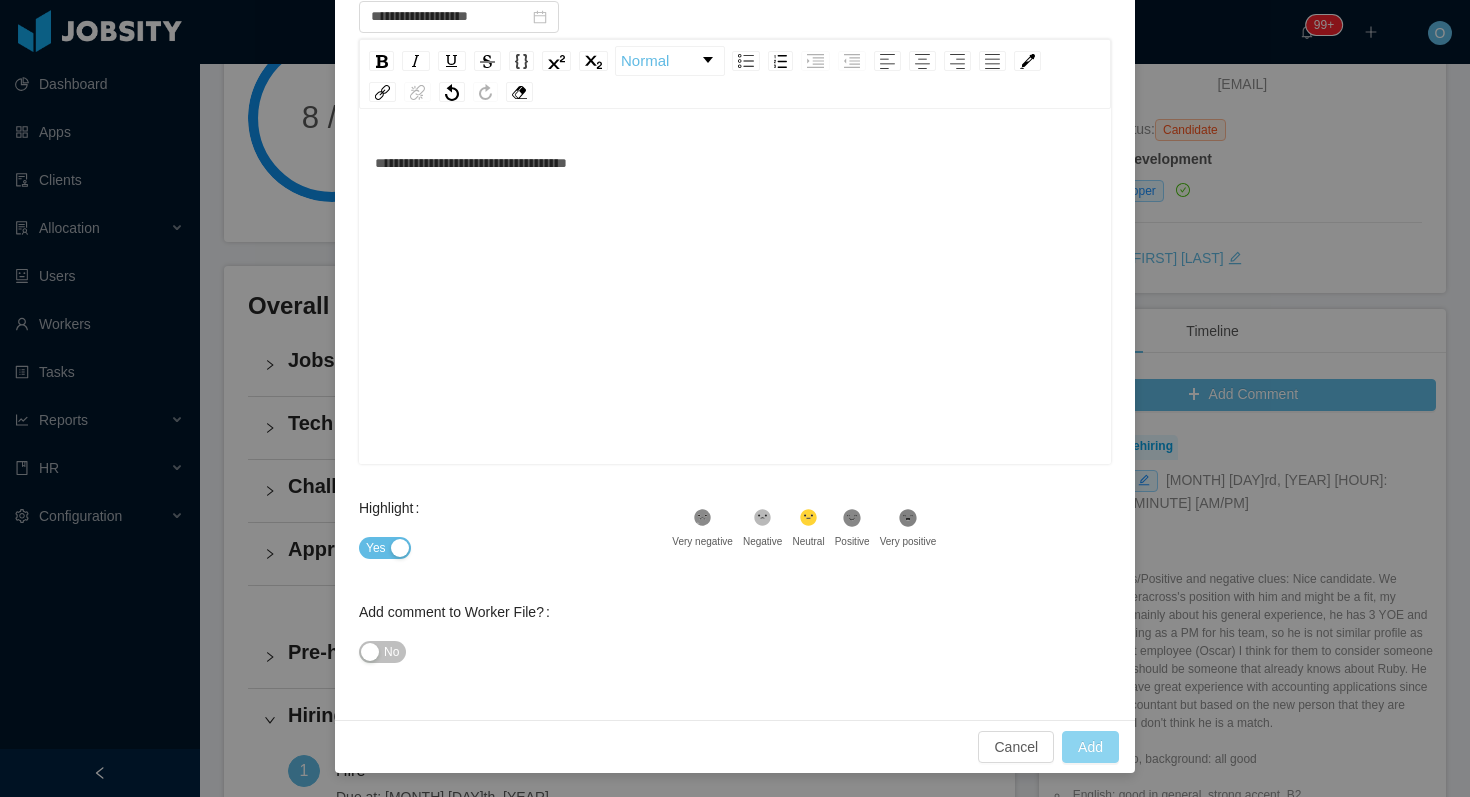 click on "Add" at bounding box center (1090, 747) 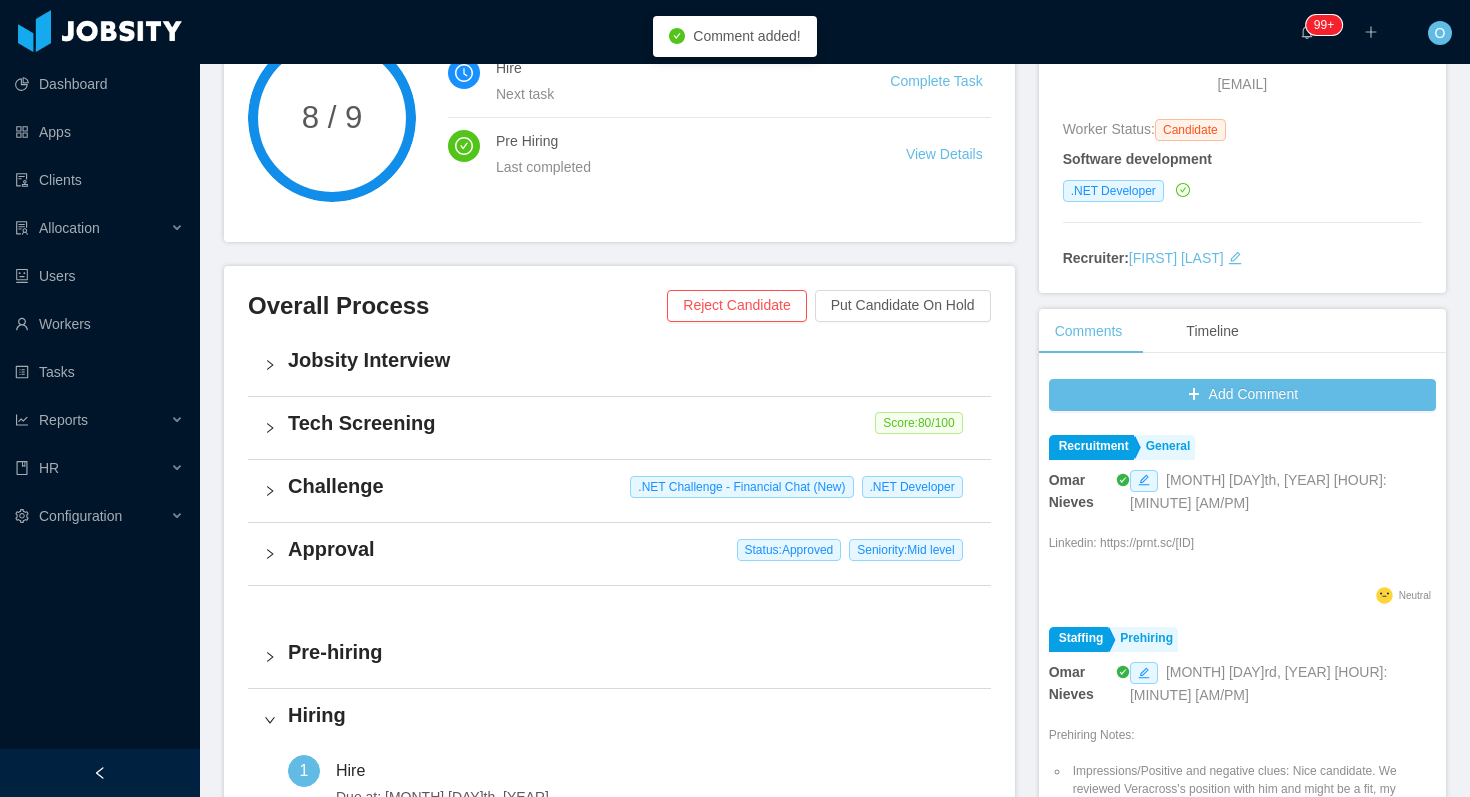 scroll, scrollTop: 0, scrollLeft: 0, axis: both 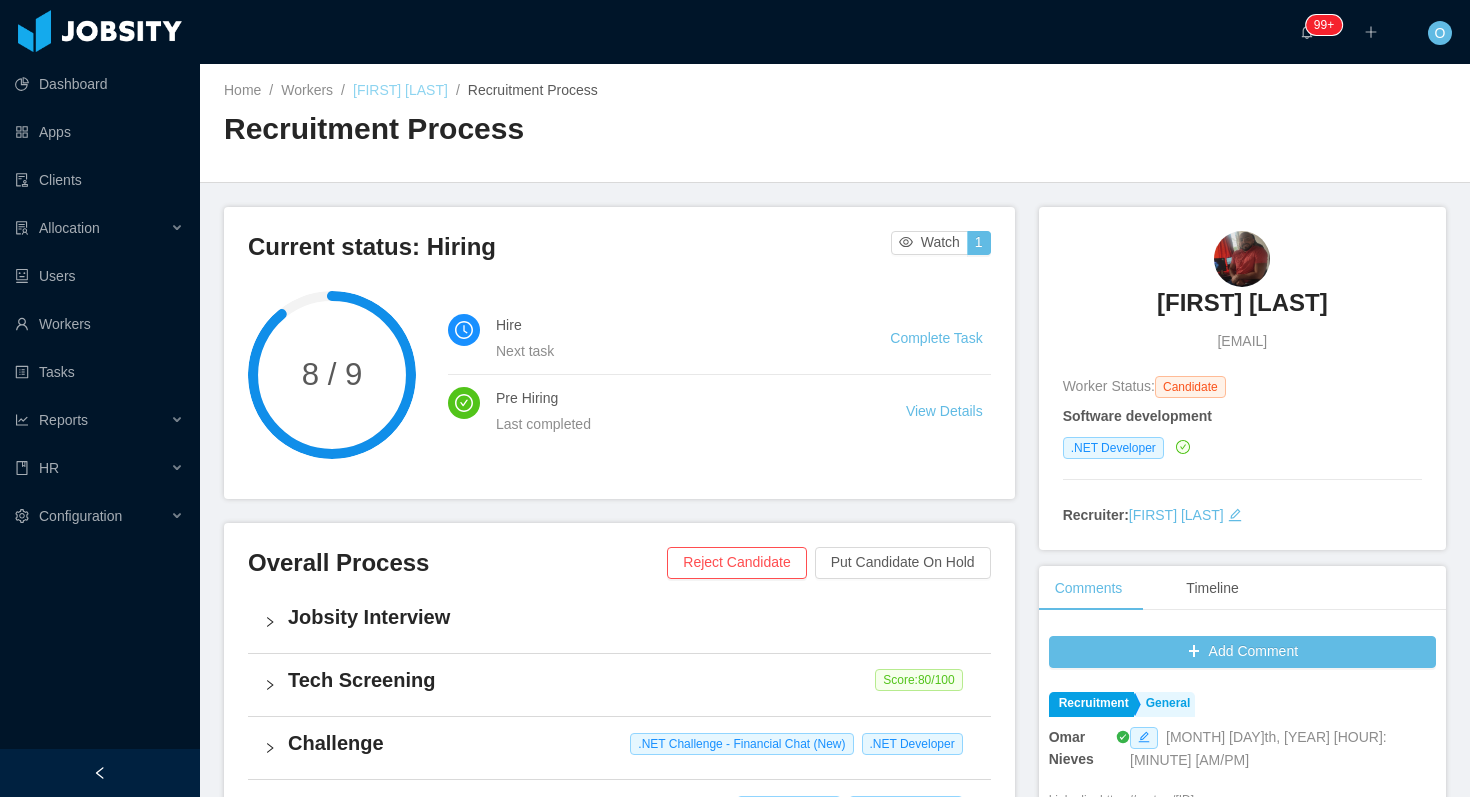 click on "Royban Lara" at bounding box center [400, 90] 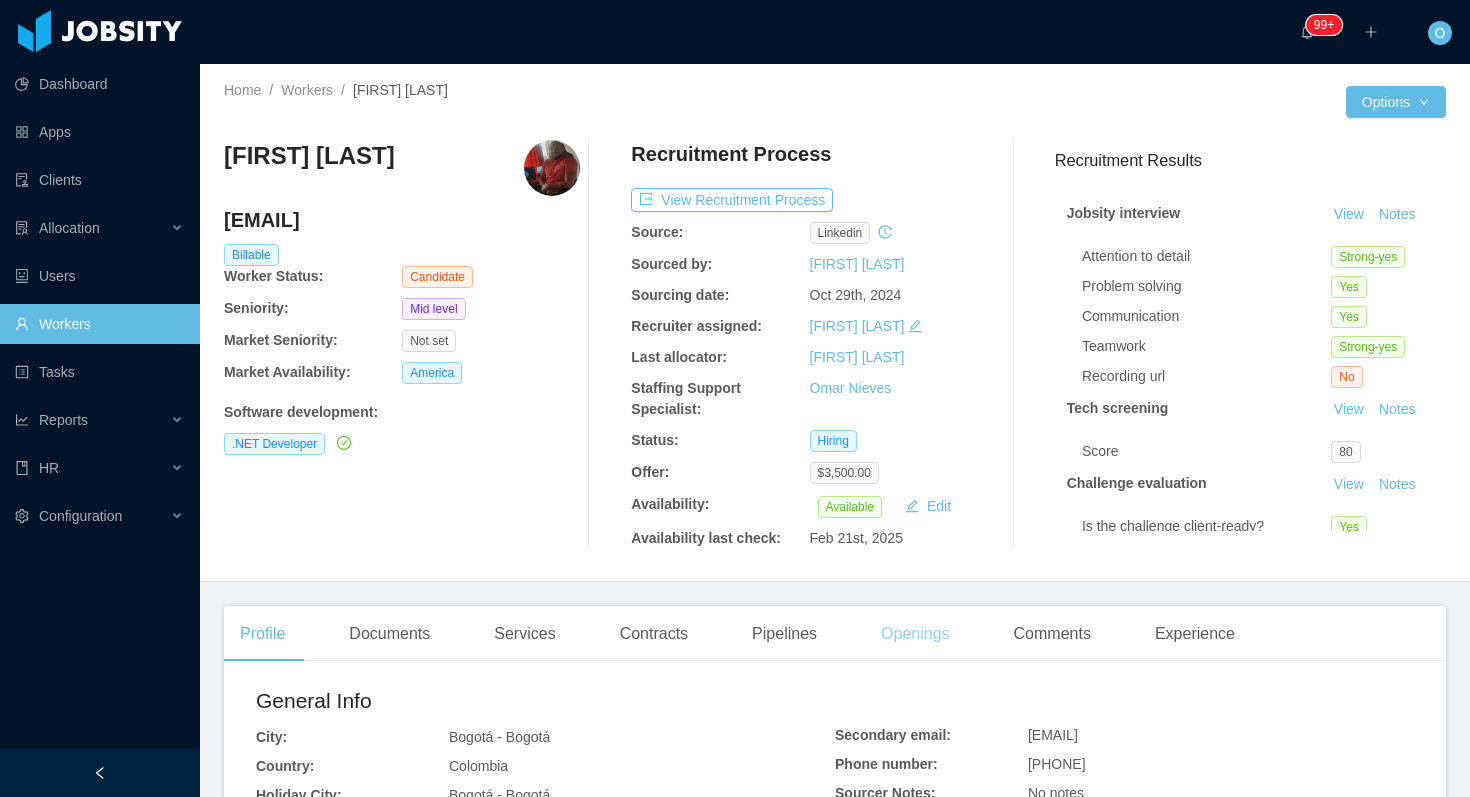 click on "Openings" at bounding box center [915, 634] 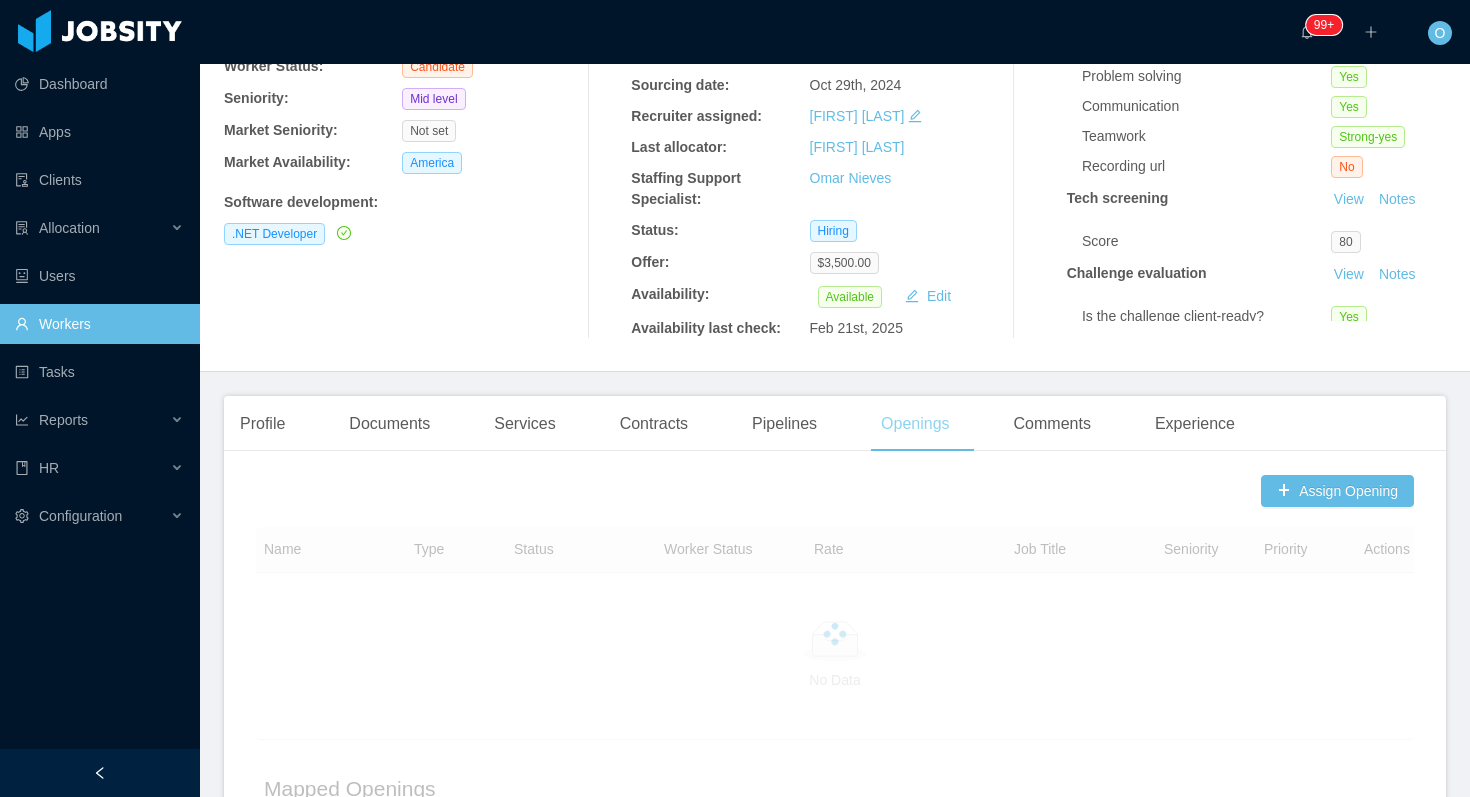 scroll, scrollTop: 524, scrollLeft: 0, axis: vertical 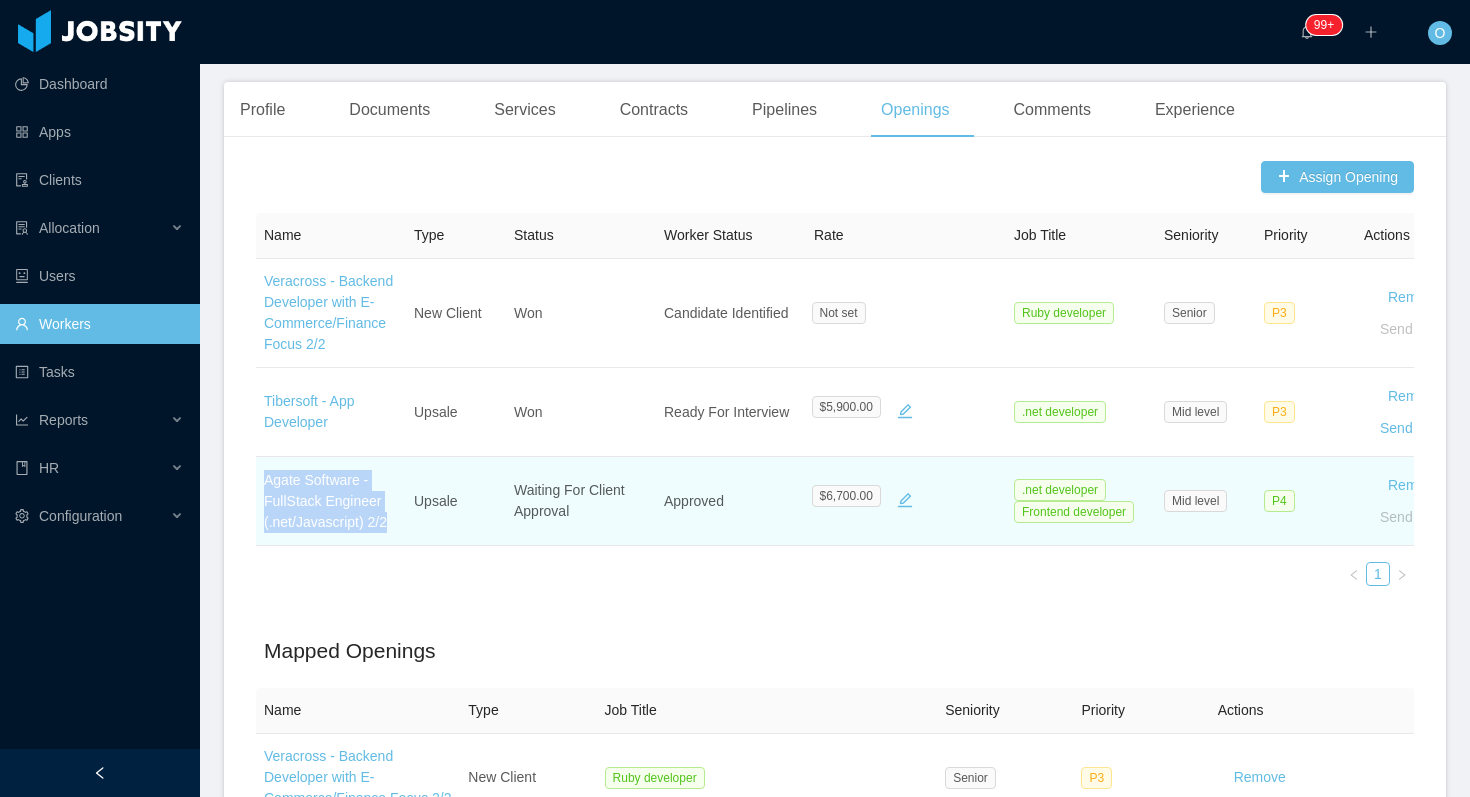 drag, startPoint x: 395, startPoint y: 521, endPoint x: 265, endPoint y: 484, distance: 135.16287 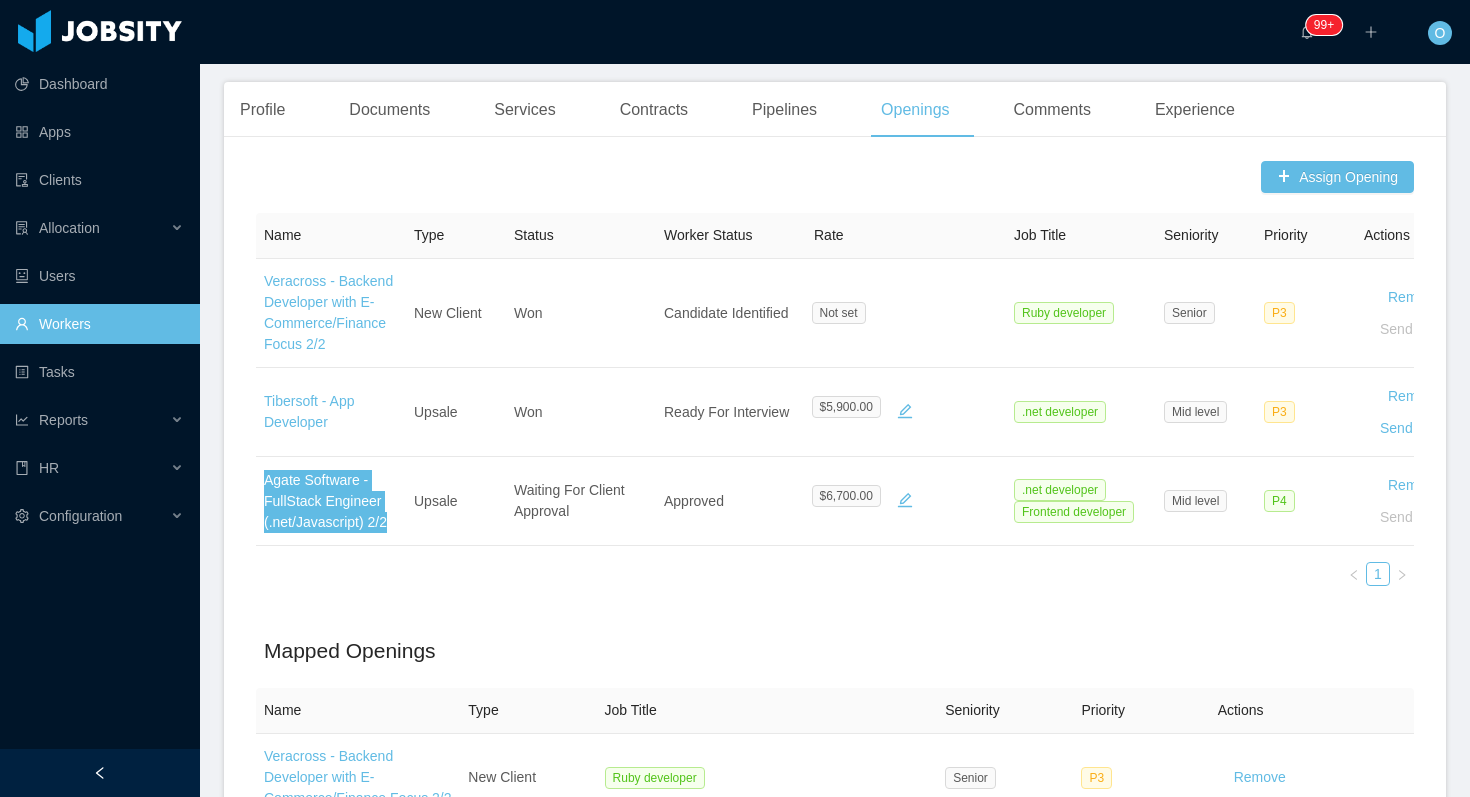 drag, startPoint x: 354, startPoint y: 504, endPoint x: 1257, endPoint y: 2, distance: 1033.1569 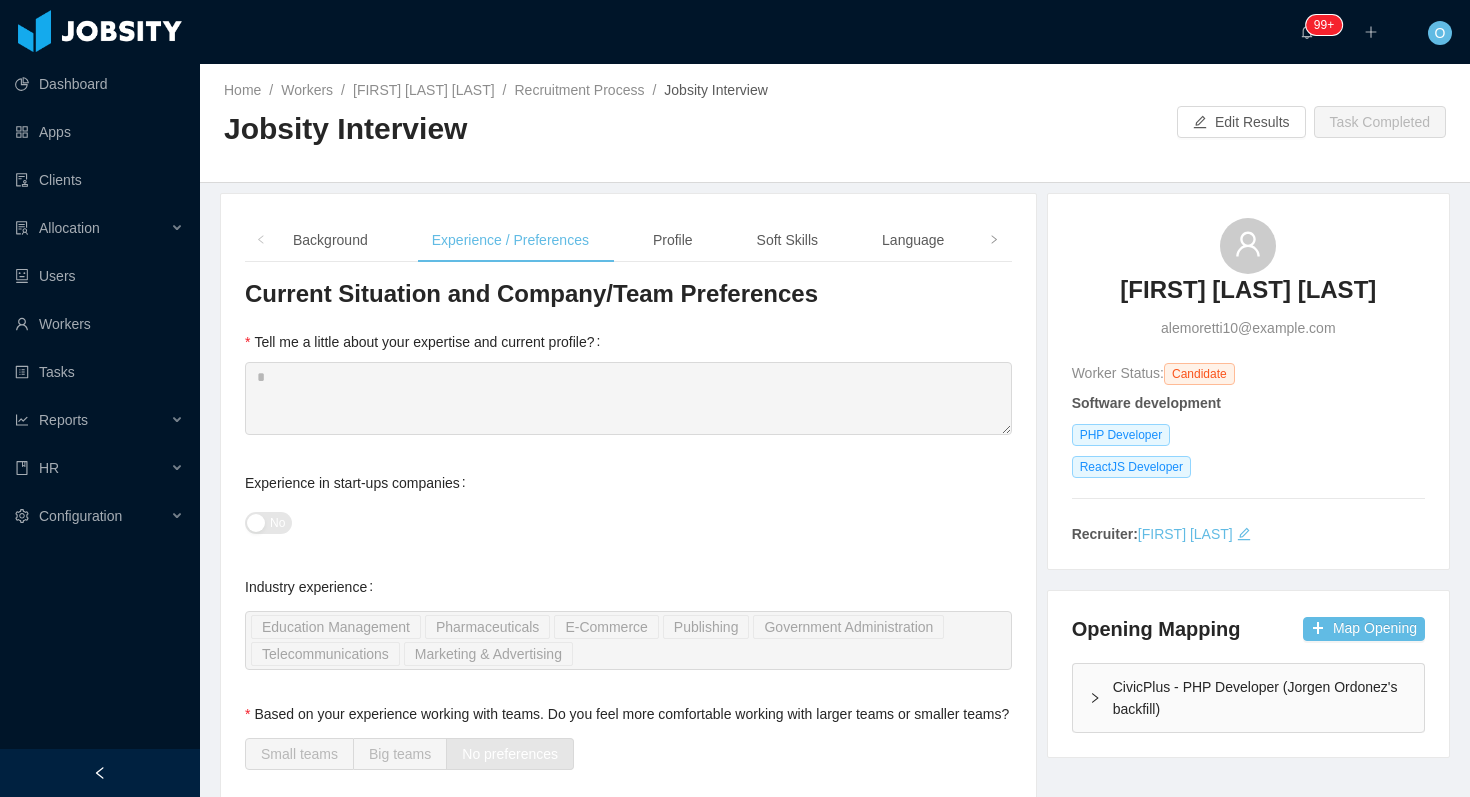scroll, scrollTop: 0, scrollLeft: 0, axis: both 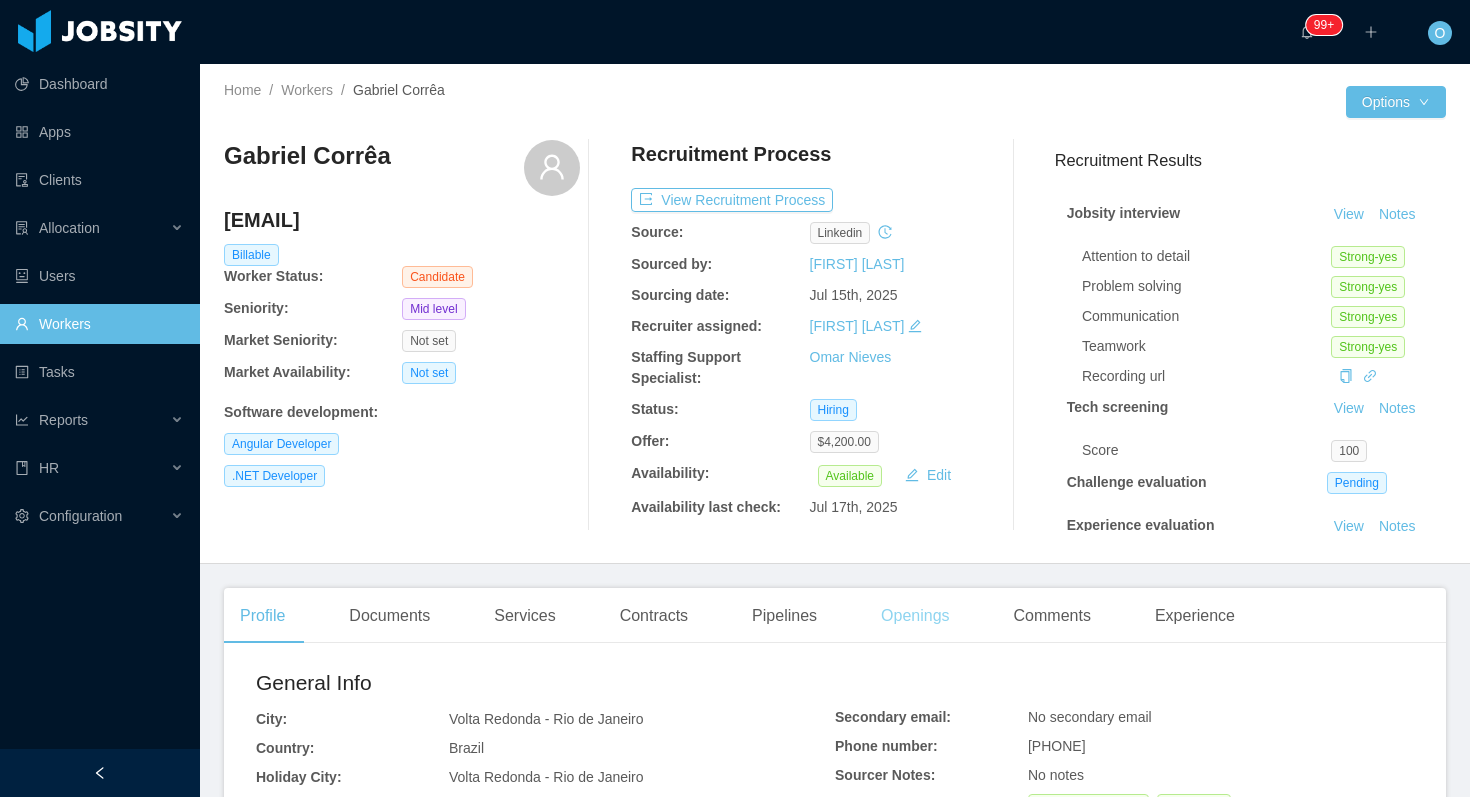 click on "Openings" at bounding box center (915, 616) 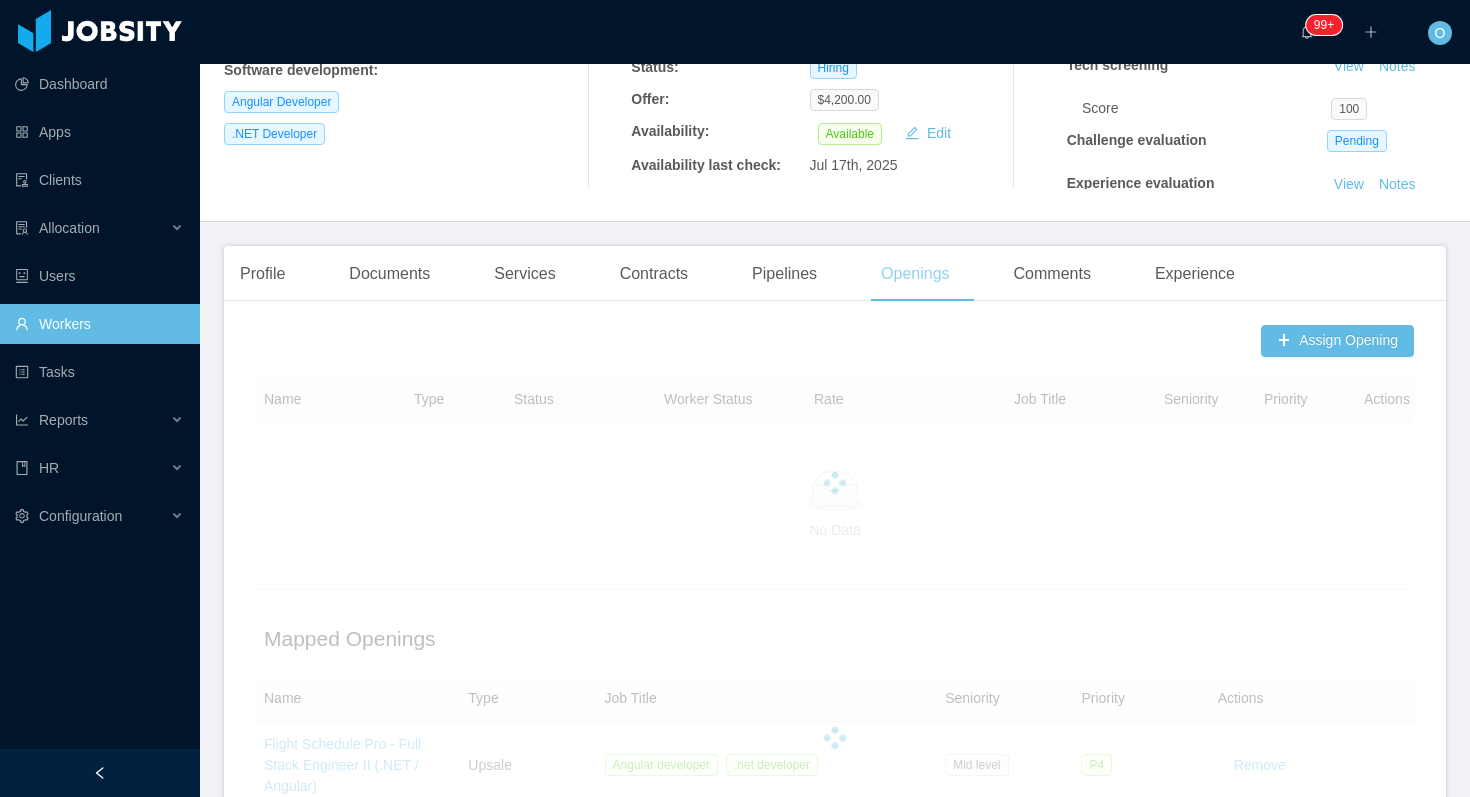 scroll, scrollTop: 536, scrollLeft: 0, axis: vertical 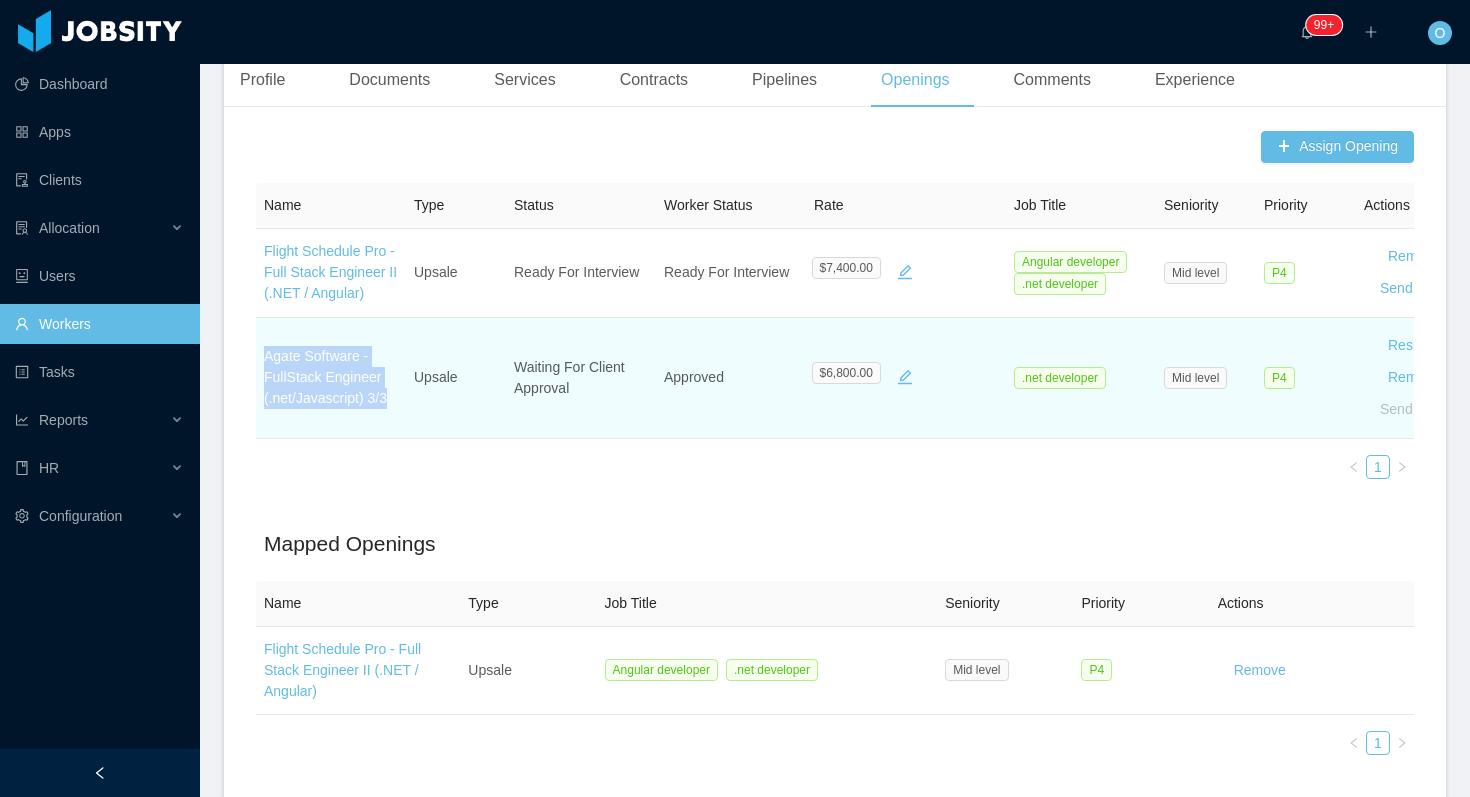 drag, startPoint x: 397, startPoint y: 401, endPoint x: 258, endPoint y: 364, distance: 143.8402 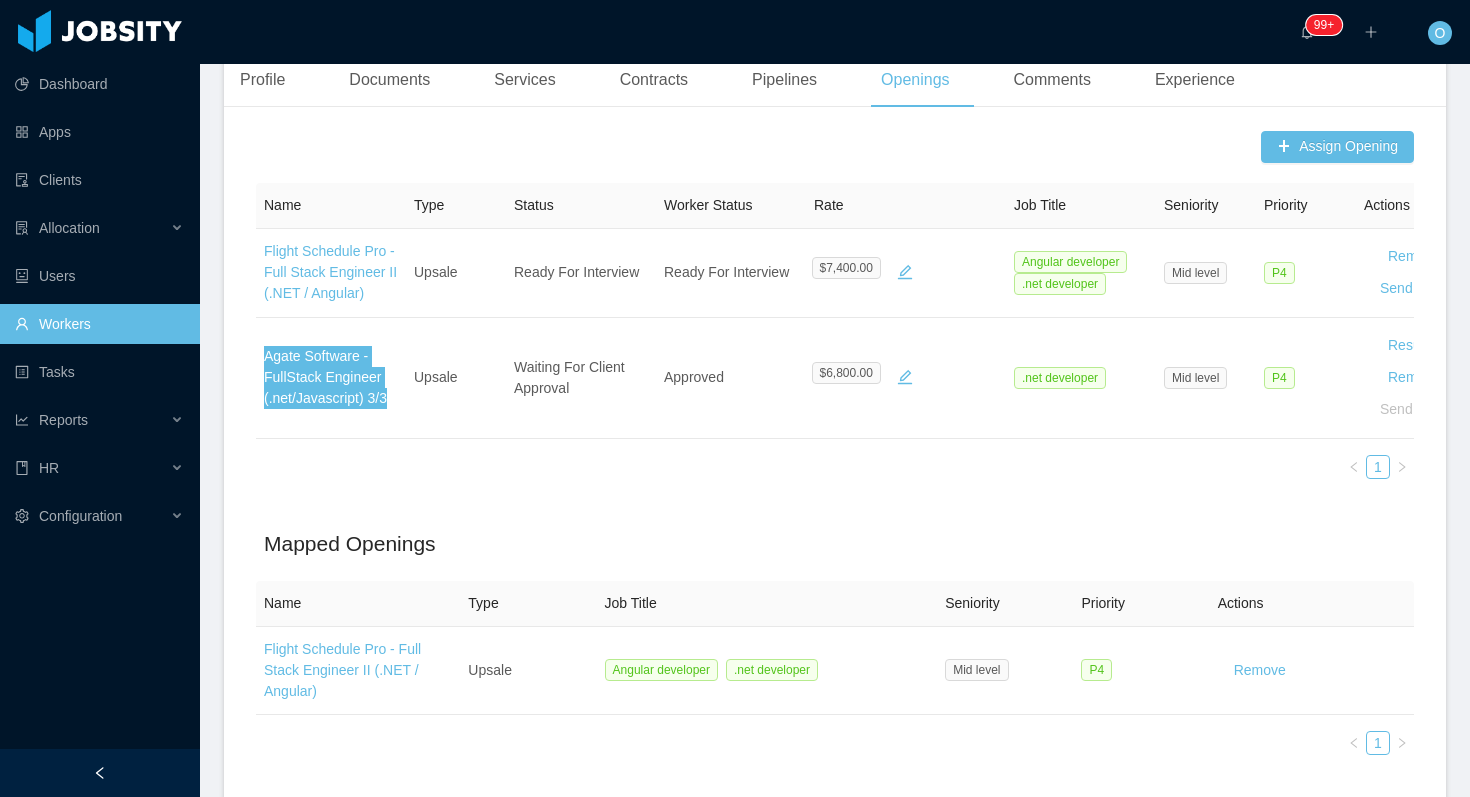 drag, startPoint x: 357, startPoint y: 394, endPoint x: 1062, endPoint y: 13, distance: 801.3651 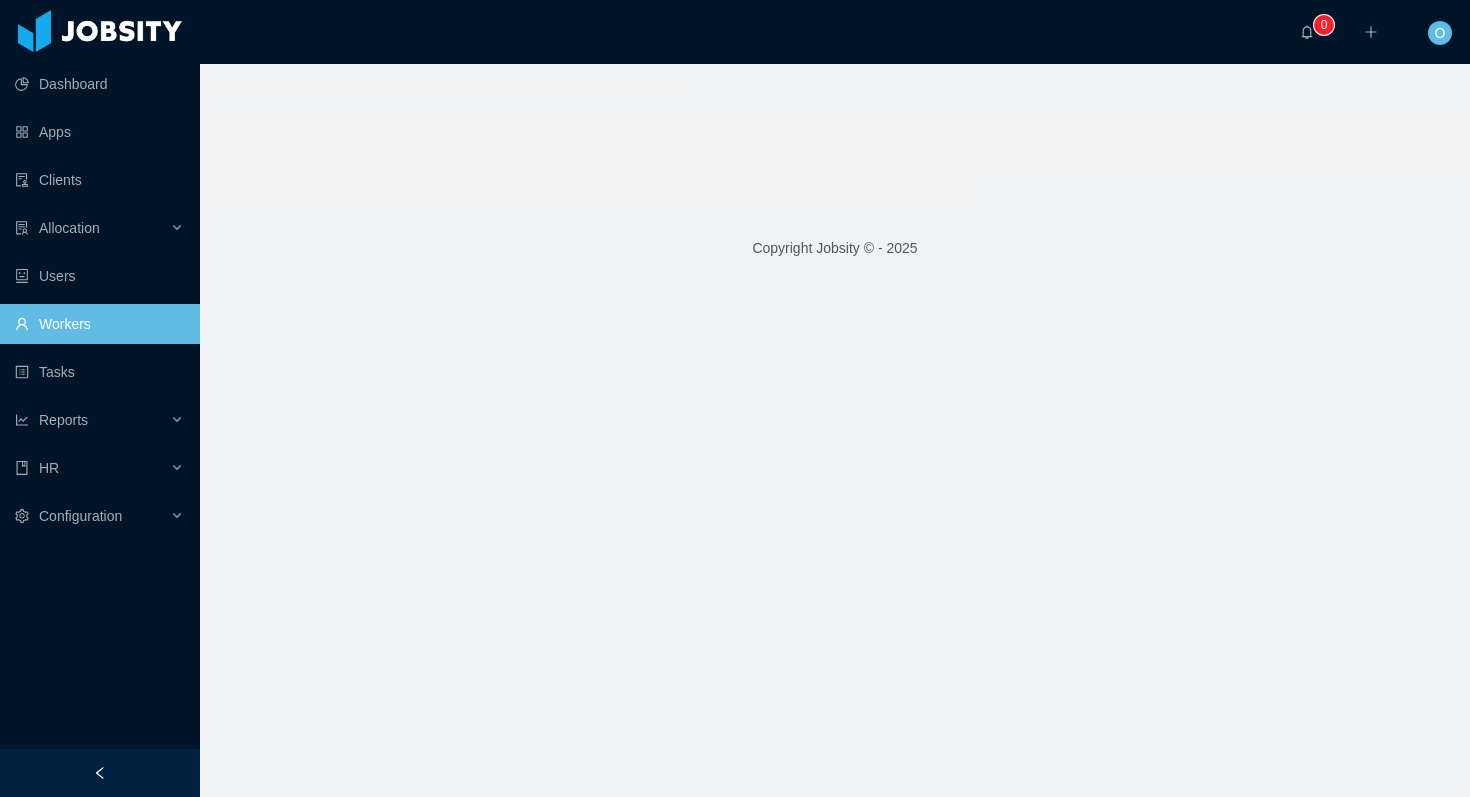 scroll, scrollTop: 0, scrollLeft: 0, axis: both 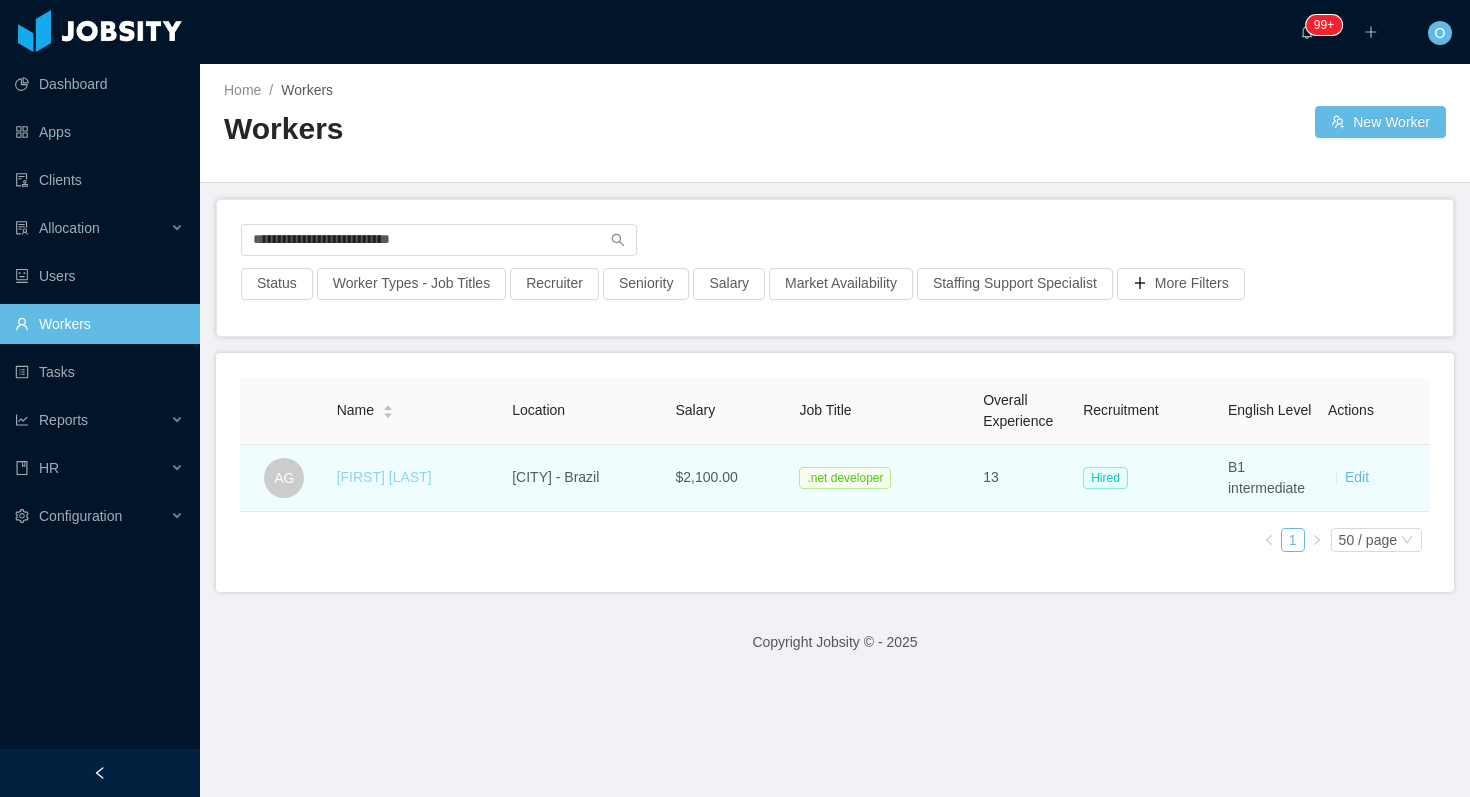click on "André Guimarães" at bounding box center (384, 477) 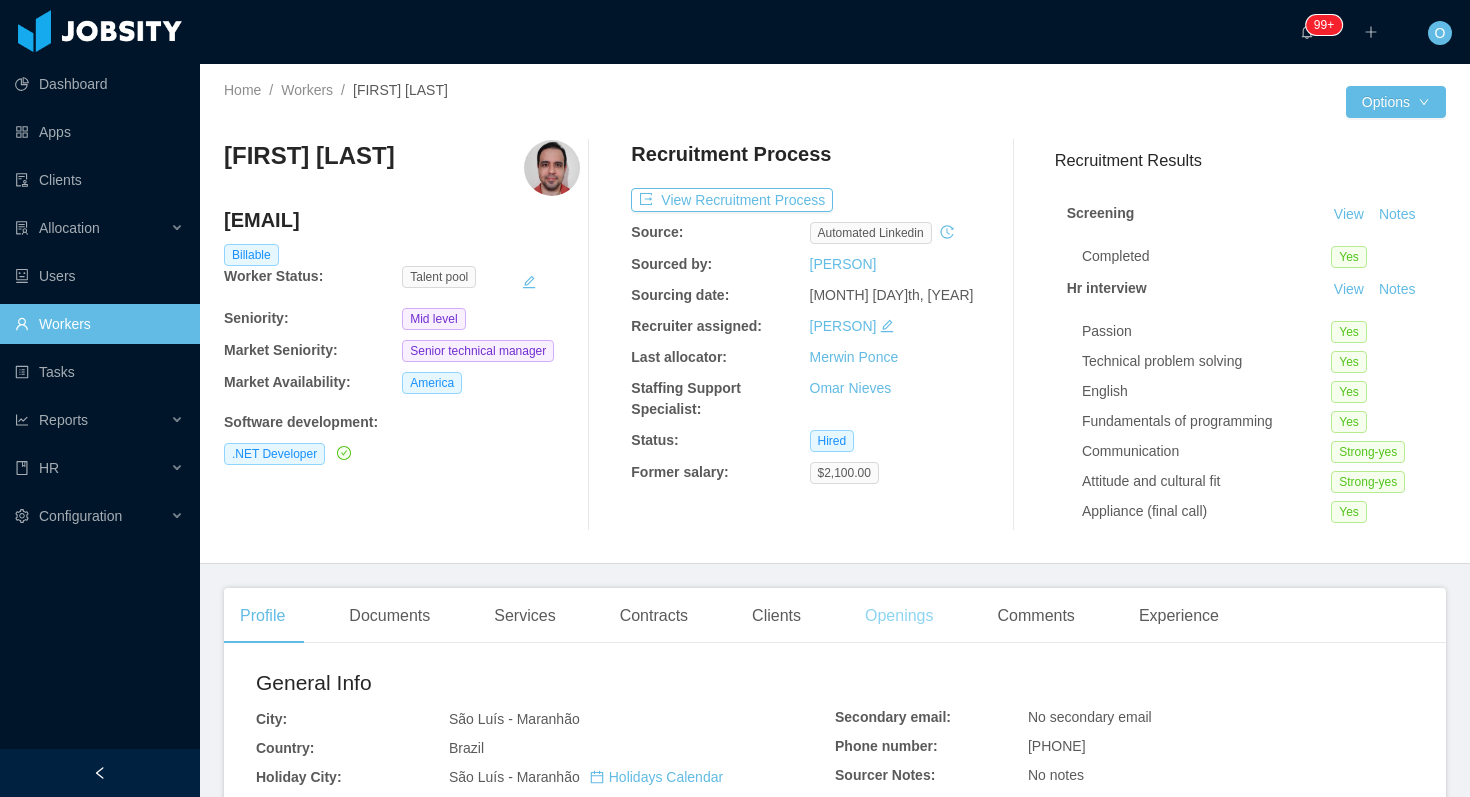 click on "Openings" at bounding box center [899, 616] 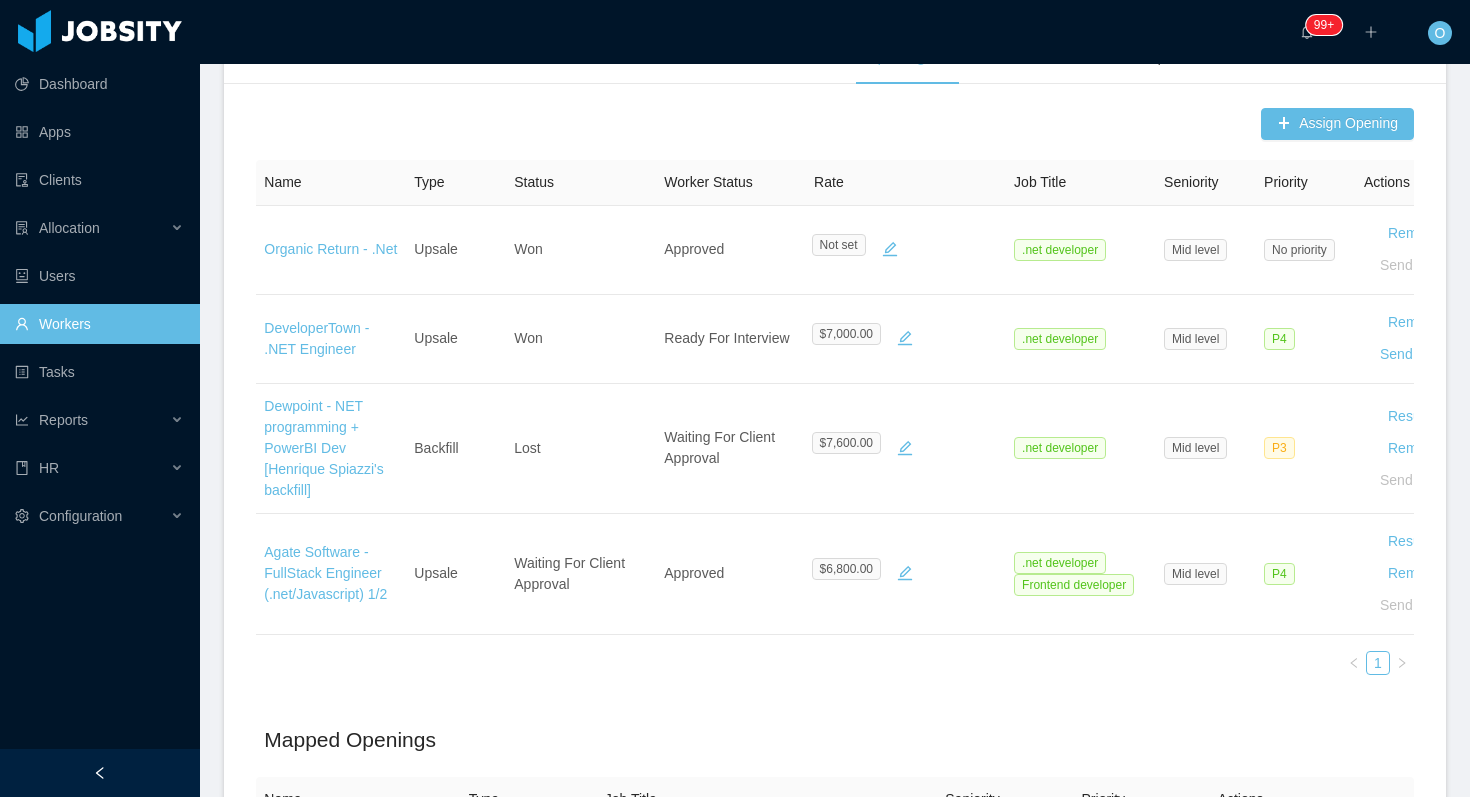 scroll, scrollTop: 614, scrollLeft: 0, axis: vertical 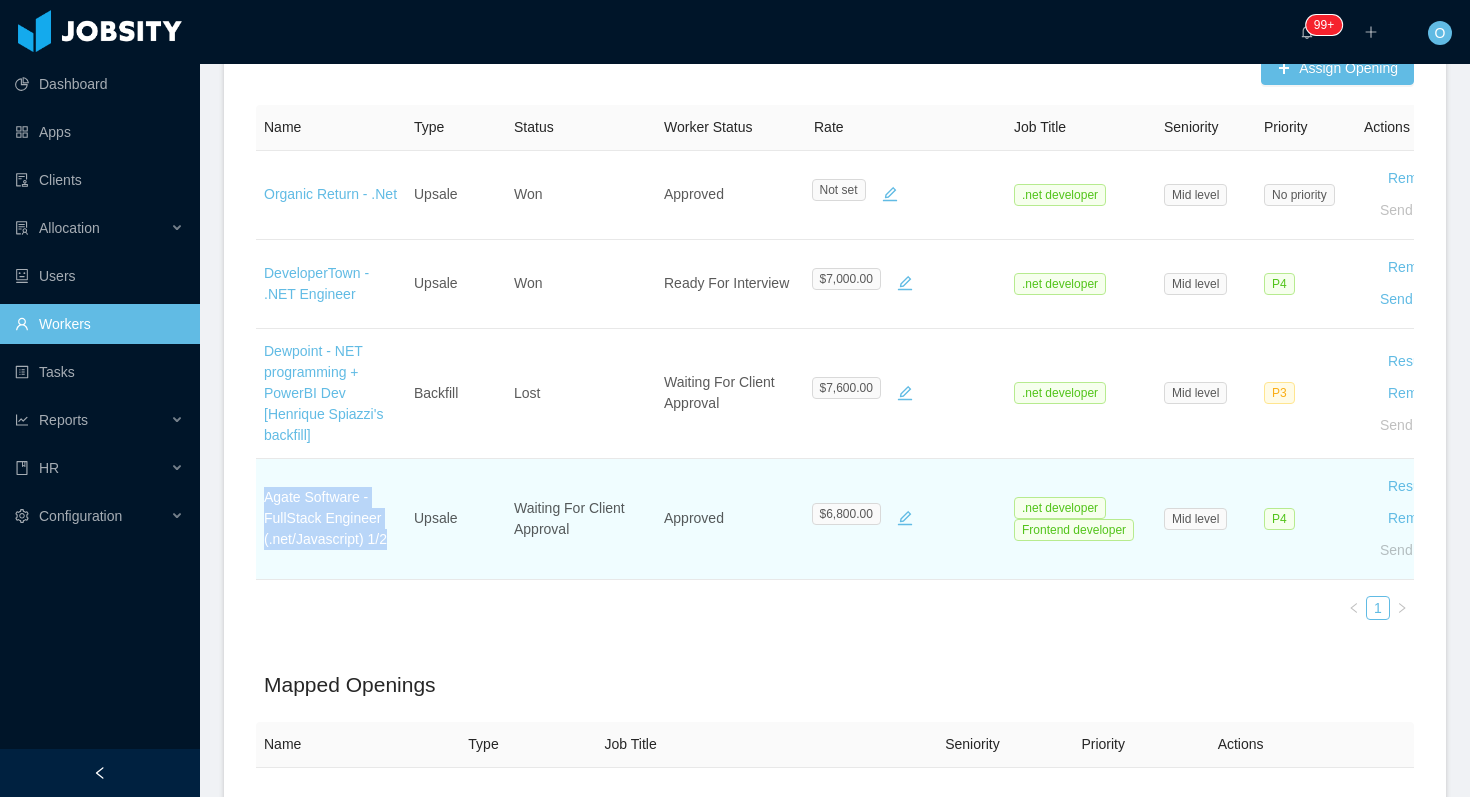 drag, startPoint x: 402, startPoint y: 540, endPoint x: 261, endPoint y: 500, distance: 146.56398 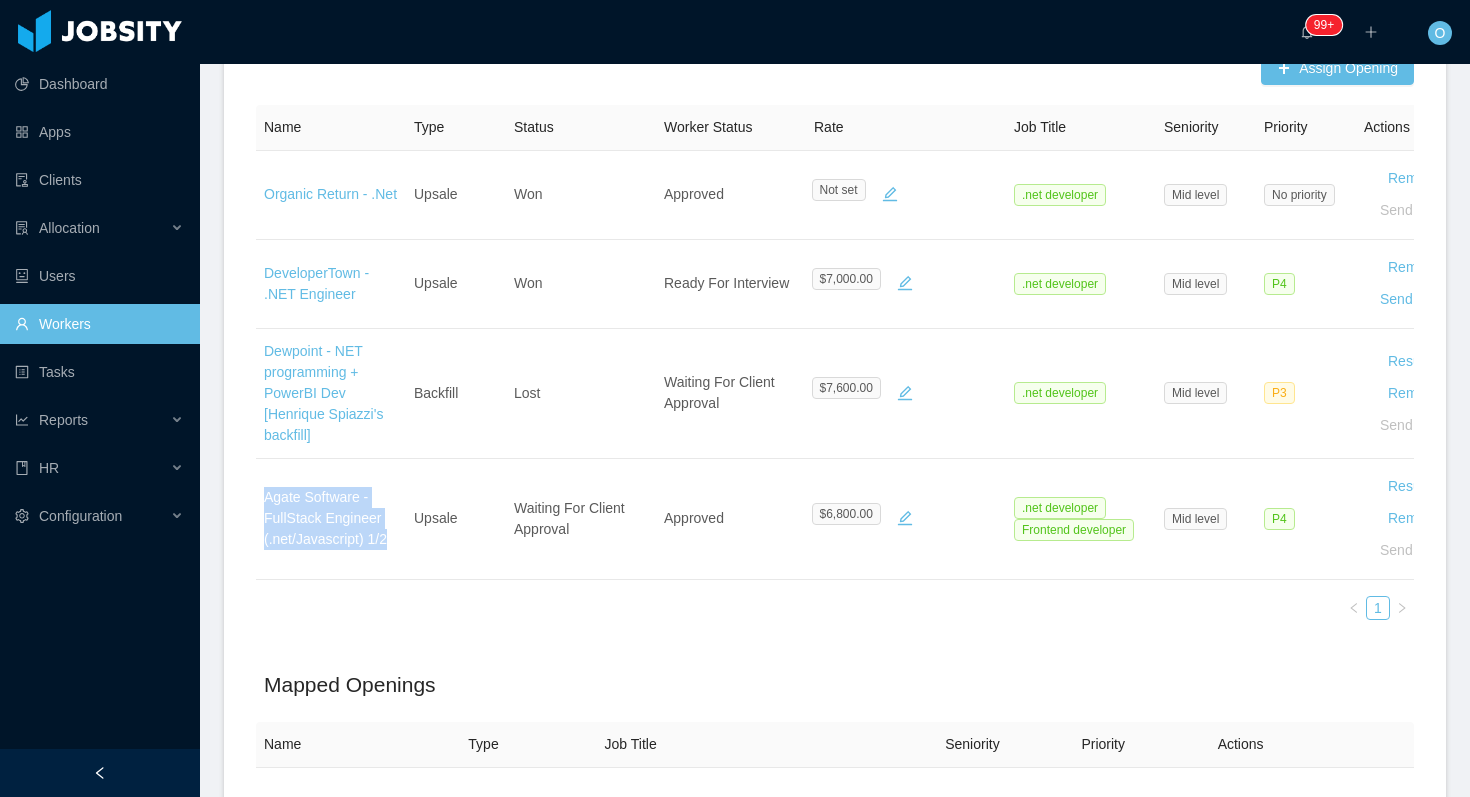 drag, startPoint x: 350, startPoint y: 534, endPoint x: 1176, endPoint y: 3, distance: 981.9557 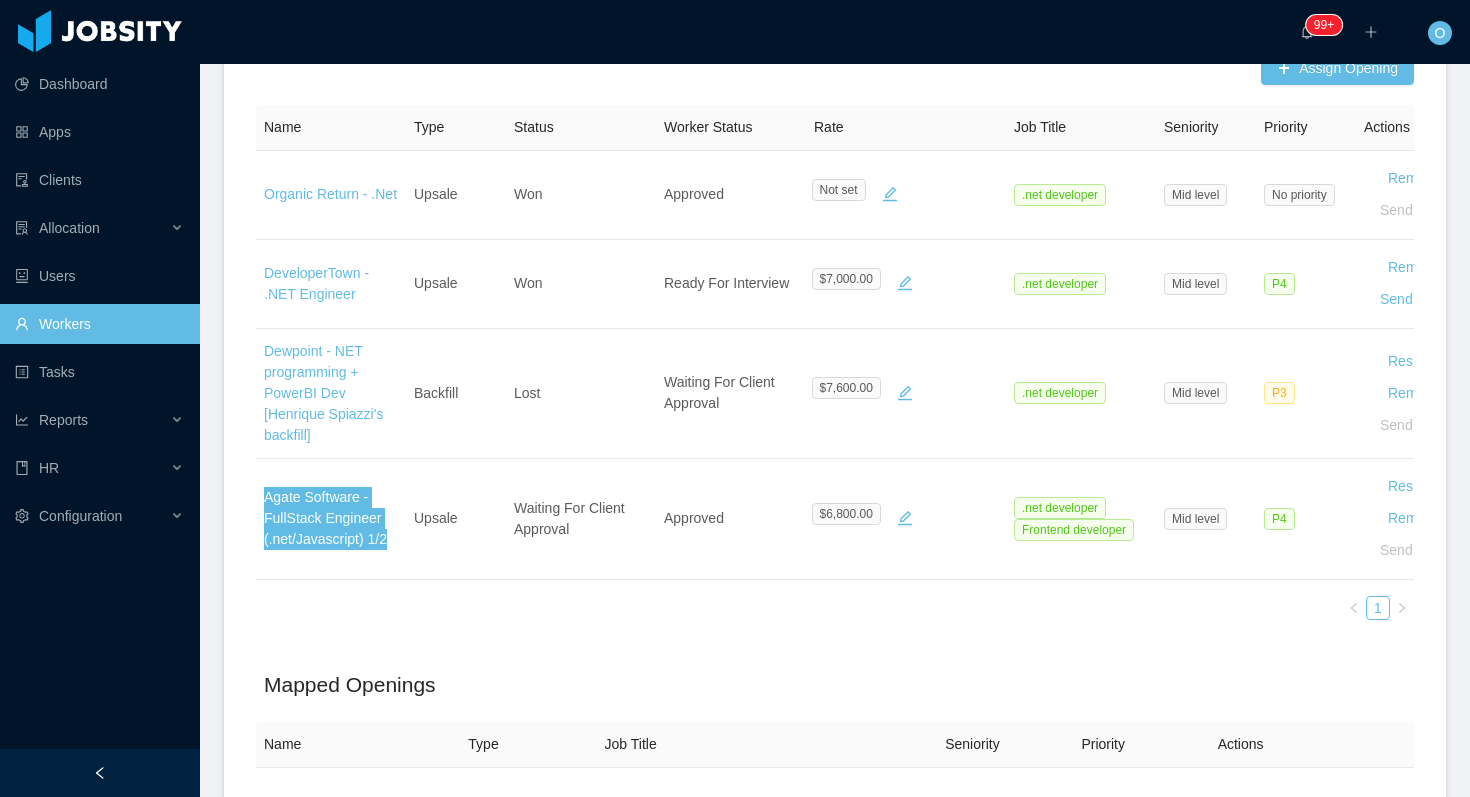 click on "Dashboard Apps Clients Allocation Users Workers Tasks Reports HR Configuration ··· 99+ ··· ··· O ··· Home / Workers / André Guimarães /   Options André Guimarães andre.guimaraes@jobsity.com  Billable  Worker Status: Talent pool Seniority:   Mid level   Market Seniority:   Senior technical manager   Market Availability: America Software development : .NET Developer Recruitment Process View Recruitment Process  Source: automated linkedin Sourced by: Sebastian Perez Peñalver Sourcing date: Oct 20th, 2020 Recruiter assigned: Adrian Ulloa   Last allocator: Merwin Ponce Staffing Support Specialist: Omar Nieves Status: Hired Former salary: $2,100.00 Recruitment Results Screening
View Notes Completed Yes Hr interview
View Notes Passion Yes Technical problem solving Yes English Yes Fundamentals of programming Yes Communication Strong-yes Attitude and cultural fit Strong-yes Appliance (final call) Yes Recording url No Tech screening
View Notes 4" at bounding box center [735, 398] 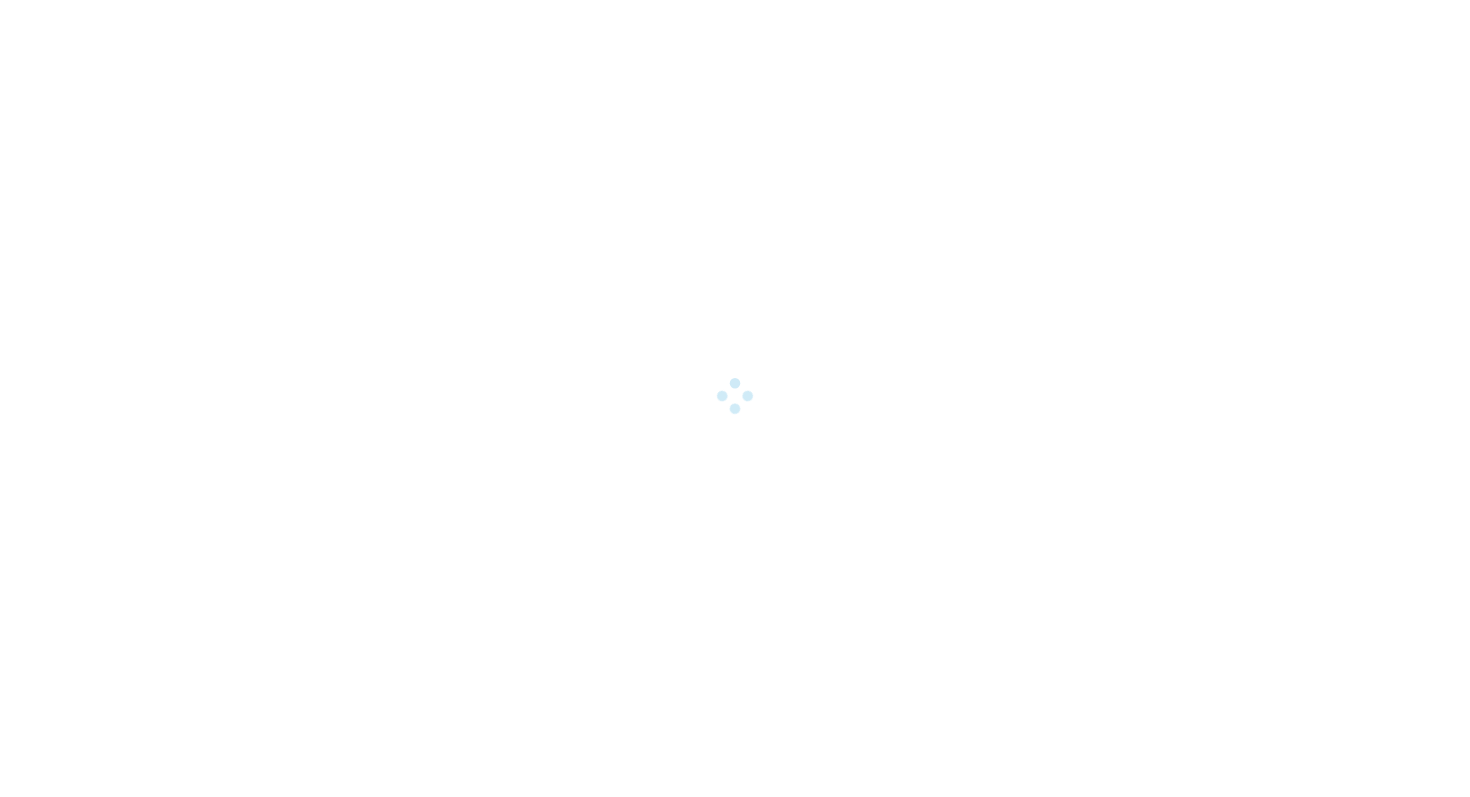 scroll, scrollTop: 0, scrollLeft: 0, axis: both 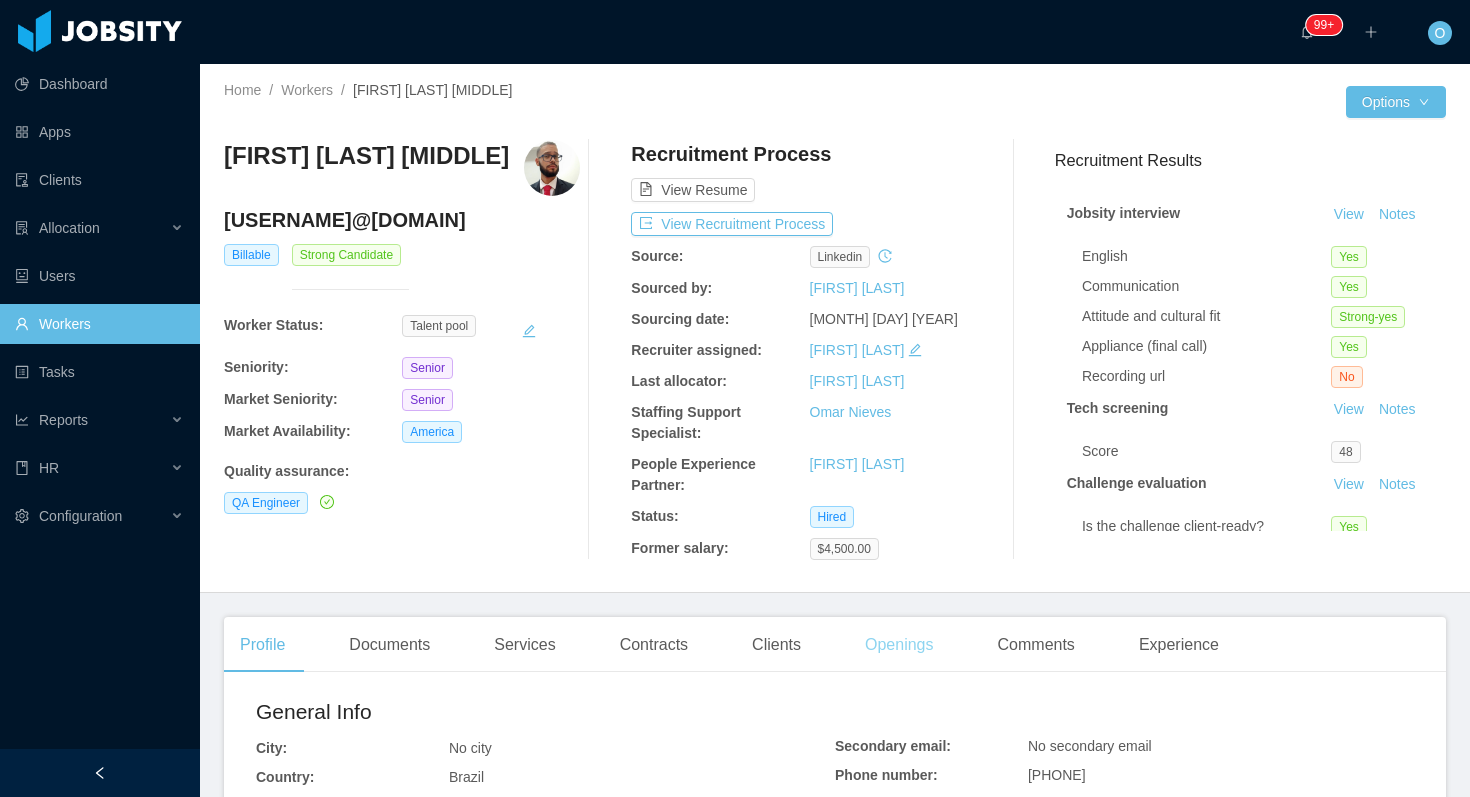 click on "Openings" at bounding box center (899, 645) 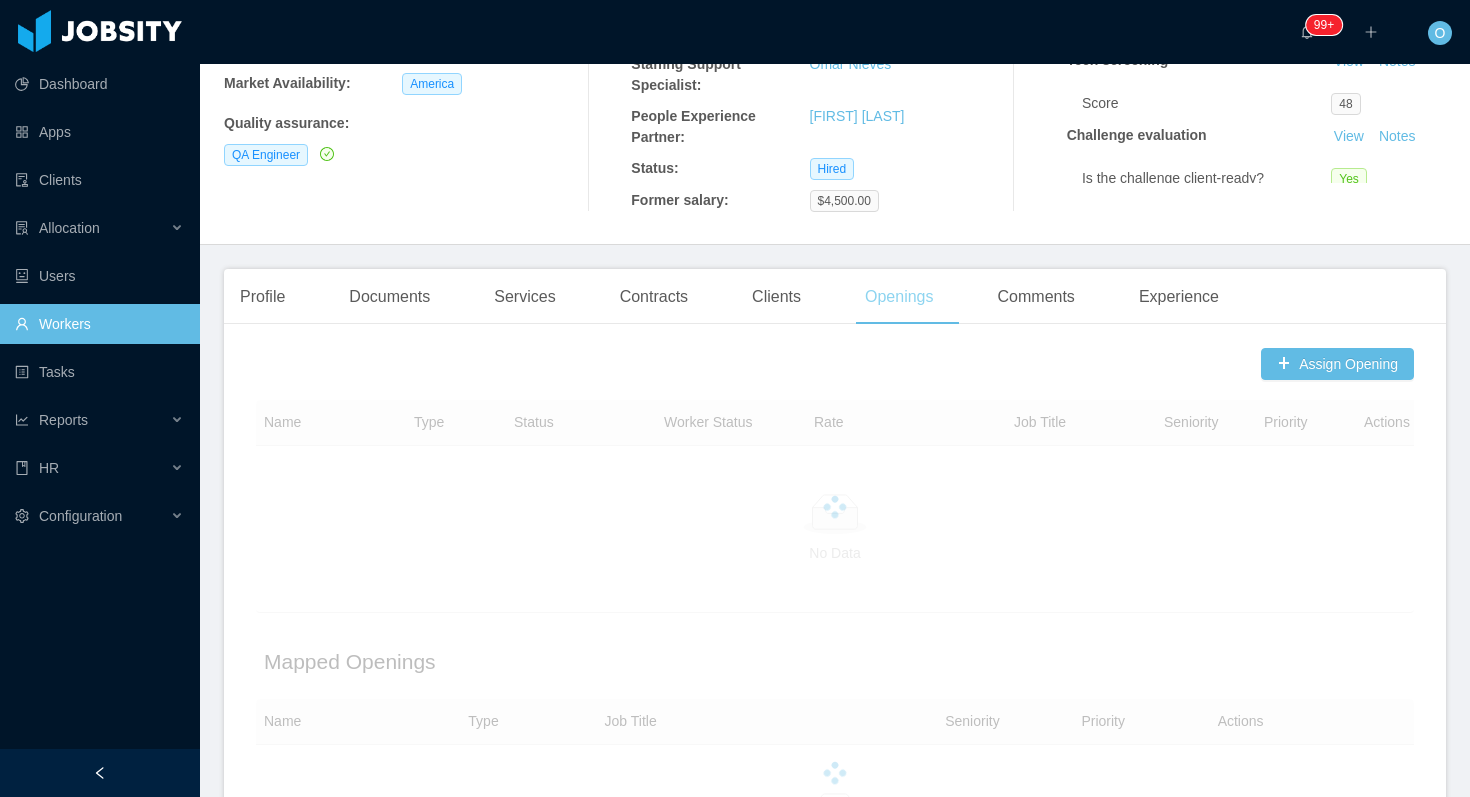 scroll, scrollTop: 588, scrollLeft: 0, axis: vertical 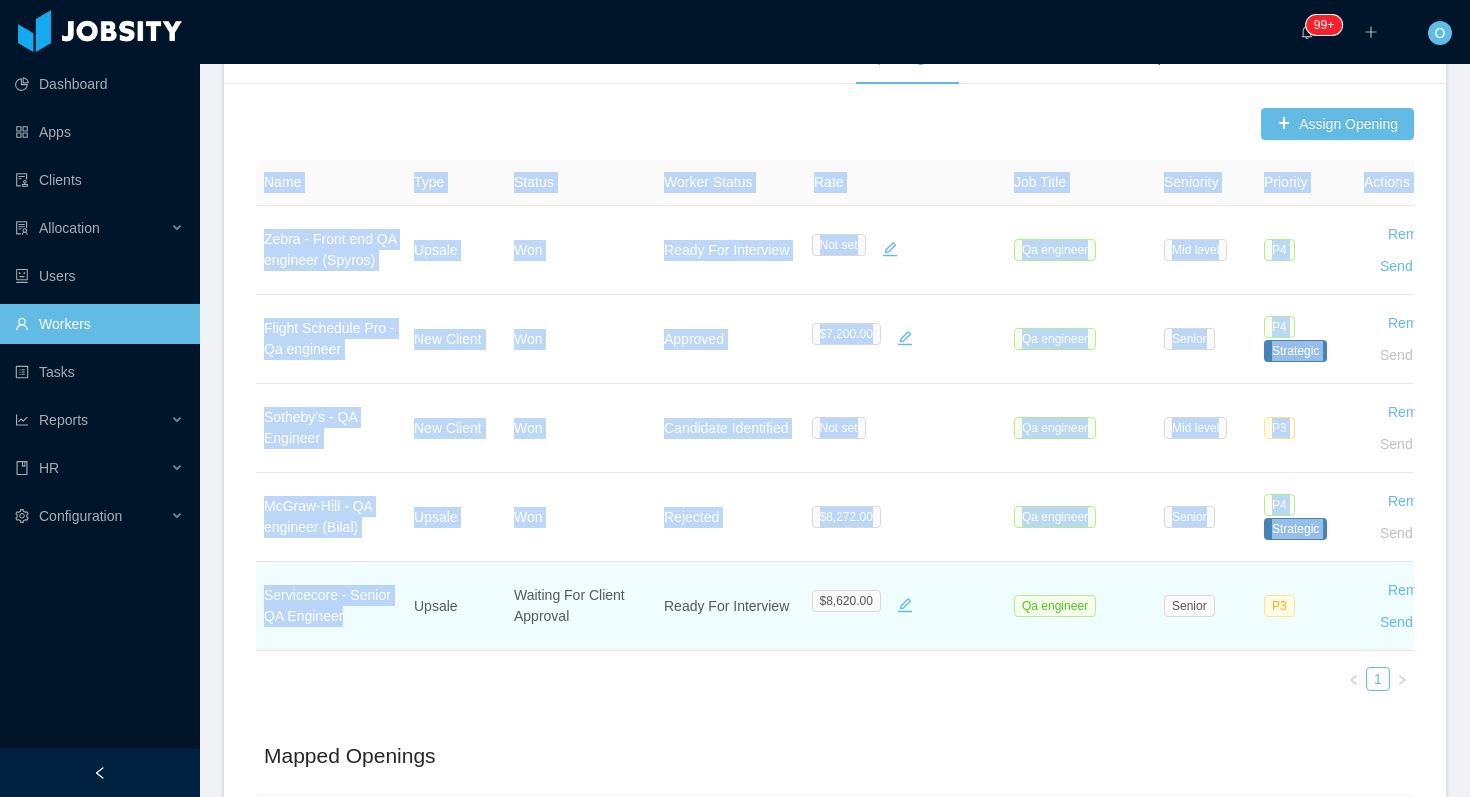 drag, startPoint x: 360, startPoint y: 619, endPoint x: 255, endPoint y: 598, distance: 107.07941 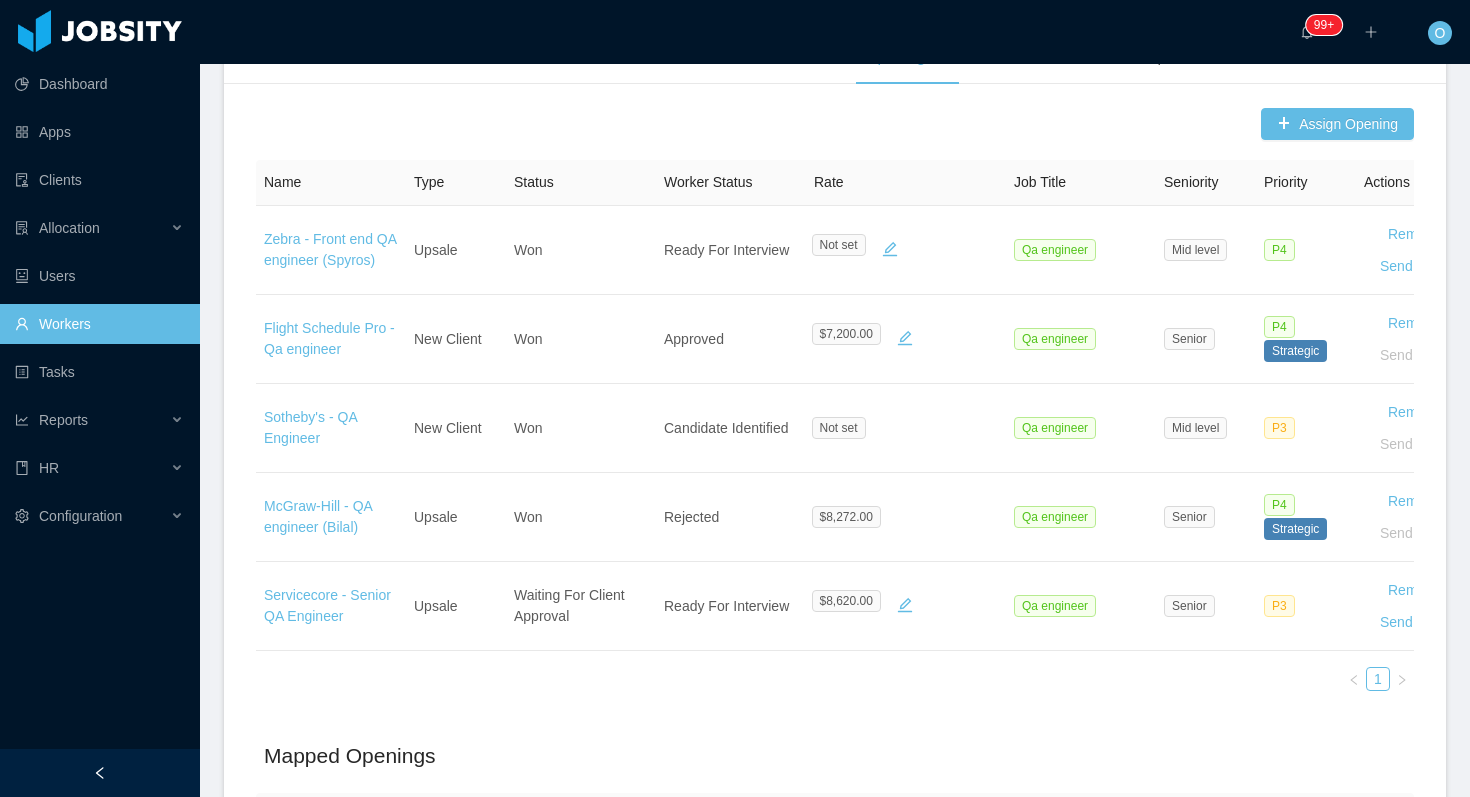 click on "1 Mapped Openings Name Type Job Title Seniority Priority Actions No Data" at bounding box center [835, 569] 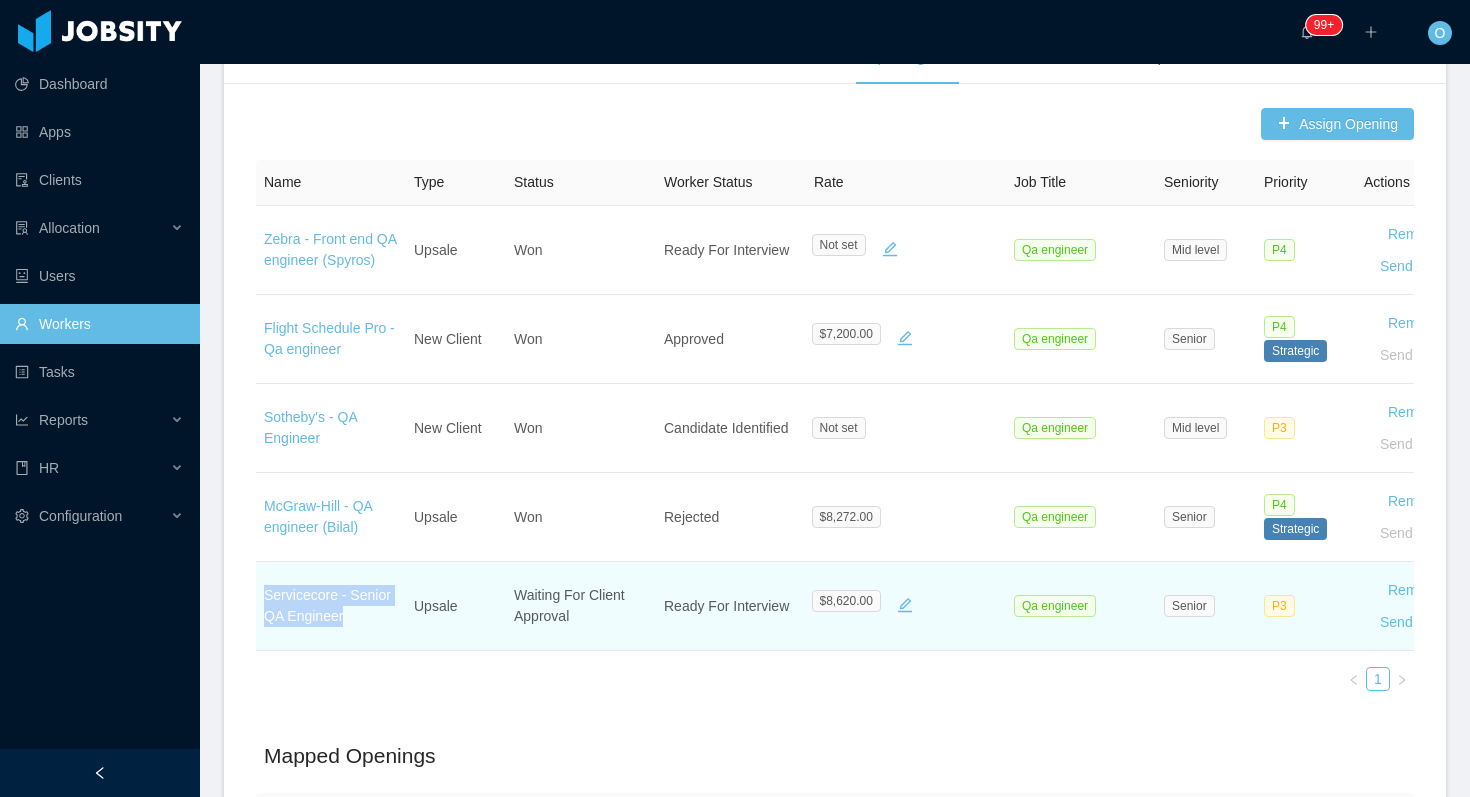 drag, startPoint x: 349, startPoint y: 620, endPoint x: 267, endPoint y: 604, distance: 83.546394 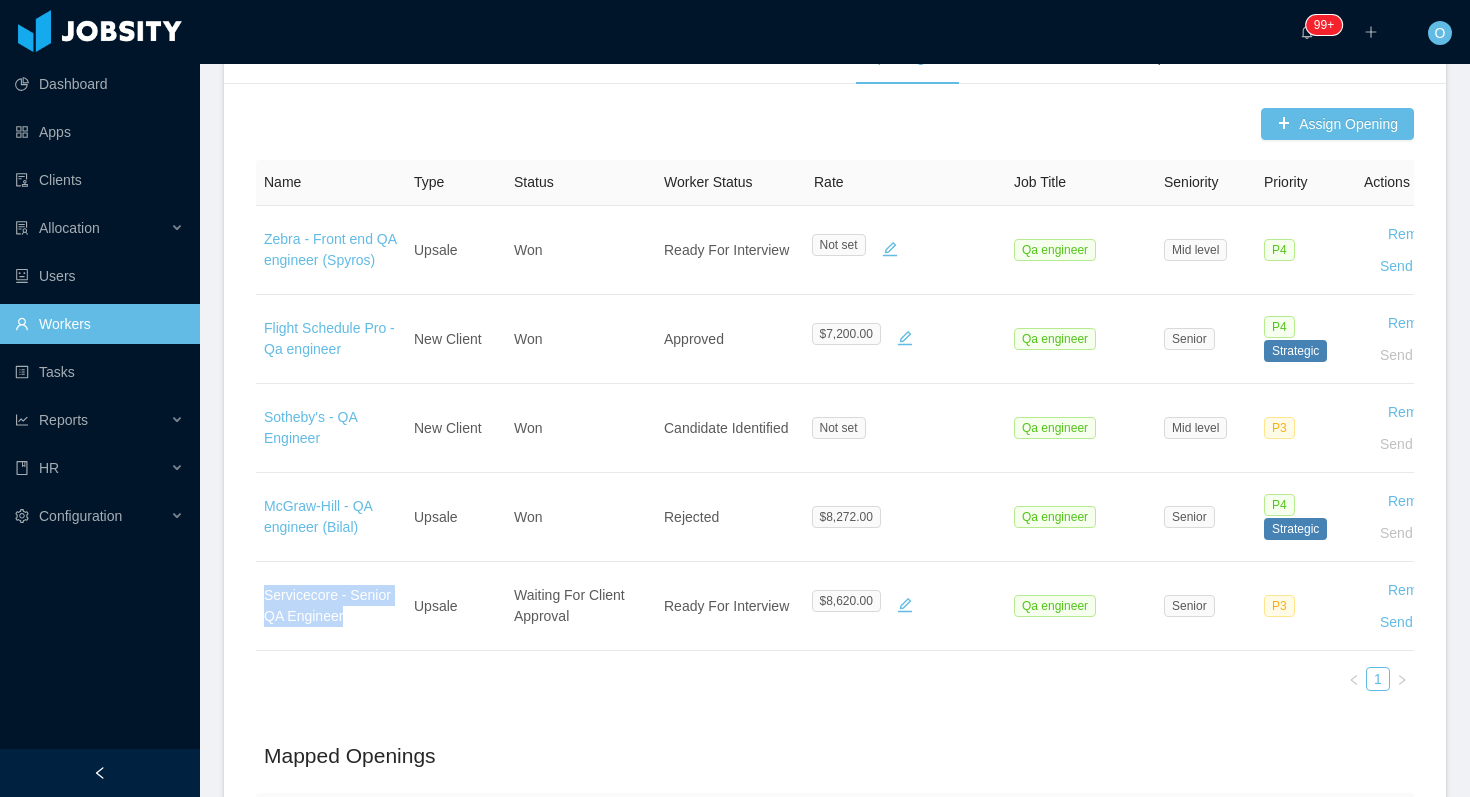 drag, startPoint x: 360, startPoint y: 593, endPoint x: 1092, endPoint y: 3, distance: 940.1723 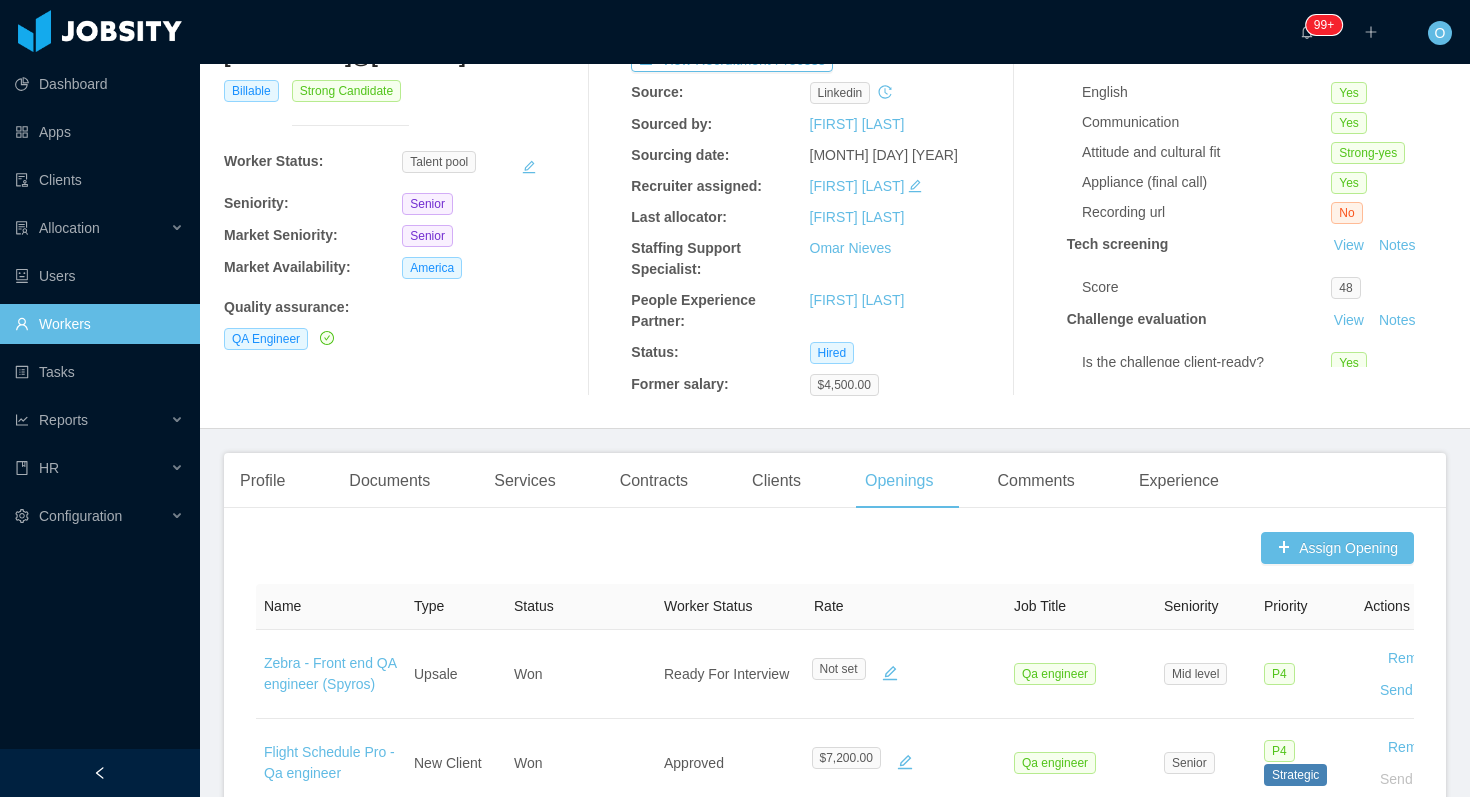 scroll, scrollTop: 0, scrollLeft: 0, axis: both 